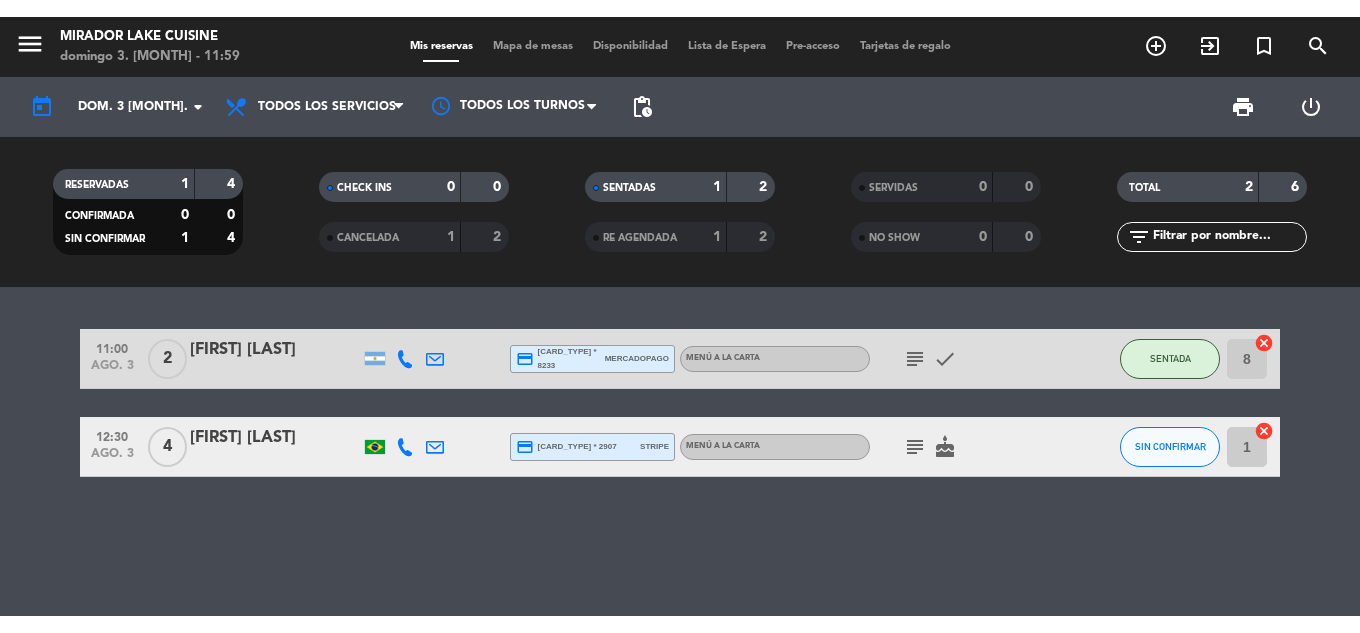 scroll, scrollTop: 0, scrollLeft: 0, axis: both 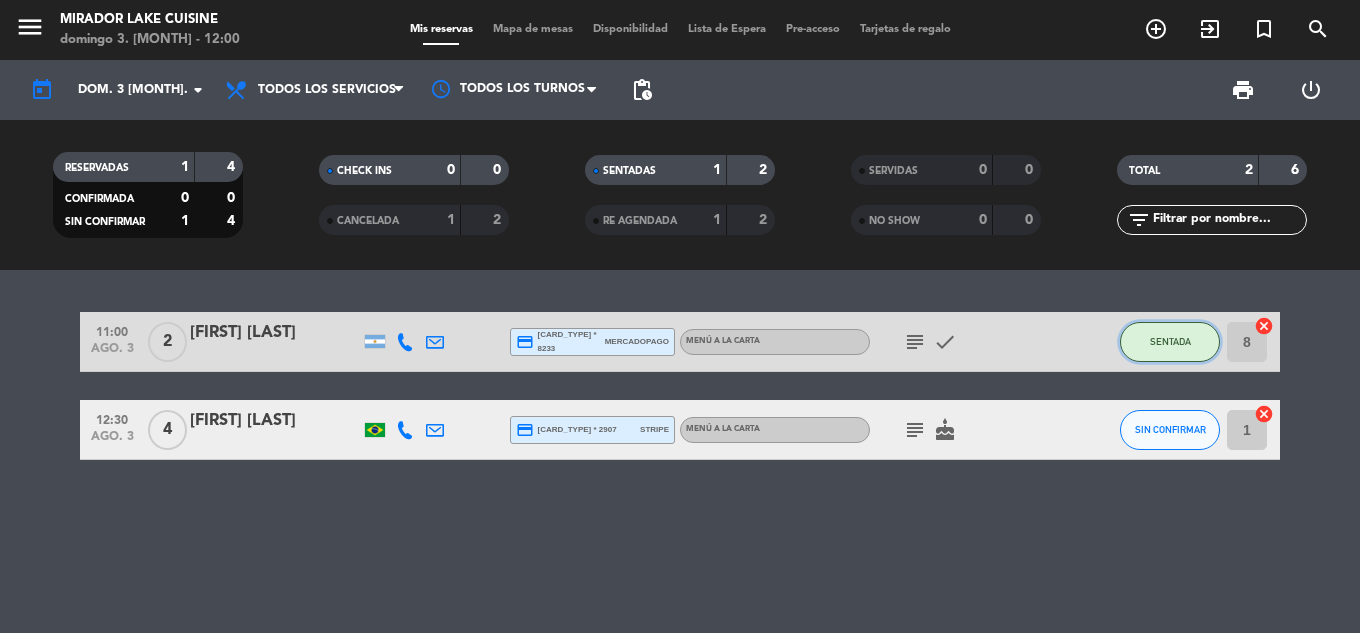click on "SENTADA" 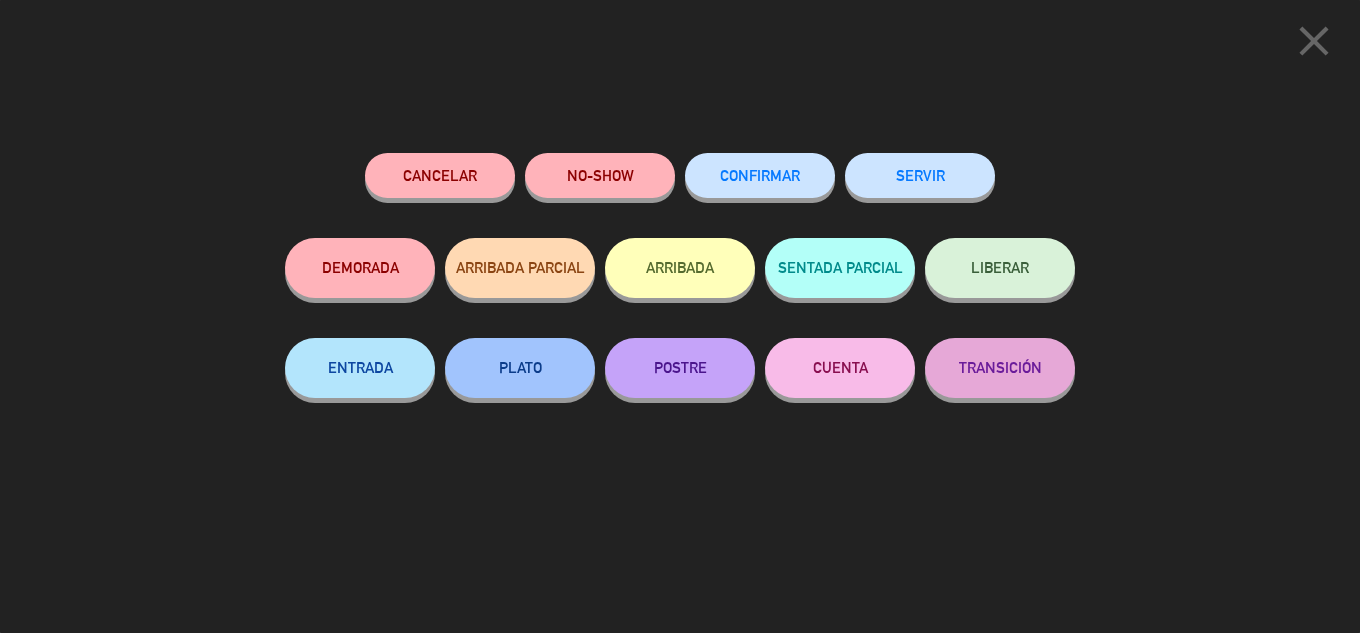 click on "SERVIR" 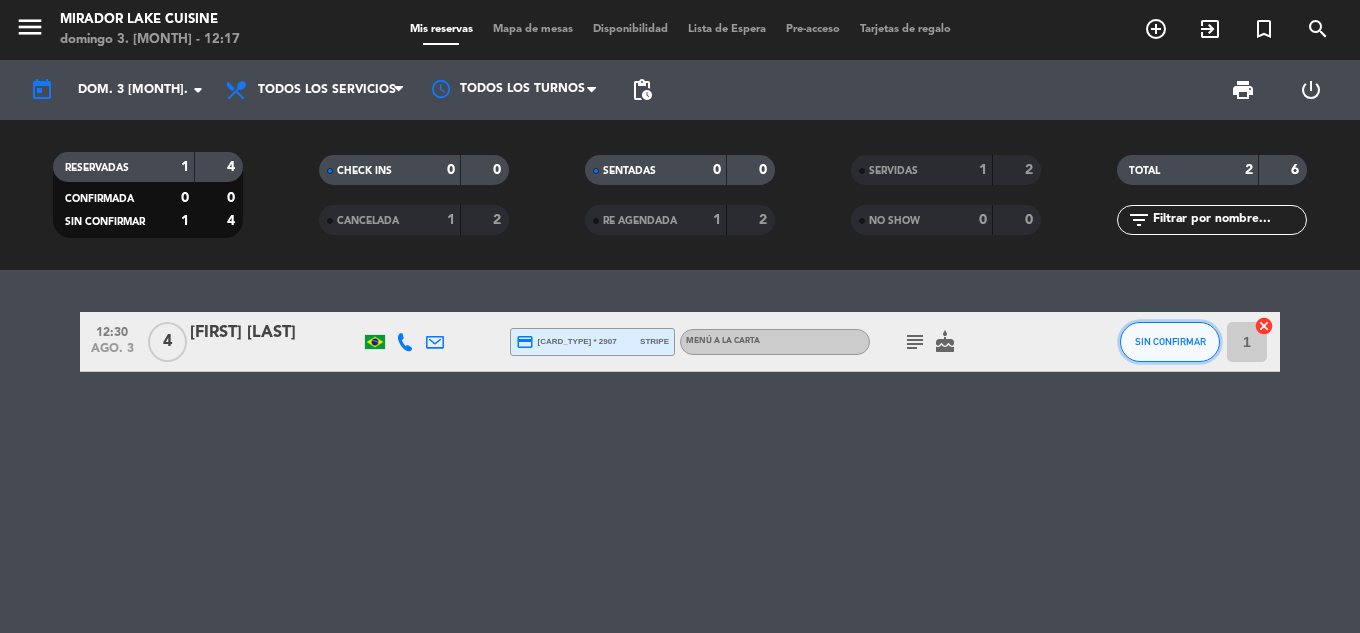click on "SIN CONFIRMAR" 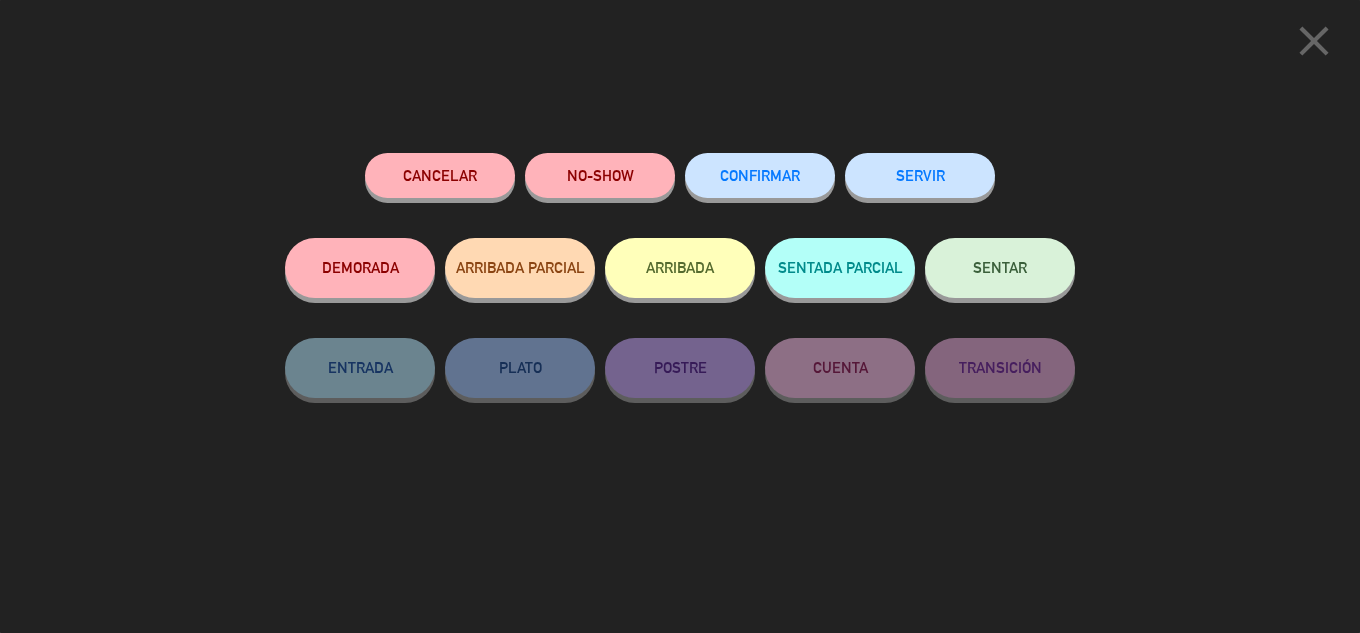 click on "SENTAR" 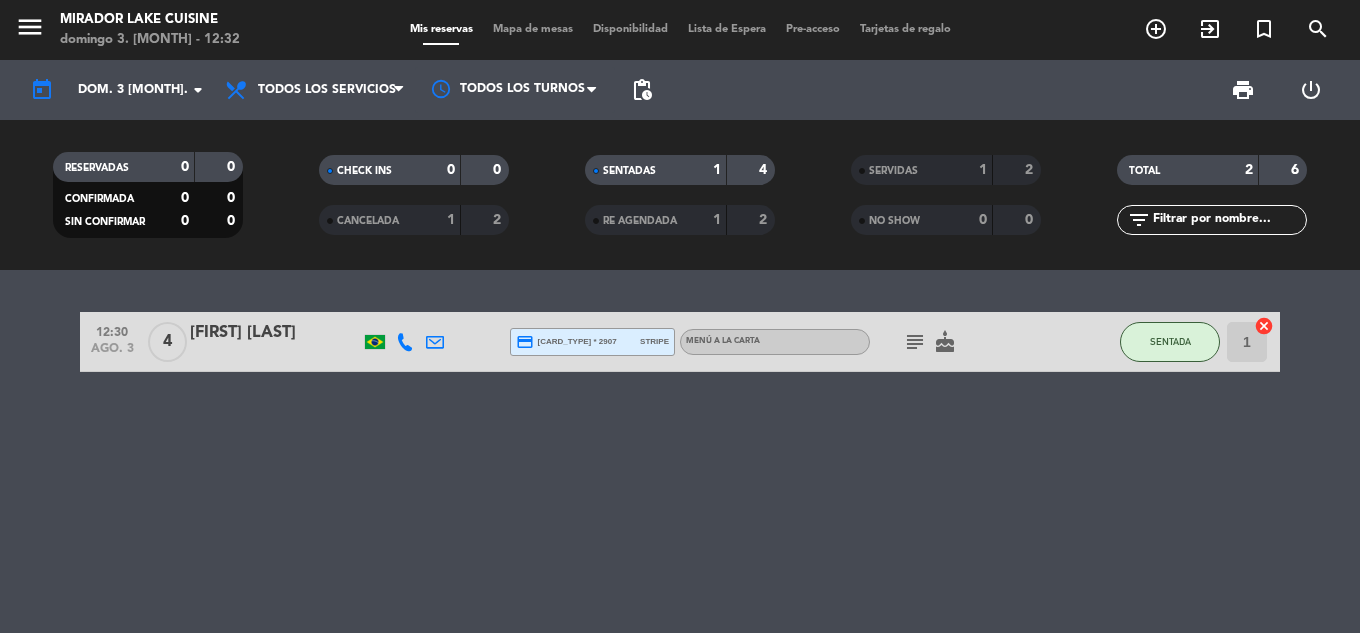 click on "12:30   ago. 3   4   [FIRST] [LAST]  credit_card  master * 2907   stripe   MENÚ A LA CARTA  subject   cake  SENTADA 1  cancel" 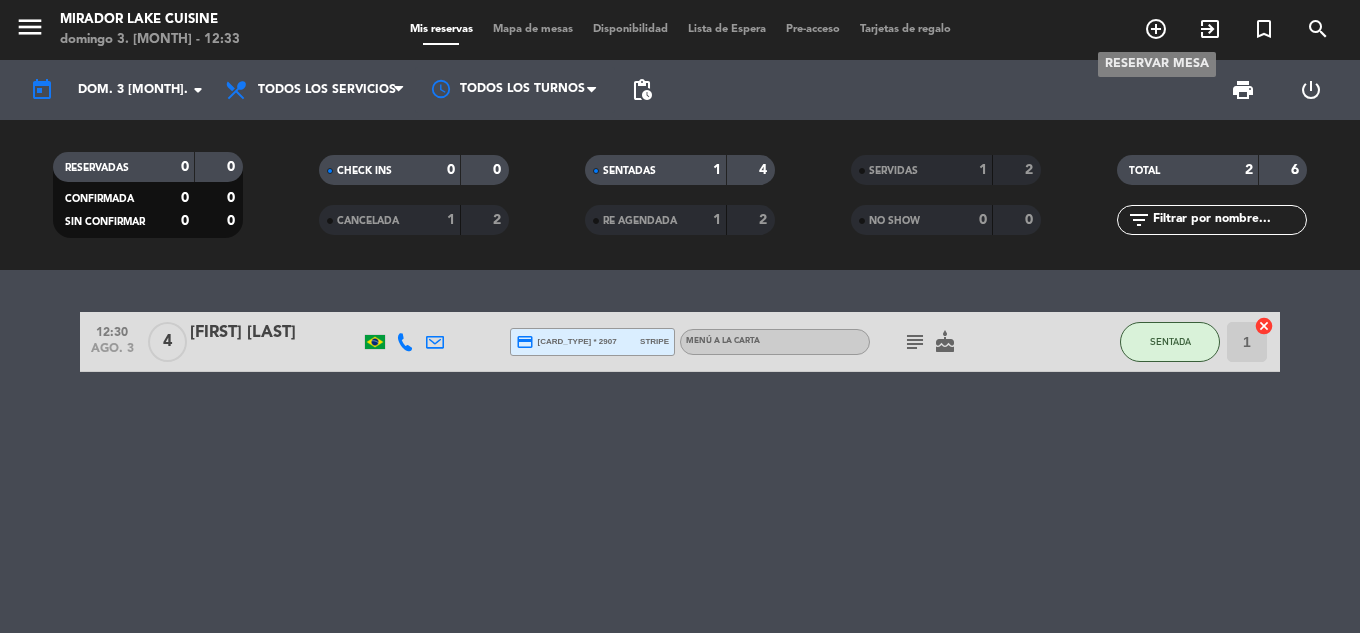 click on "add_circle_outline" at bounding box center [1156, 29] 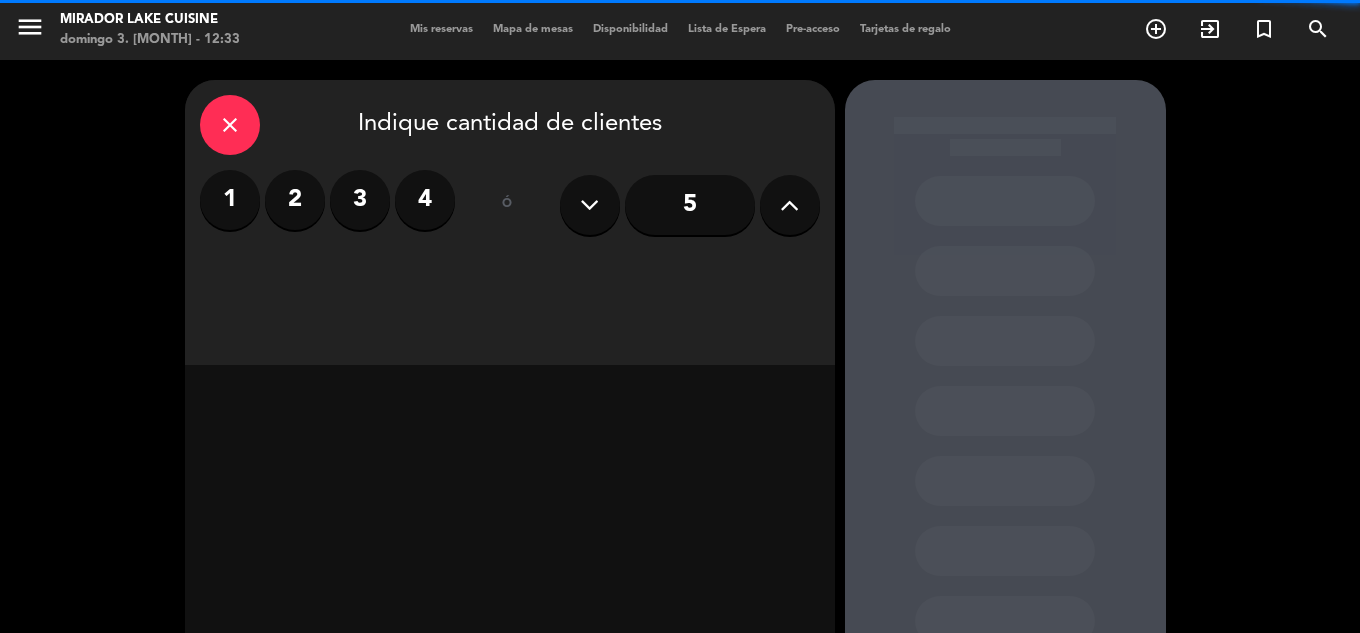 click on "2" at bounding box center (295, 200) 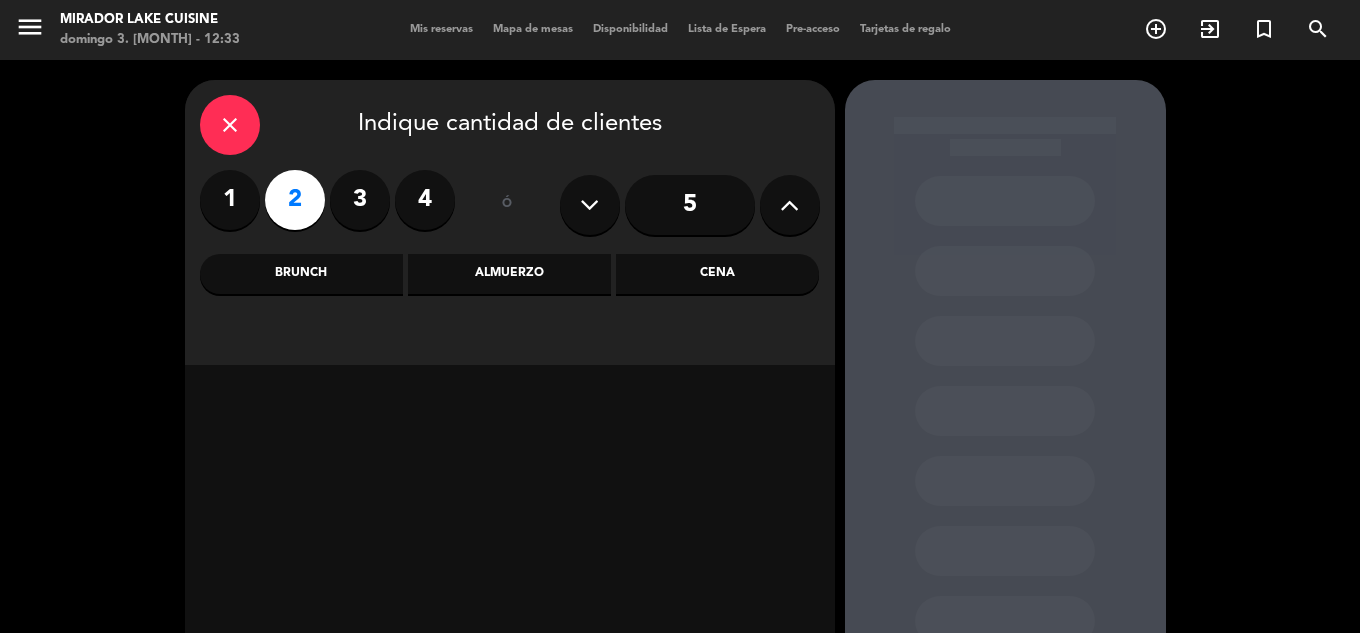 click on "Almuerzo" at bounding box center [509, 274] 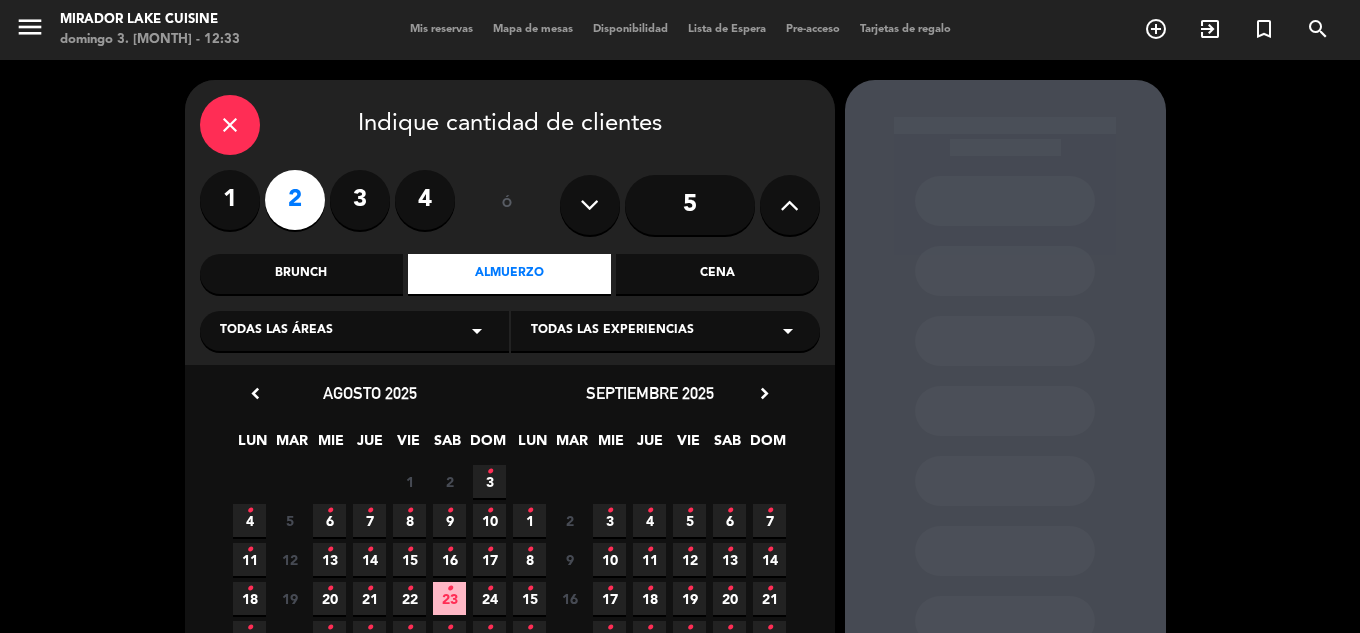 scroll, scrollTop: 183, scrollLeft: 0, axis: vertical 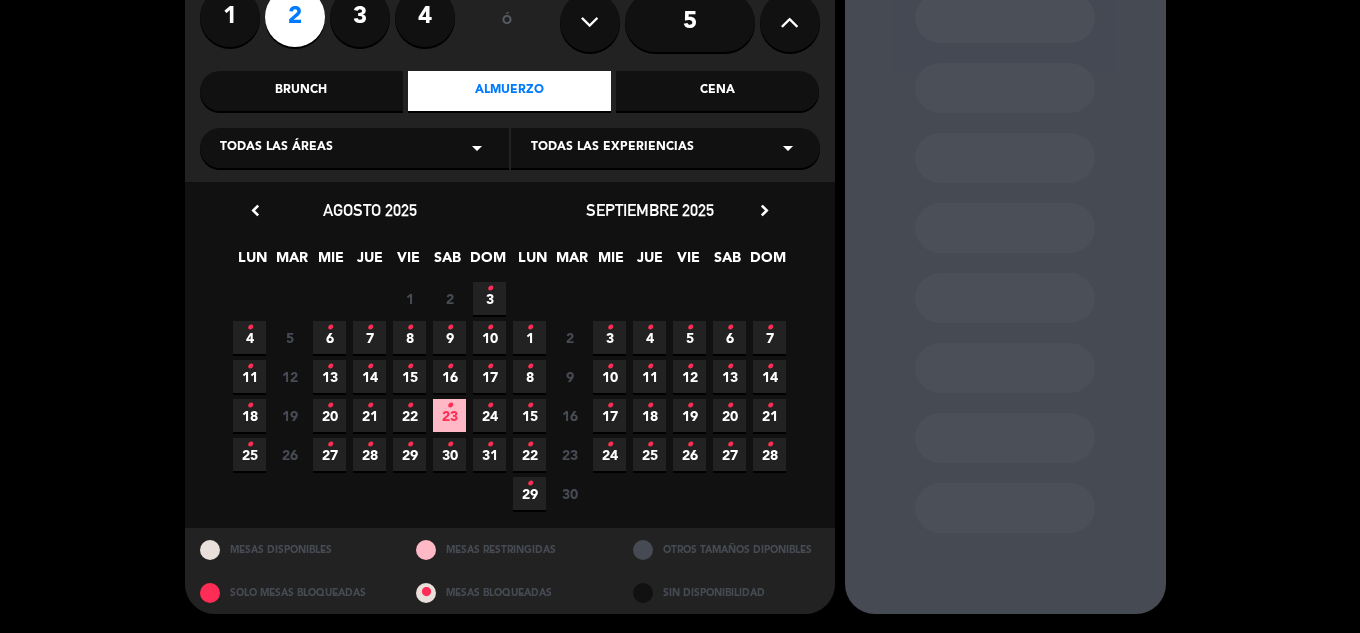click on "•" at bounding box center [489, 289] 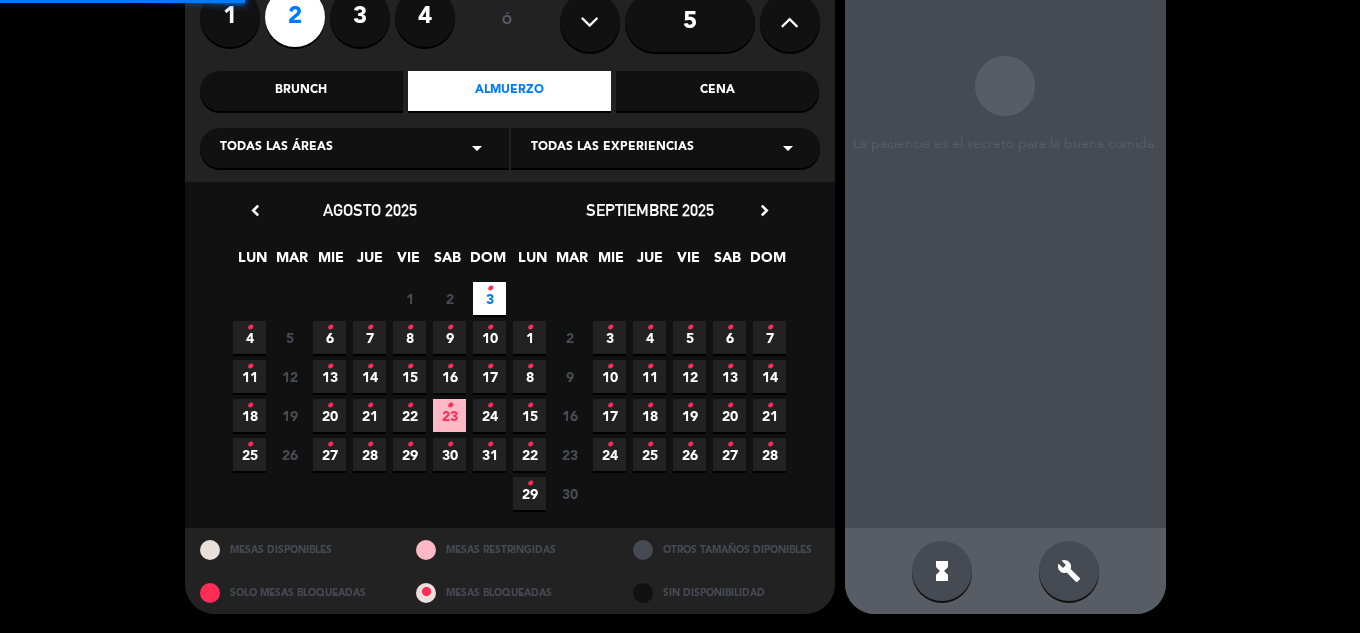 scroll, scrollTop: 80, scrollLeft: 0, axis: vertical 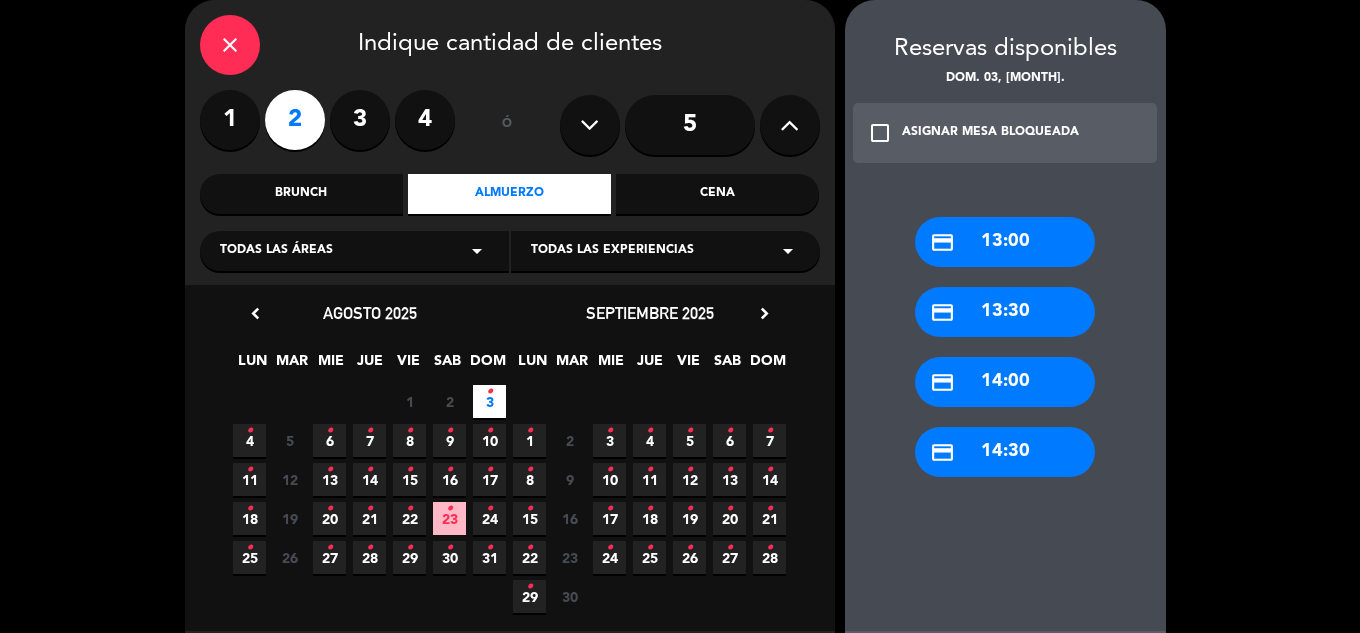 click on "credit_card  13:30" at bounding box center [1005, 312] 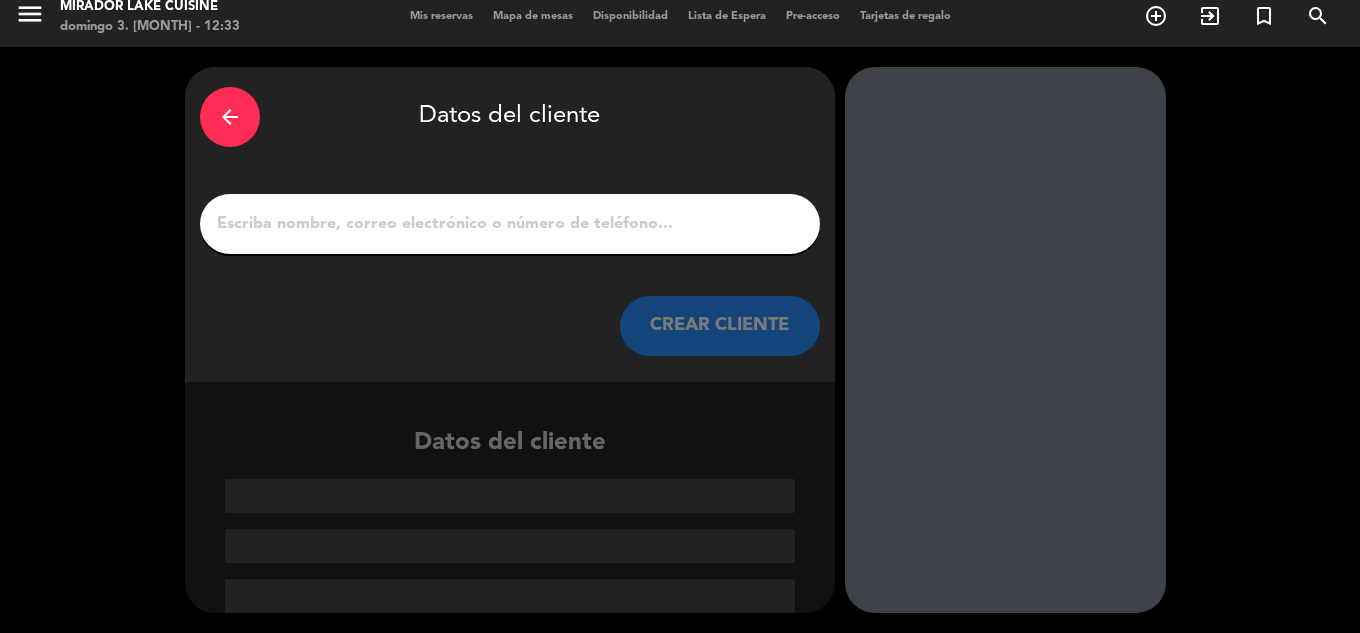 scroll, scrollTop: 13, scrollLeft: 0, axis: vertical 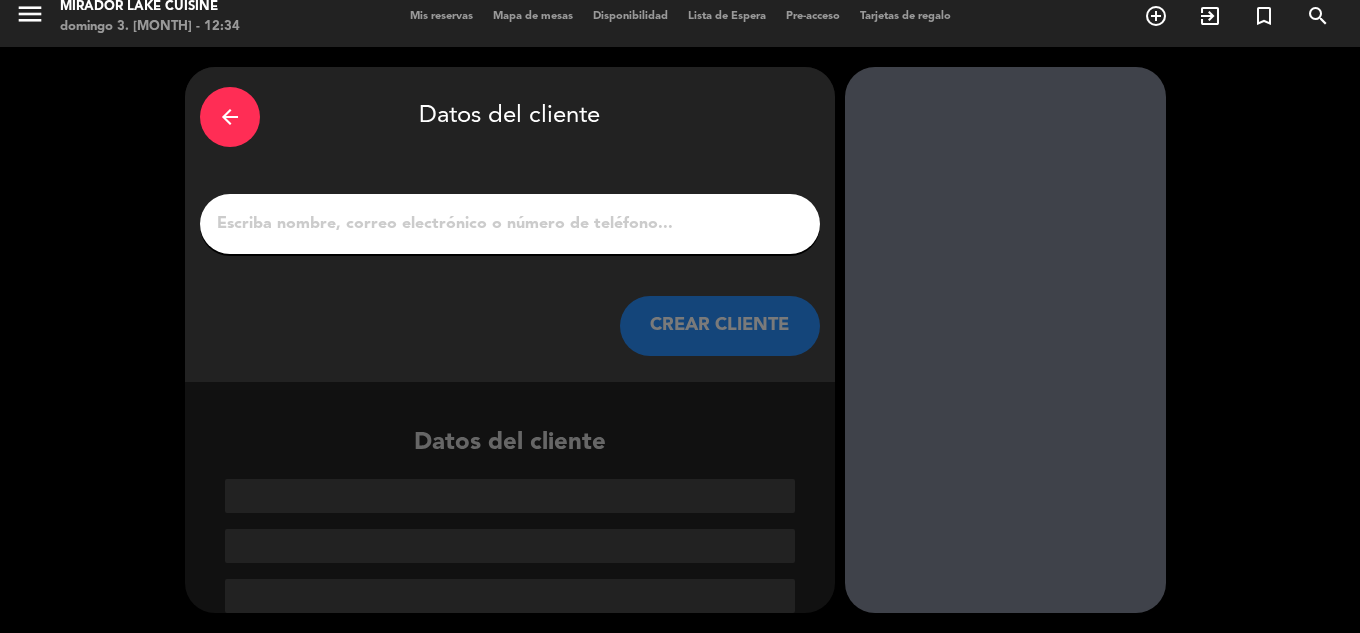 click on "1" at bounding box center (510, 224) 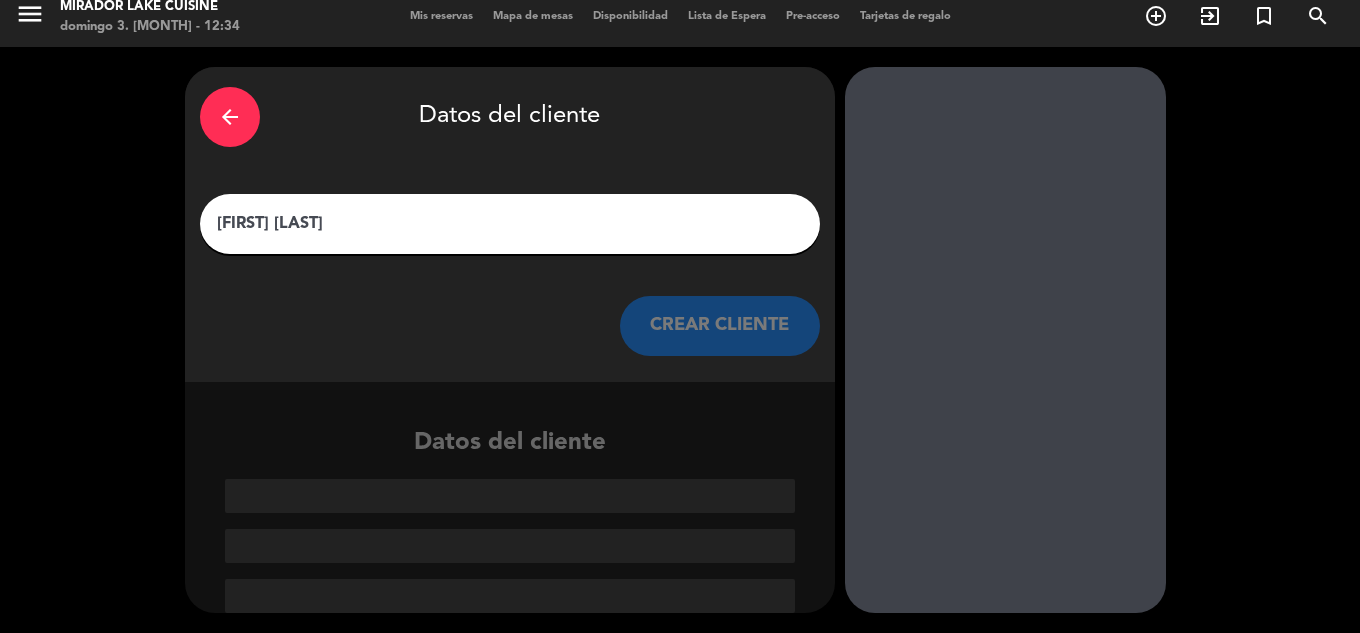 scroll, scrollTop: 0, scrollLeft: 0, axis: both 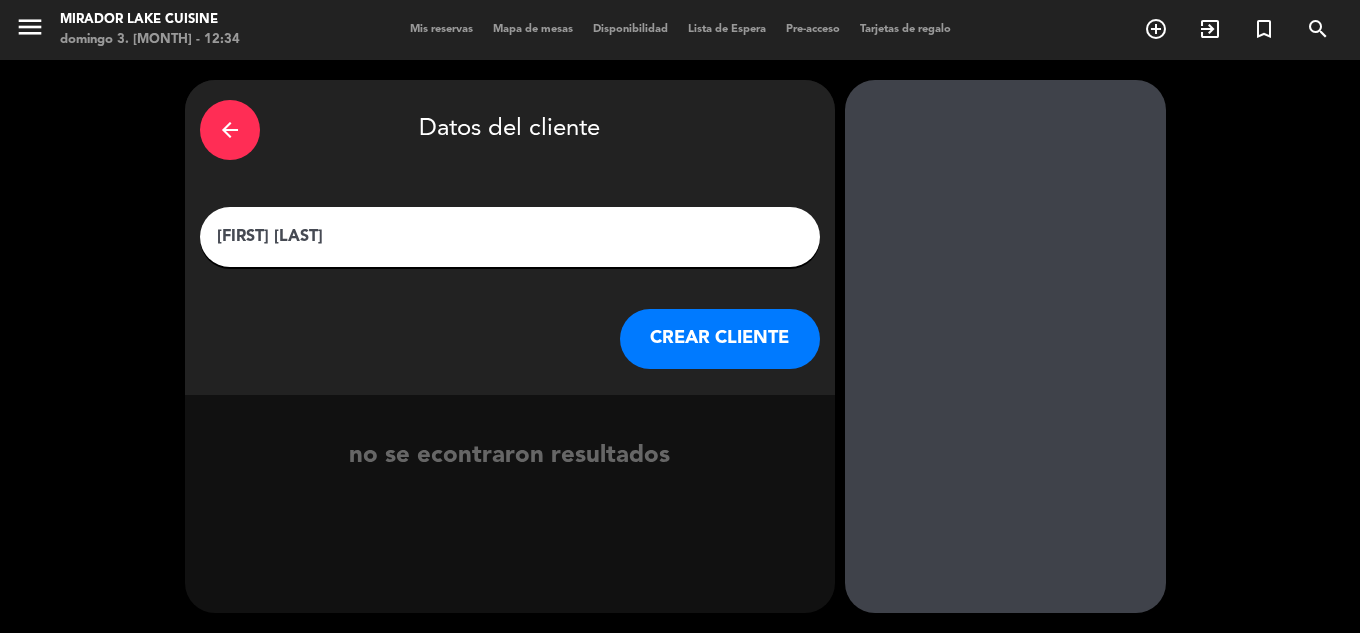 type on "[FIRST] [LAST]" 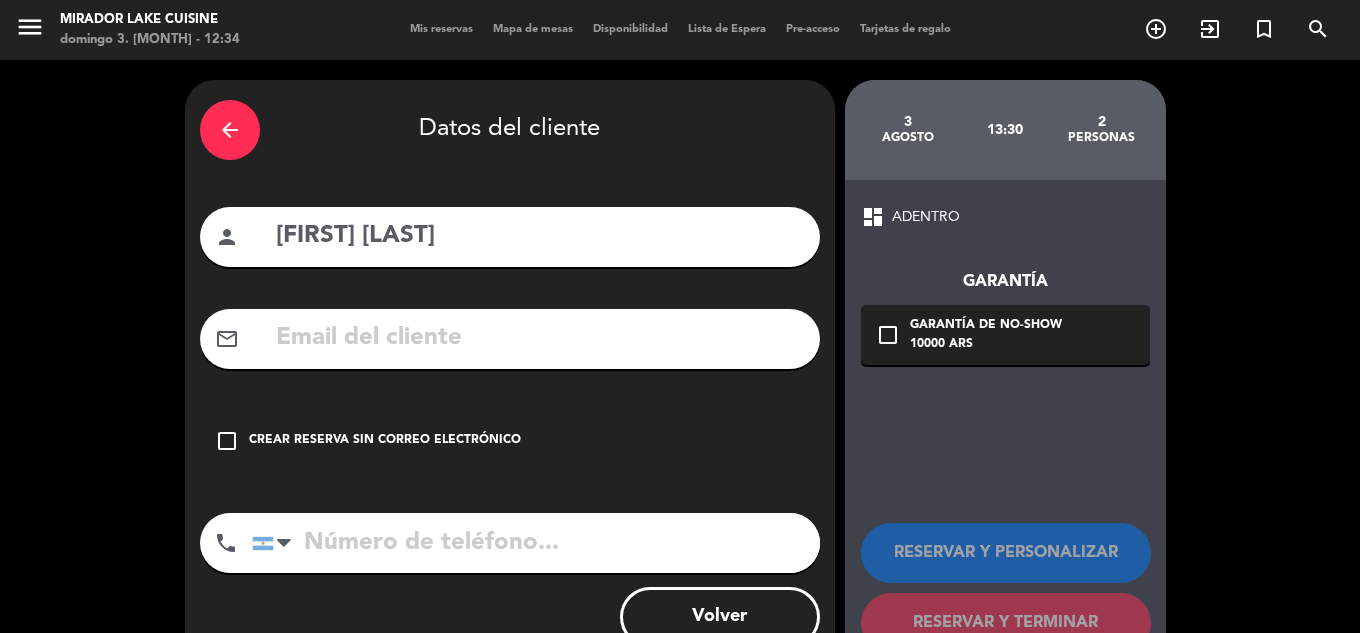 click at bounding box center (536, 543) 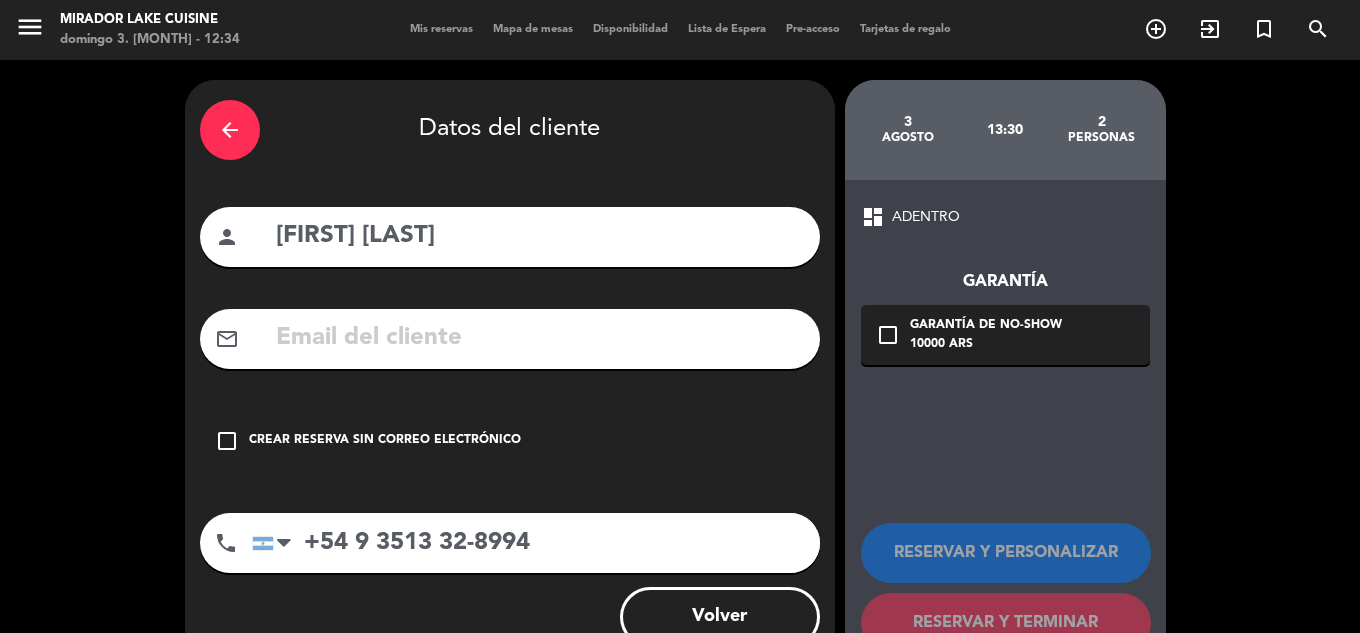 type on "+54 9 3513 32-8994" 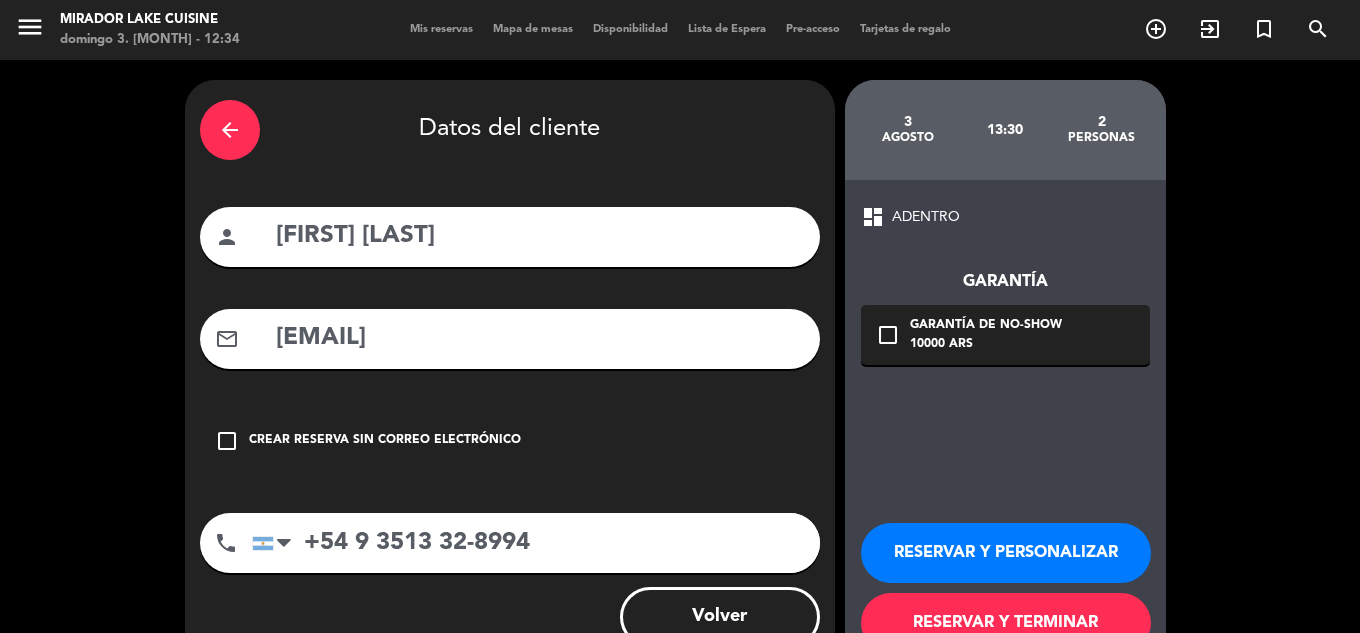type on "[EMAIL]" 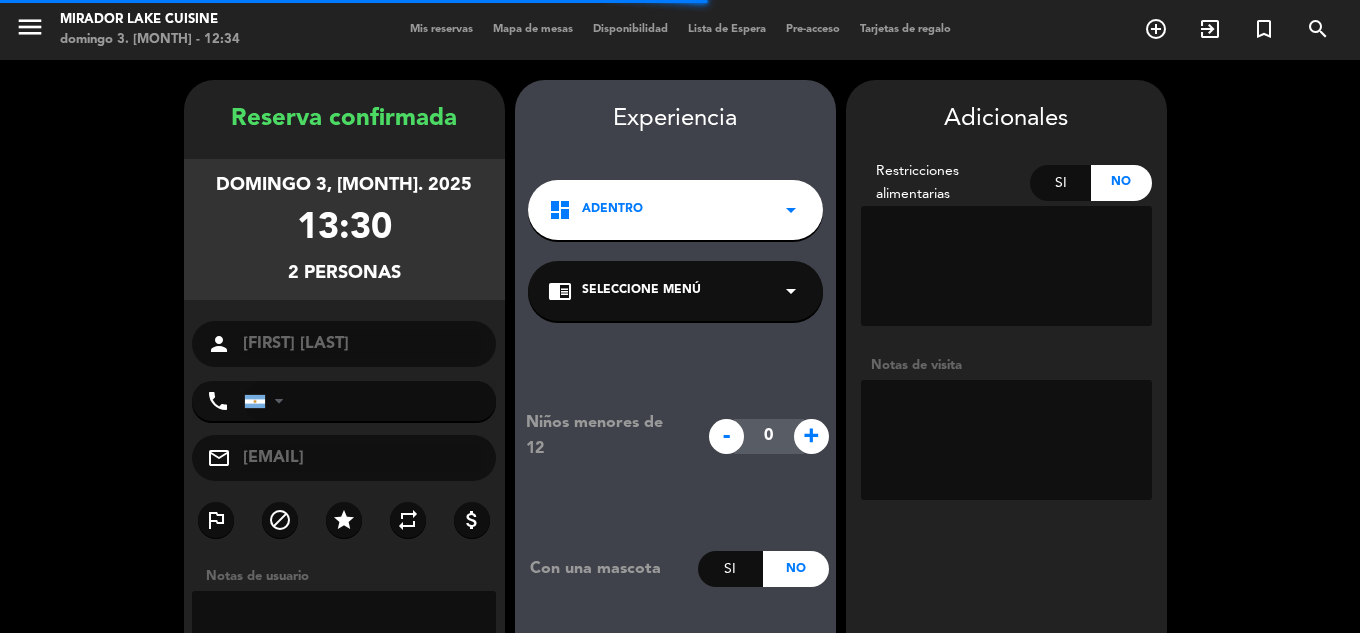 type on "+[PHONE]" 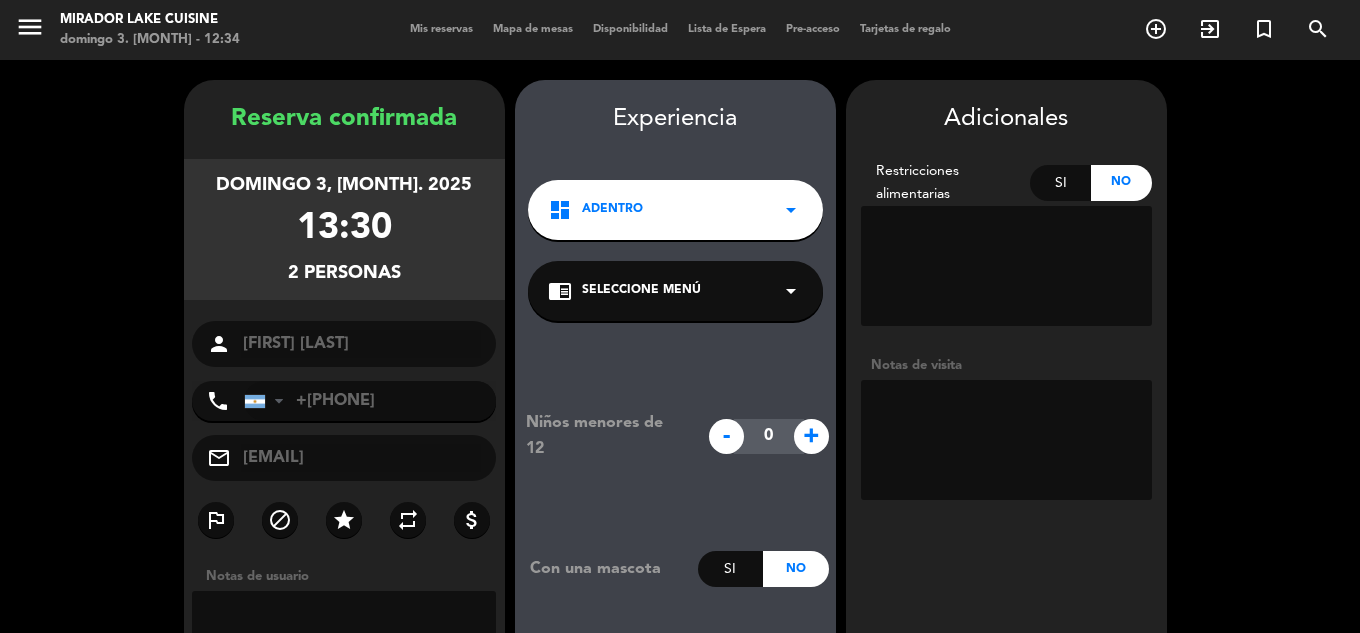 scroll, scrollTop: 167, scrollLeft: 0, axis: vertical 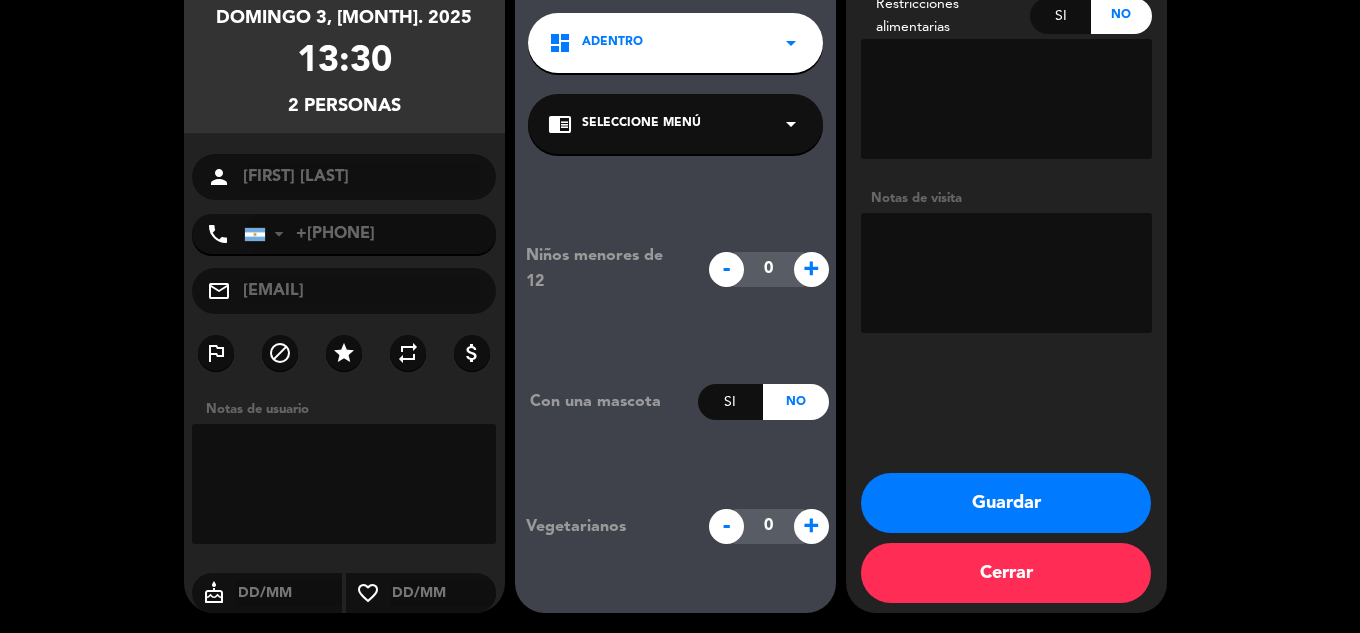 click at bounding box center (1006, 273) 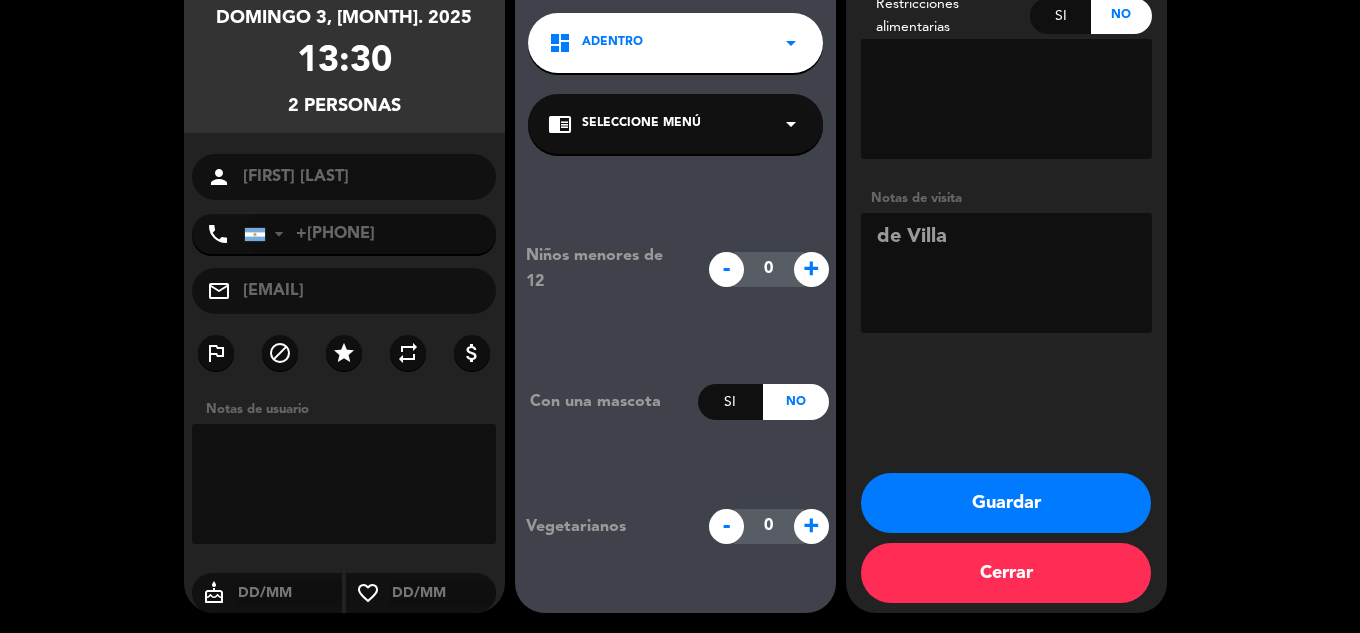 type on "de Villa" 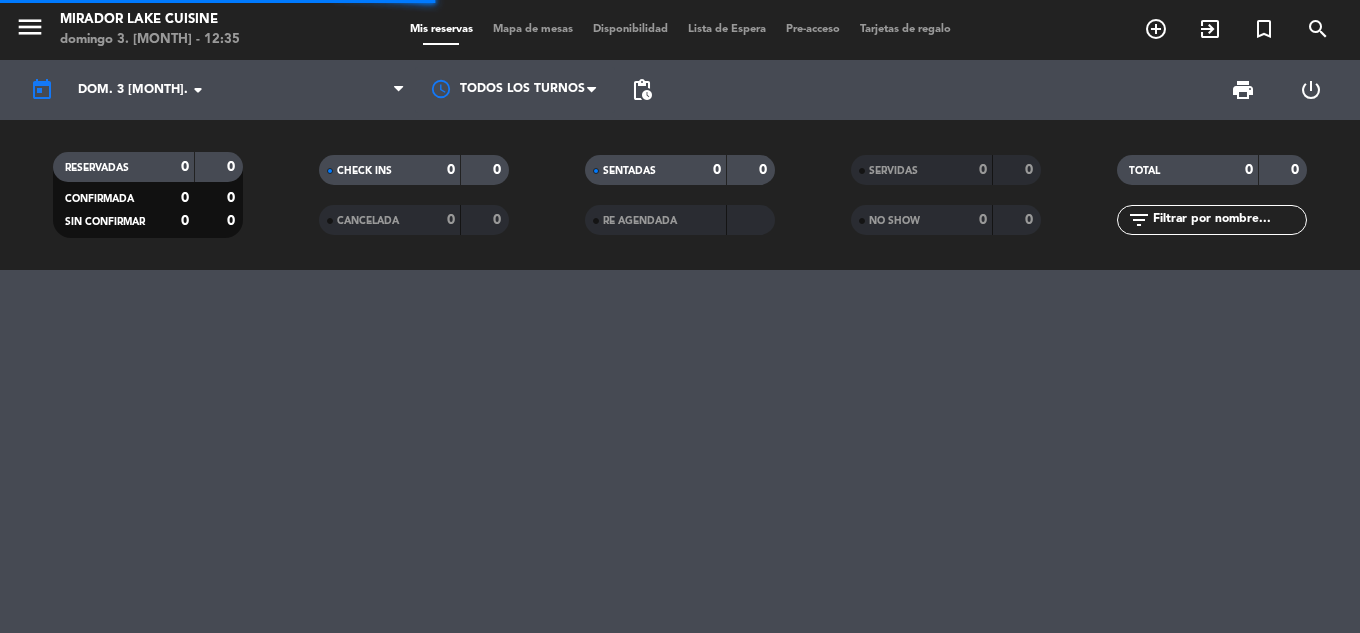 scroll, scrollTop: 0, scrollLeft: 0, axis: both 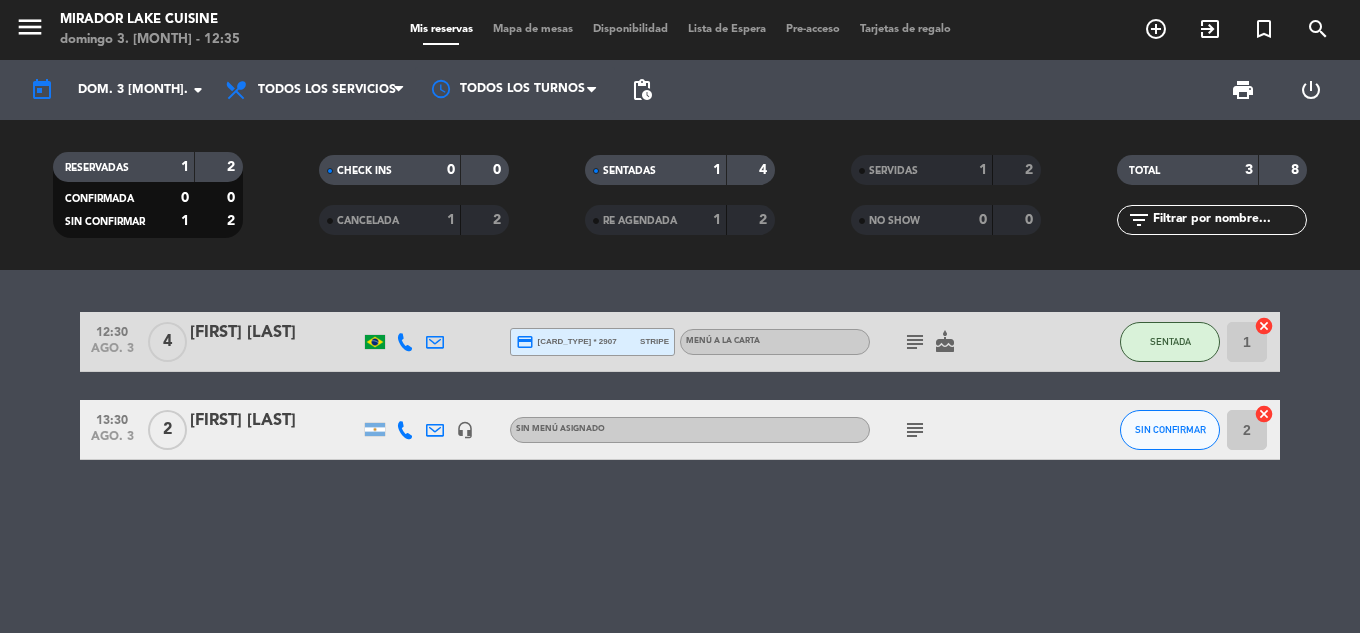 click on "[FIRST] [LAST]" 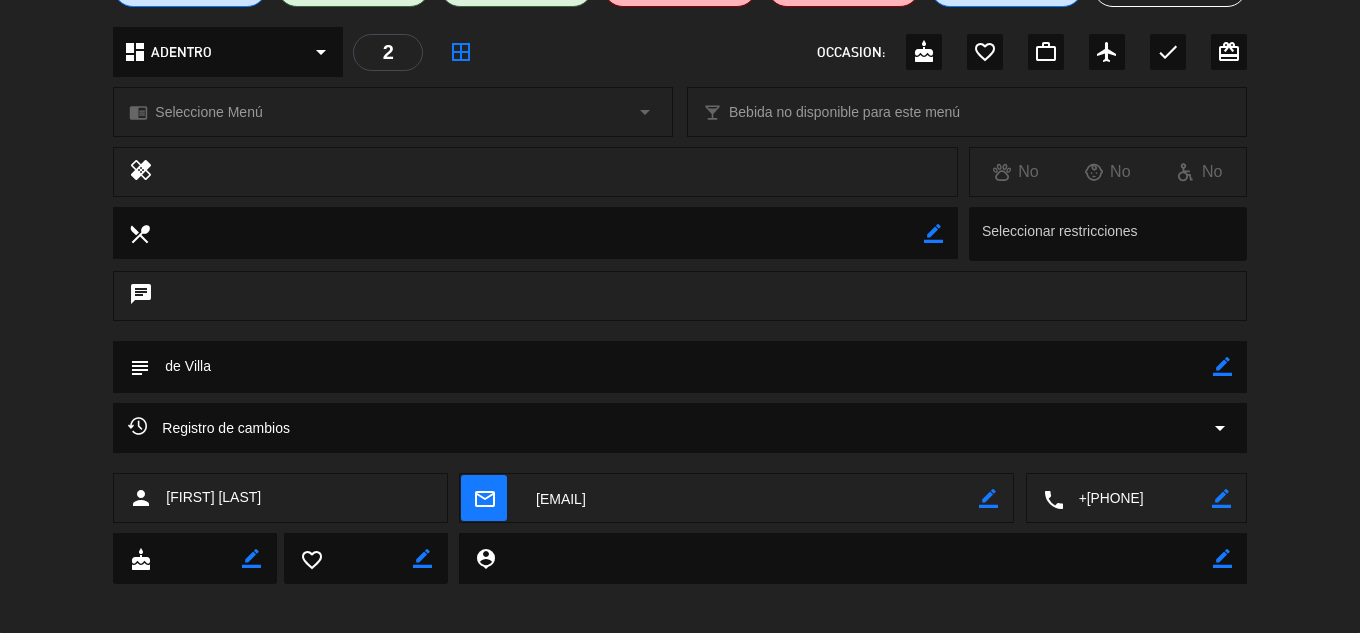 scroll, scrollTop: 224, scrollLeft: 0, axis: vertical 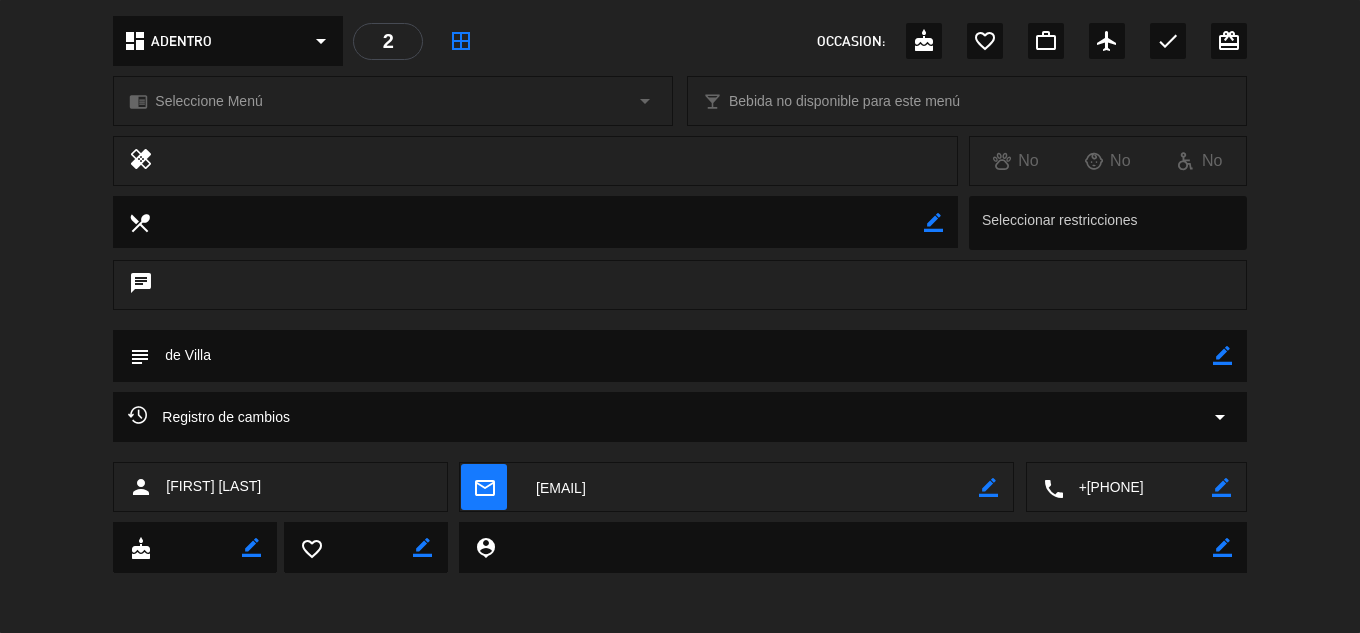 click on "mail_outline" 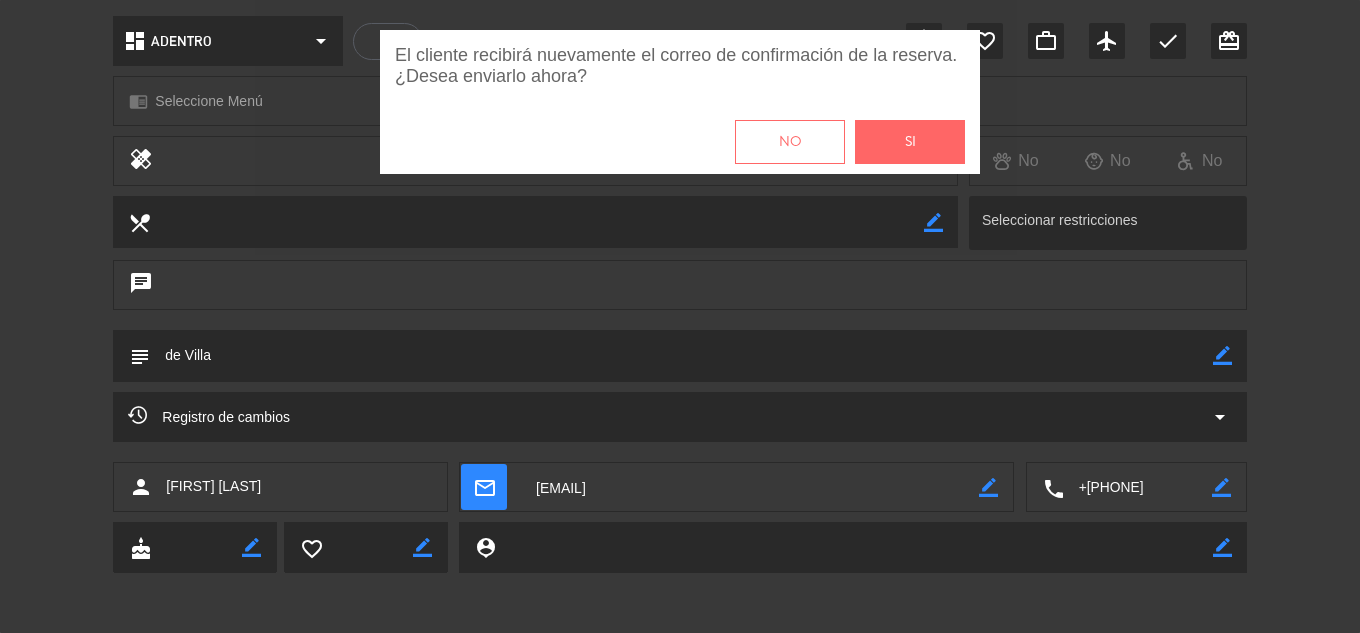 click on "Si" 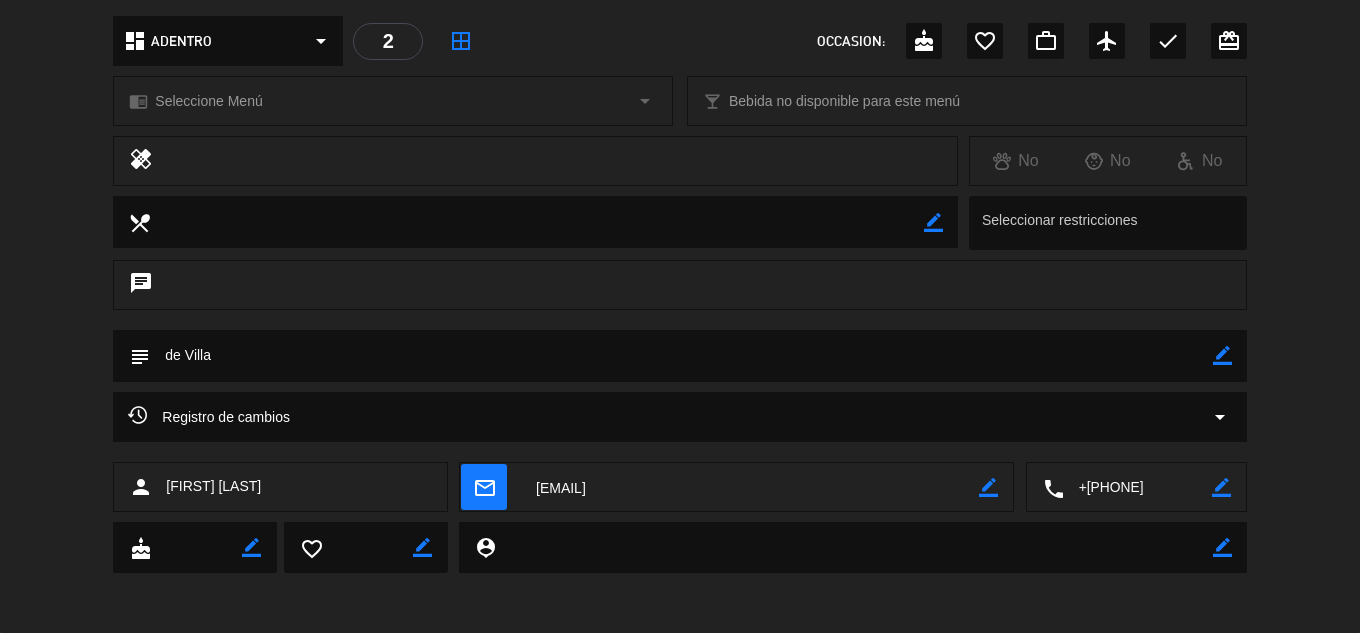 scroll, scrollTop: 0, scrollLeft: 0, axis: both 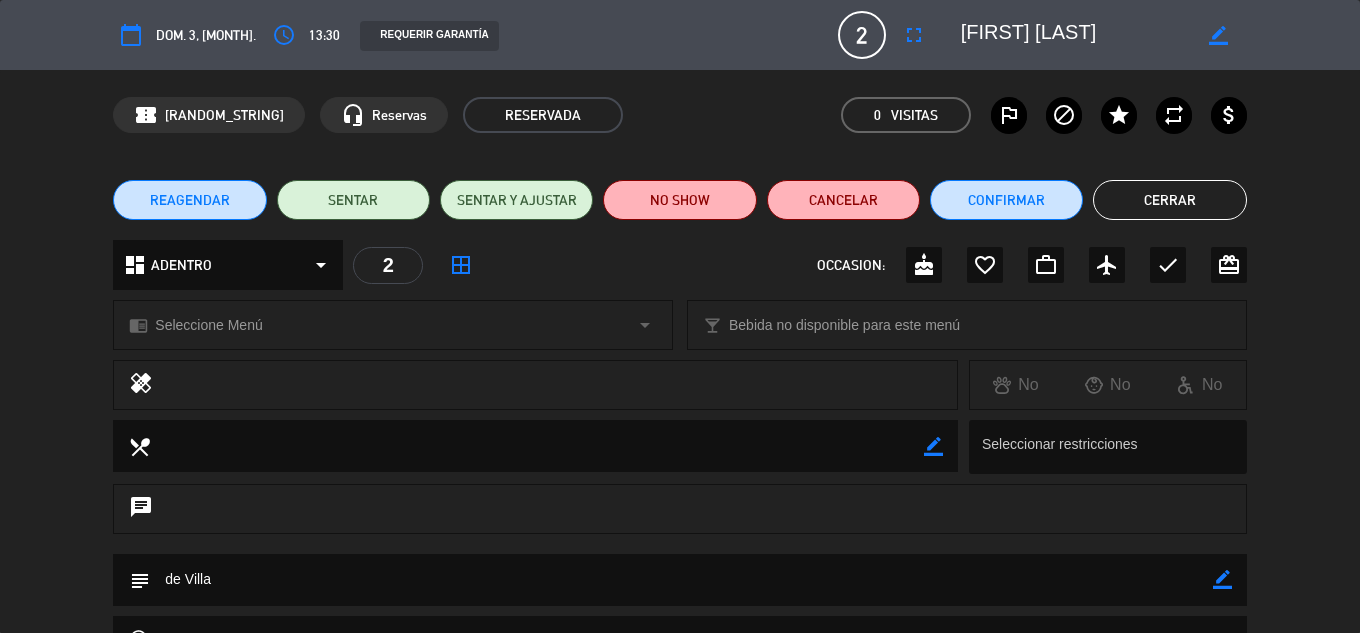 click on "Cerrar" 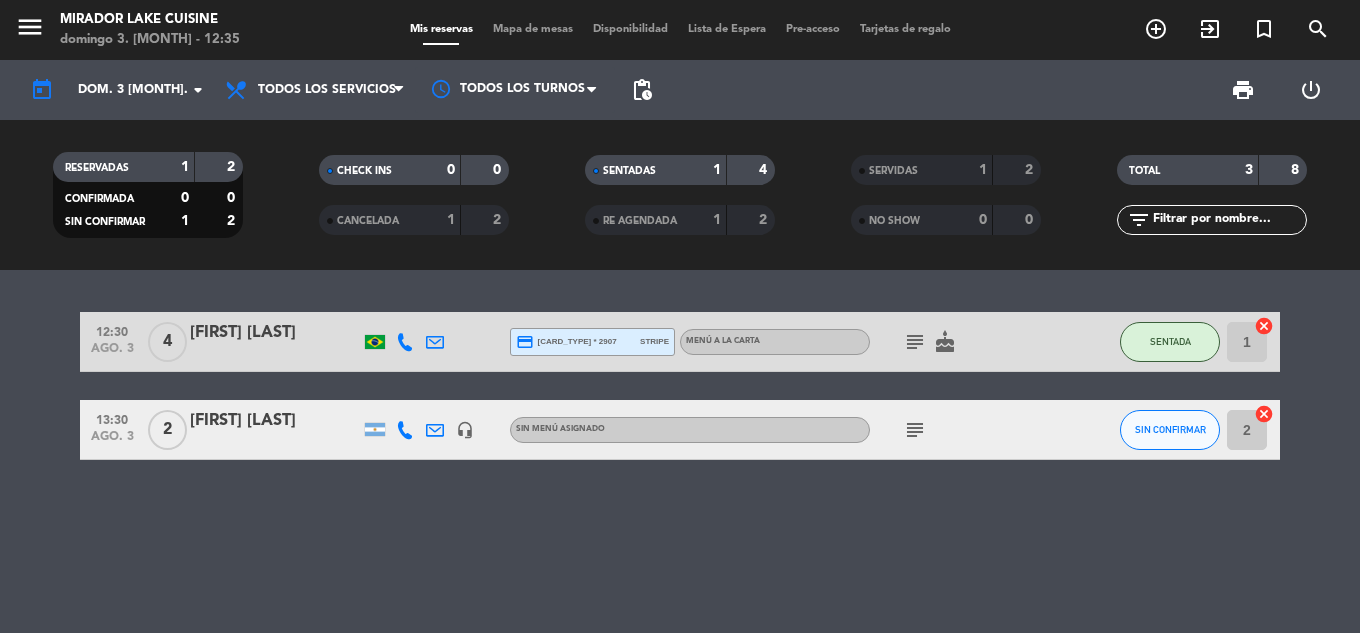 click on "Mapa de mesas" at bounding box center [533, 29] 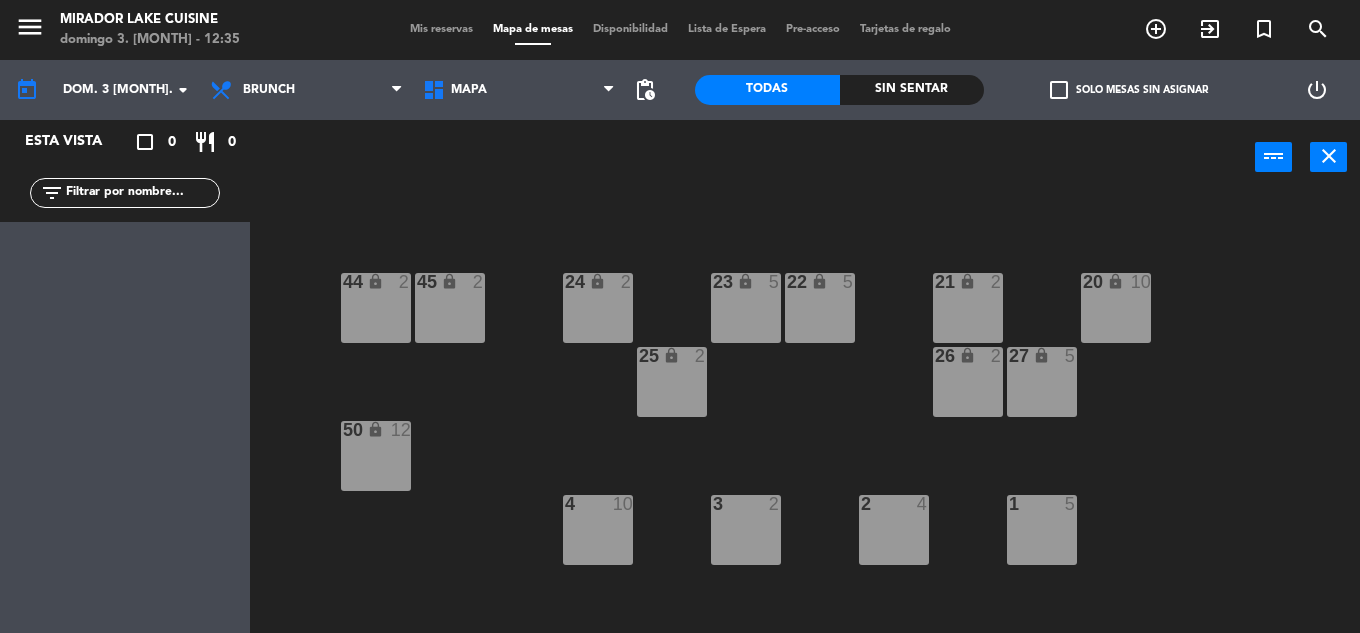 scroll, scrollTop: 407, scrollLeft: 0, axis: vertical 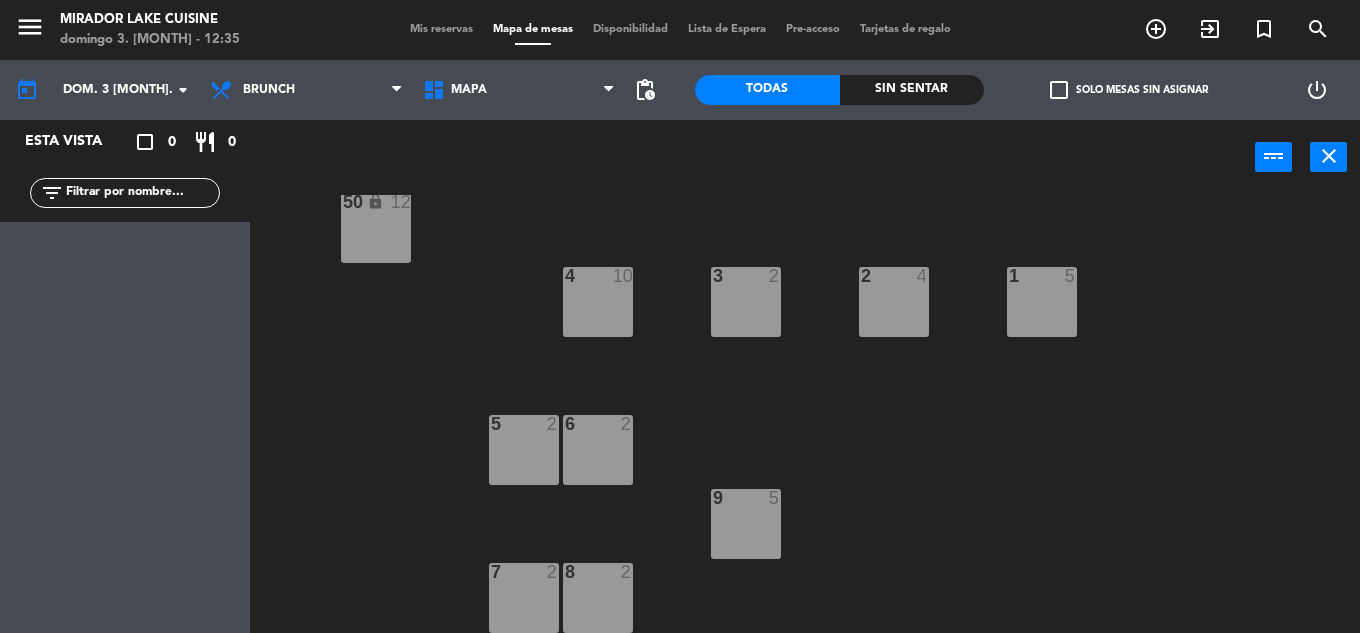 click on "L lock  5  33 lock  2  32 lock  2  31 lock  2  30 lock  2  40 lock  2  41 lock  6  42 lock  2  43 lock  2  44 lock  2  45 lock  2  24 lock  2  23 lock  5  22 lock  5  21 lock  2  20 lock  10  25 lock  2  26 lock  2  27 lock  5  50 lock  12  4  10  3  2  2  4  1  5  5  2  6  2  9  5  8  2  7  2" 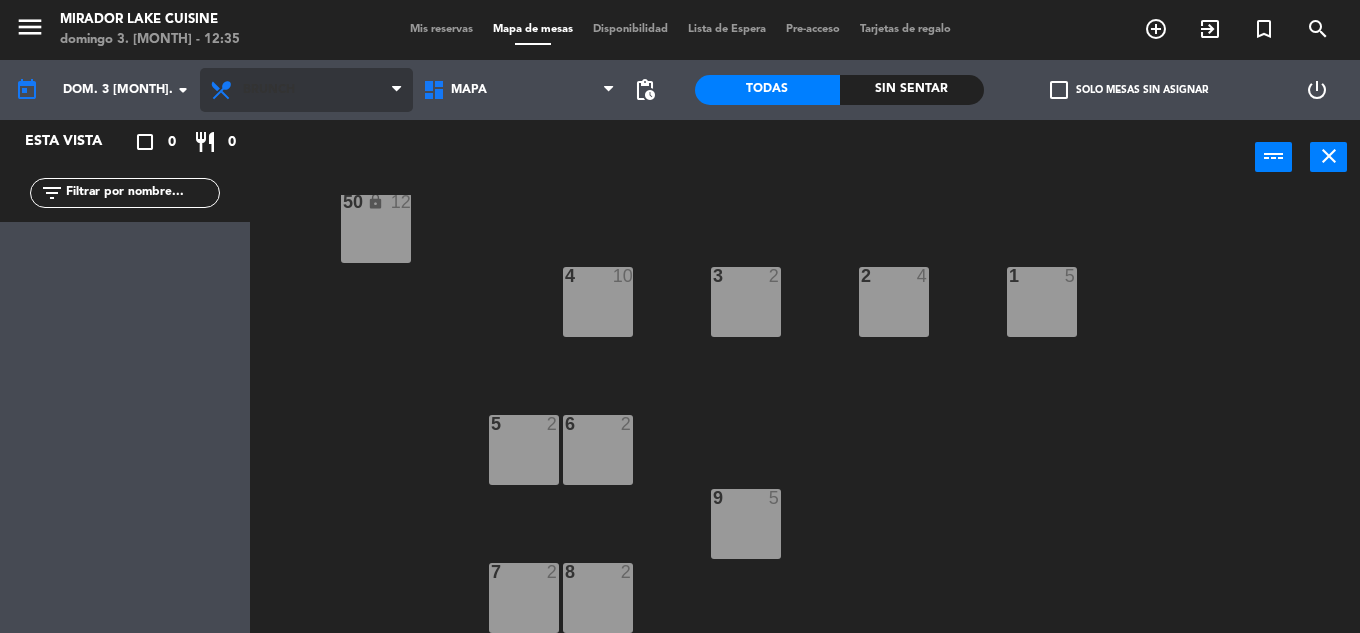 click on "Brunch" at bounding box center [306, 90] 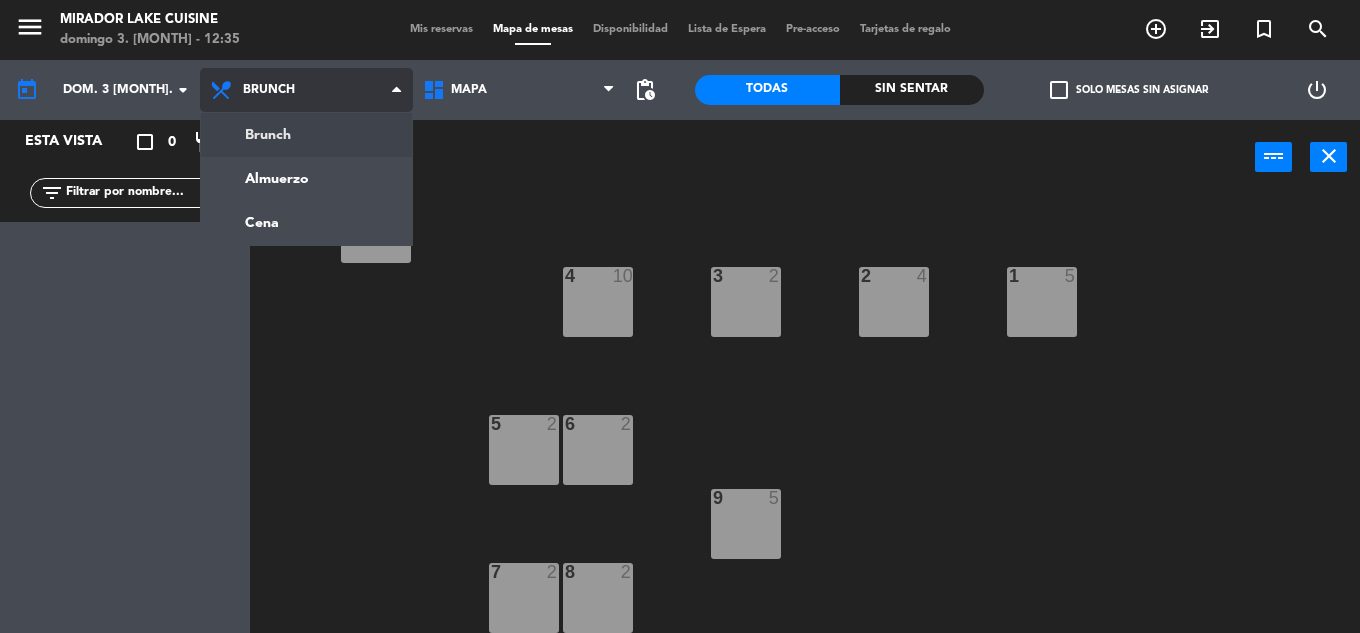 scroll, scrollTop: 0, scrollLeft: 0, axis: both 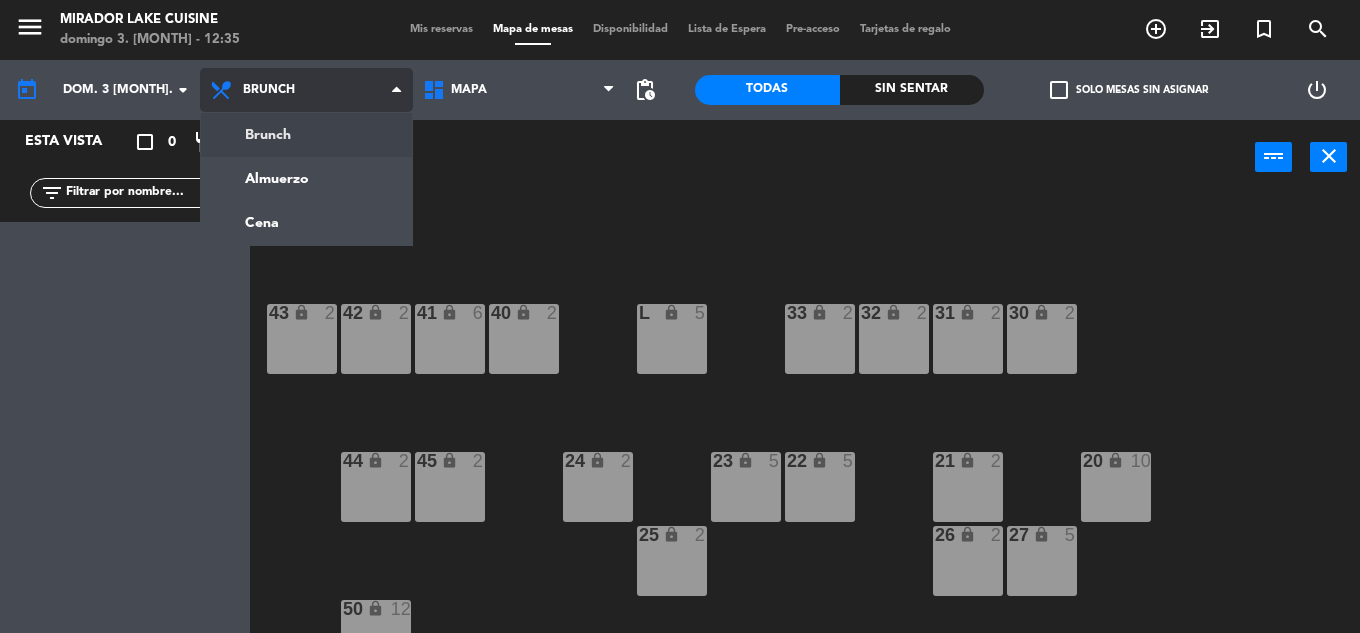 click on "menu  Mirador Lake Cuisine   domingo 3. [MONTH] - 12:35   Mis reservas   Mapa de mesas   Disponibilidad   Lista de Espera   Pre-acceso   Tarjetas de regalo  add_circle_outline exit_to_app turned_in_not search today    dom. 3 [MONTH]. arrow_drop_down  Brunch  Almuerzo  Cena  Brunch  Brunch  Almuerzo  Cena  MAPA   MAPA   MAPA  pending_actions  Todas  Sin sentar  check_box_outline_blank   Solo mesas sin asignar   power_settings_new   Esta vista   crop_square  0  restaurant  0 filter_list power_input close L lock  5  33 lock  2  32 lock  2  31 lock  2  30 lock  2  40 lock  2  41 lock  6  42 lock  2  43 lock  2  44 lock  2  45 lock  2  24 lock  2  23 lock  5  22 lock  5  21 lock  2  20 lock  10  25 lock  2  26 lock  2  27 lock  5  50 lock  12  4  10  3  2  2  4  1  5  5  2  6  2  9  5  8  2  7  2" 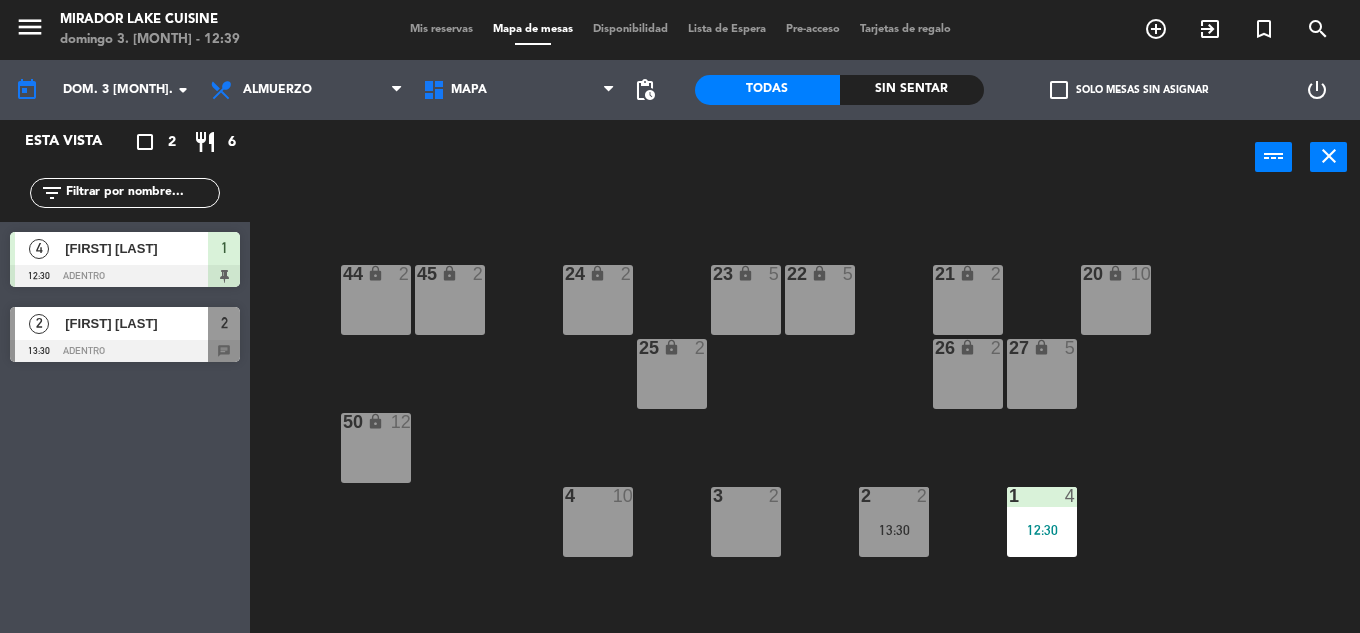 scroll, scrollTop: 200, scrollLeft: 0, axis: vertical 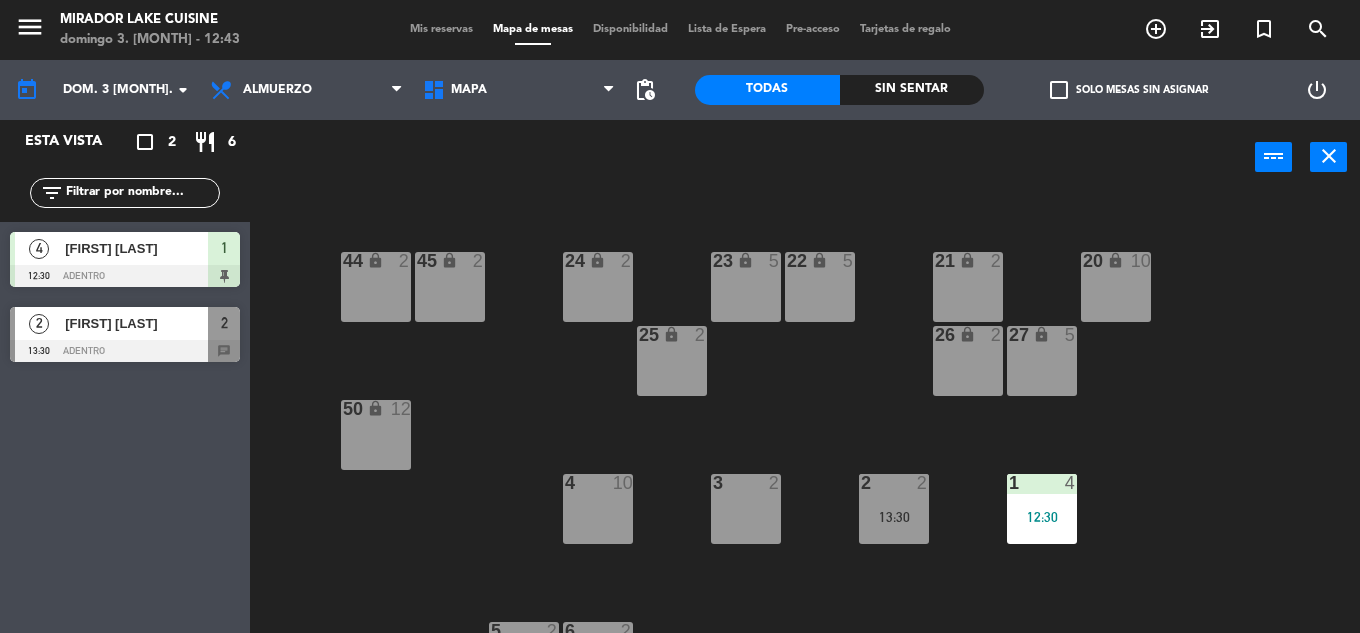 click on "L lock  5  33 lock  2  32 lock  2  31 lock  2  30 lock  2  40 lock  2  41 lock  6  42 lock  2  43 lock  2  44 lock  2  45 lock  2  24 lock  2  23 lock  5  22 lock  5  21 lock  2  20 lock  10  25 lock  2  26 lock  2  27 lock  5  50 lock  12  4  10  3  2  2  2   13:30  1  4   12:30  5  2  6  2  9  5  8  2  7  2" 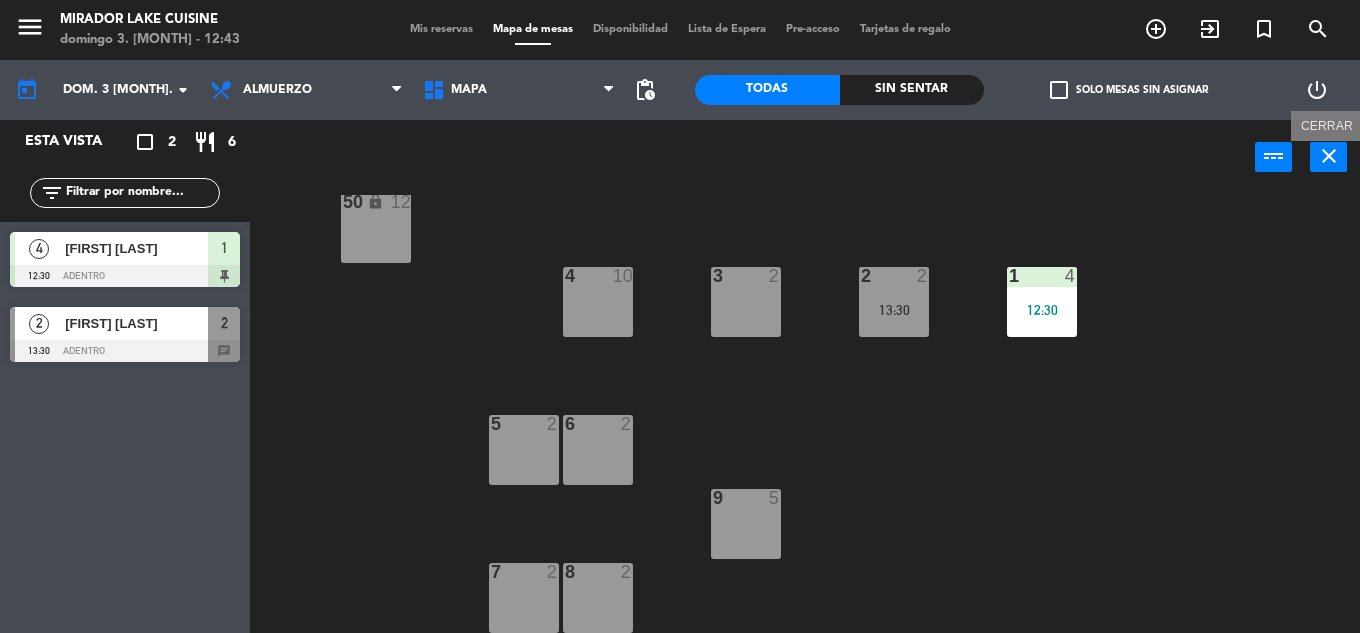 click on "close" at bounding box center [1329, 156] 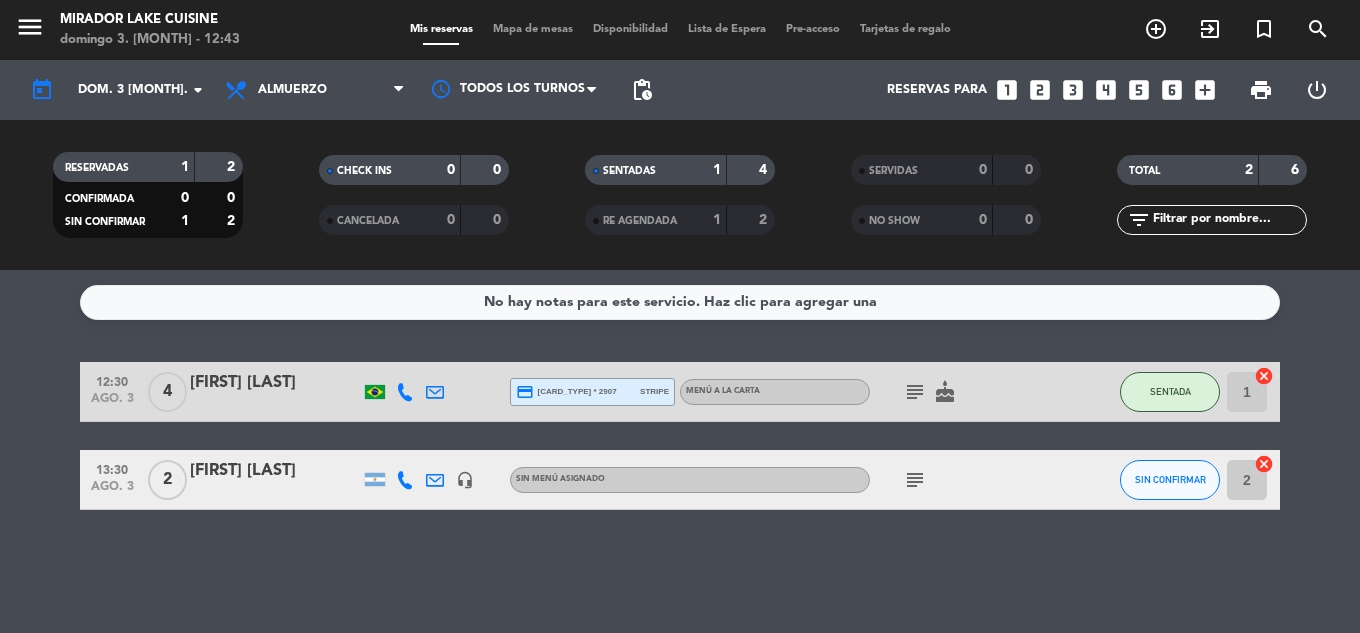click on "12:30   ago. 3   4   [FIRST] [LAST]  credit_card  master * 2907   stripe   MENÚ A LA CARTA  subject   cake  SENTADA 1  cancel   13:30   ago. 3   2   [FIRST] [LAST]  headset_mic  Sin menú asignado  subject  SIN CONFIRMAR 2  cancel" 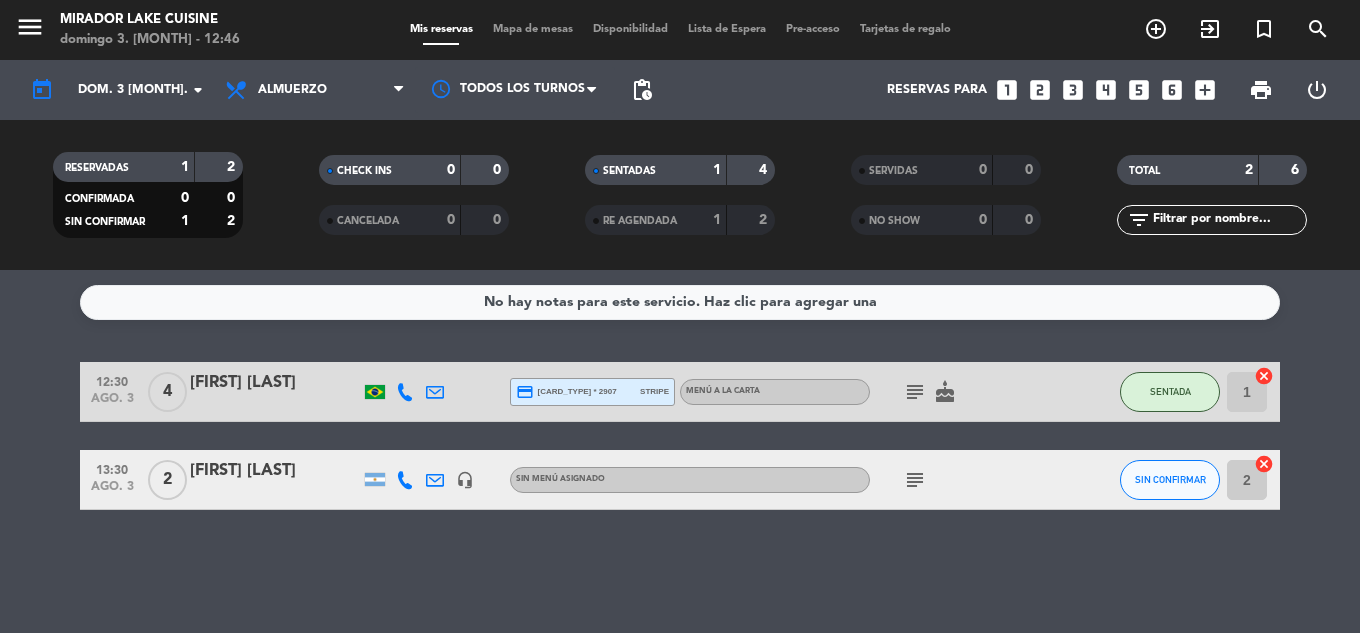 click on "12:30   ago. 3   4   [FIRST] [LAST]  credit_card  master * 2907   stripe   MENÚ A LA CARTA  subject   cake  SENTADA 1  cancel   13:30   ago. 3   2   [FIRST] [LAST]  headset_mic  Sin menú asignado  subject  SIN CONFIRMAR 2  cancel" 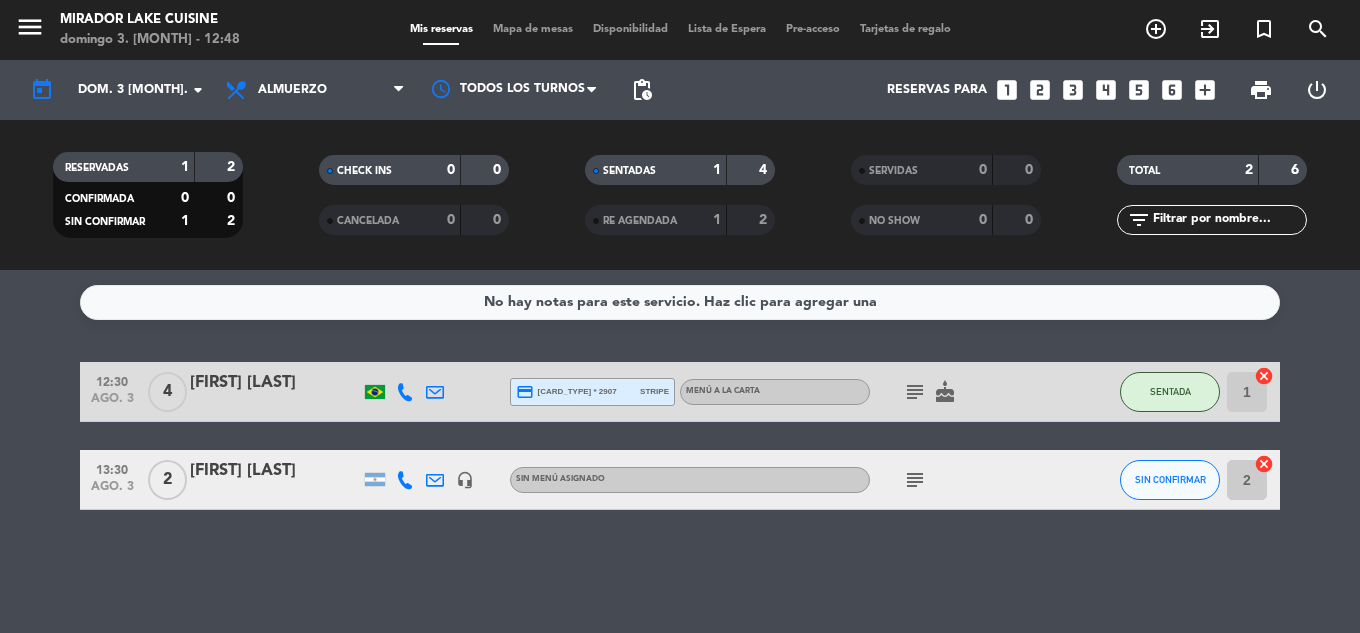 click on "Mapa de mesas" at bounding box center [533, 29] 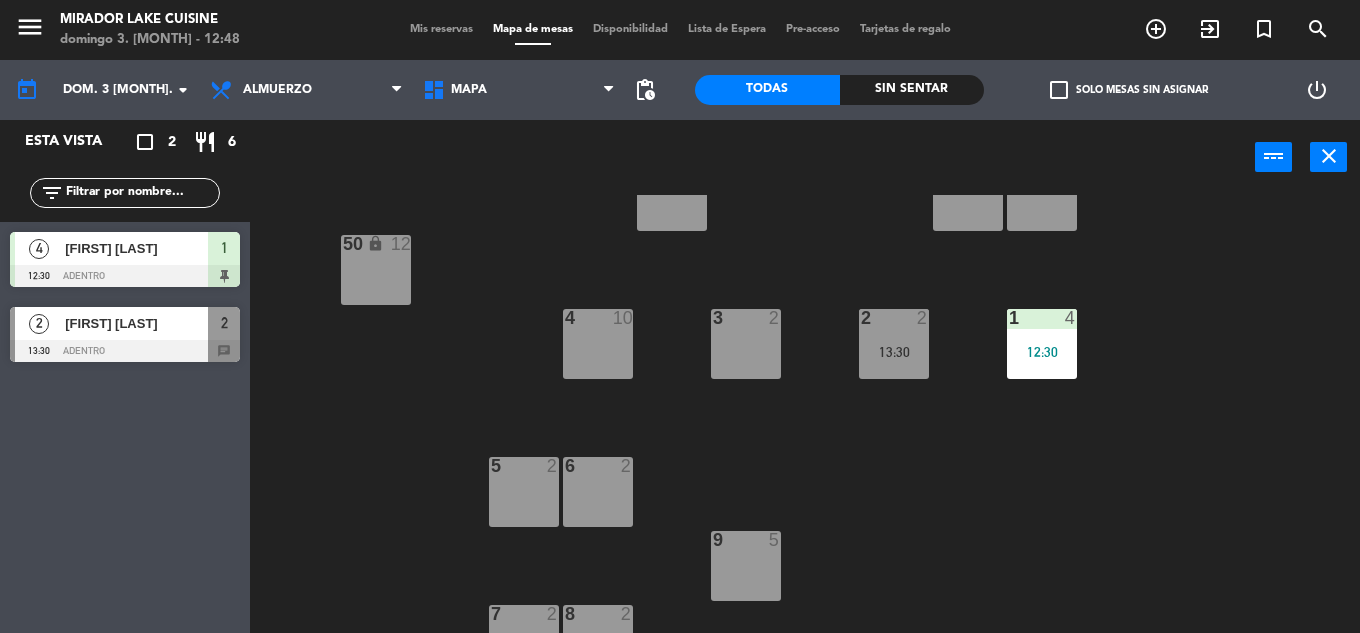 scroll, scrollTop: 400, scrollLeft: 0, axis: vertical 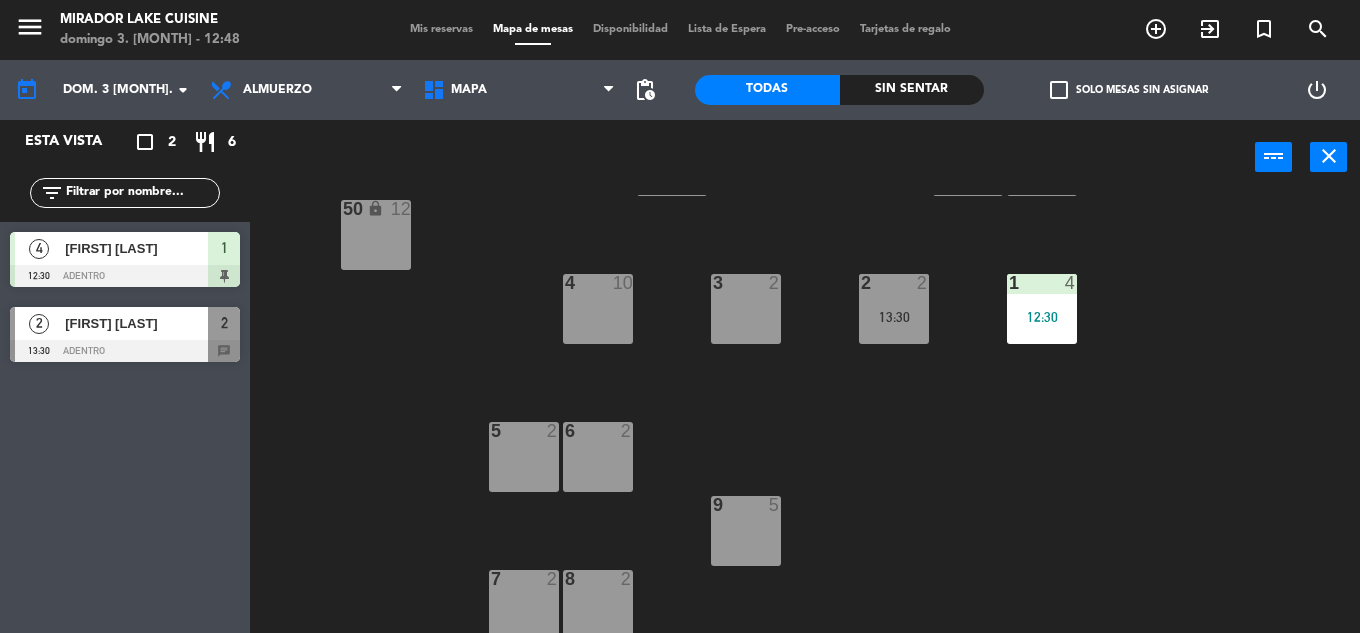 click on "5  2" at bounding box center (524, 457) 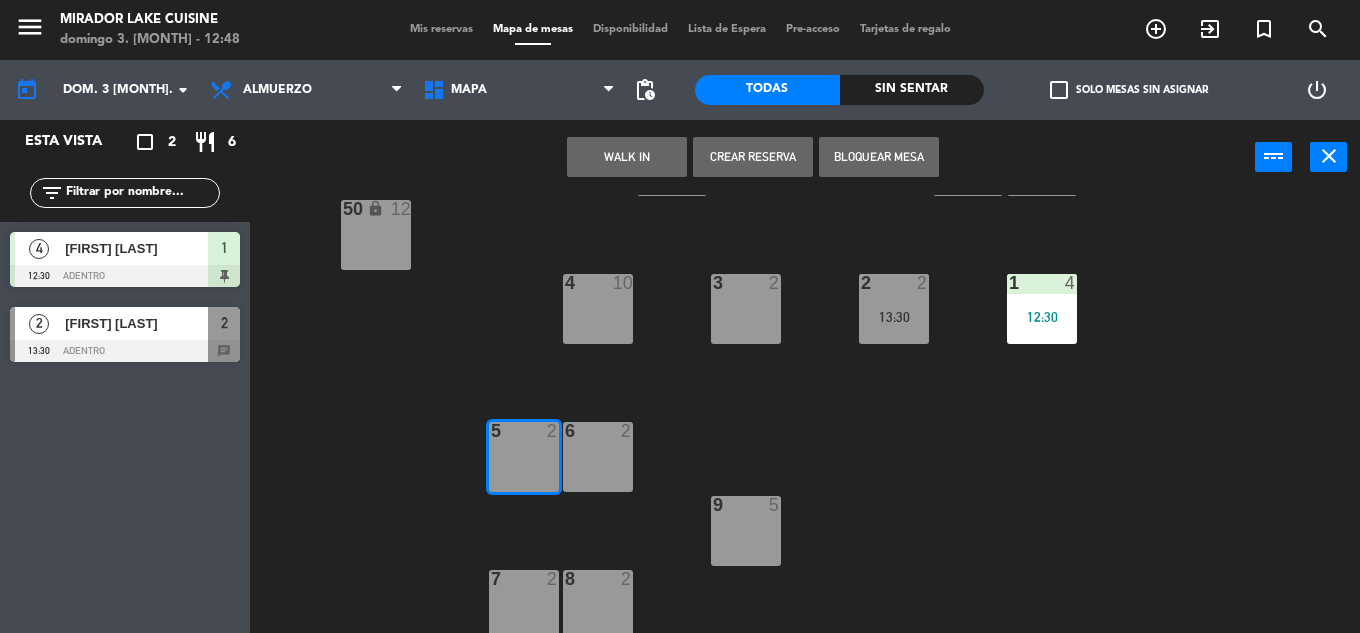 click on "WALK IN" at bounding box center (627, 157) 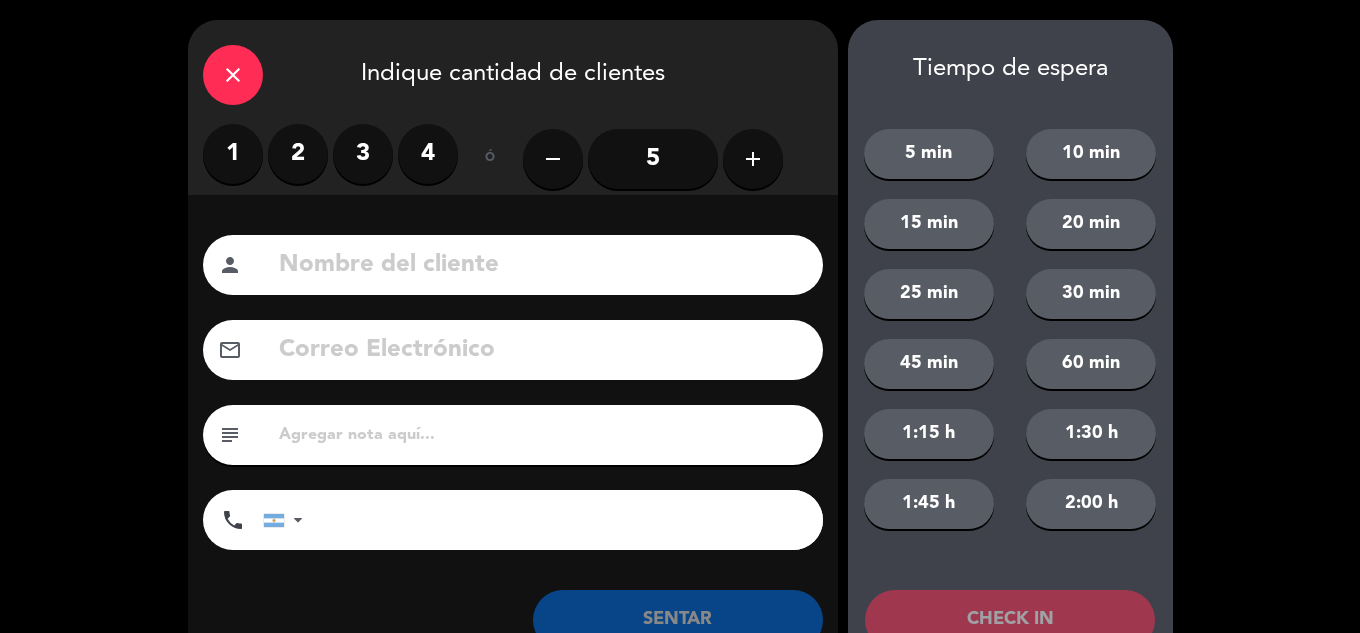 click on "1" at bounding box center (233, 154) 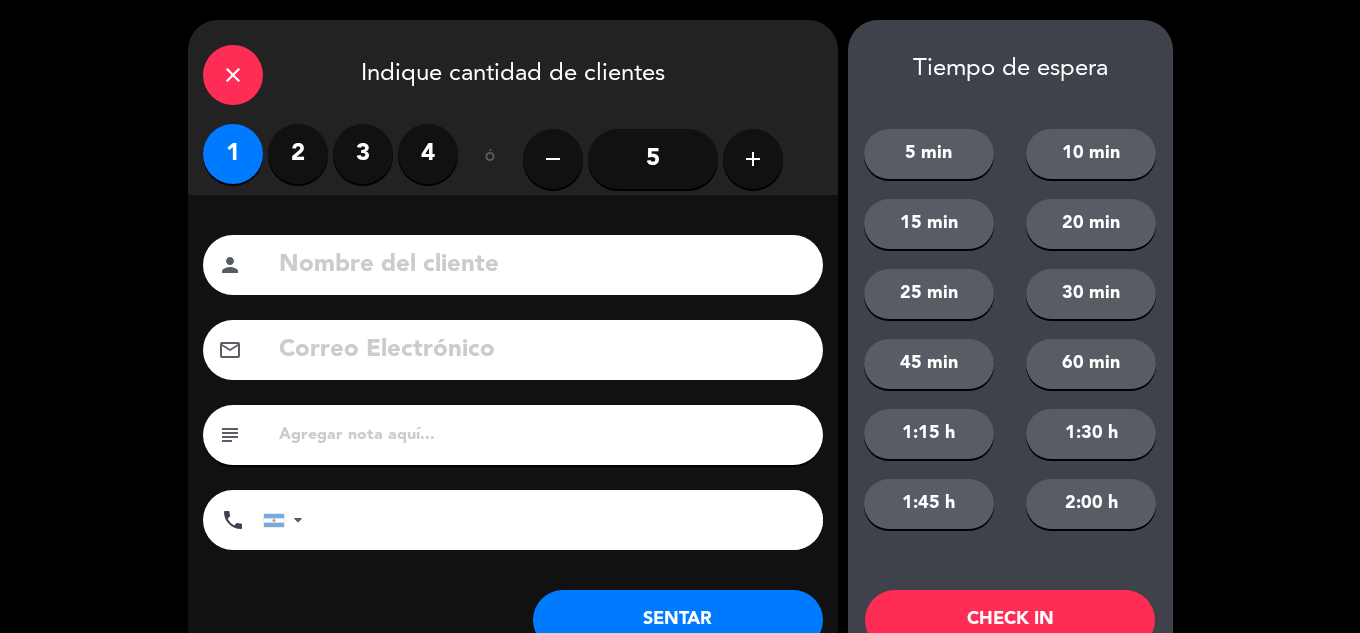 click 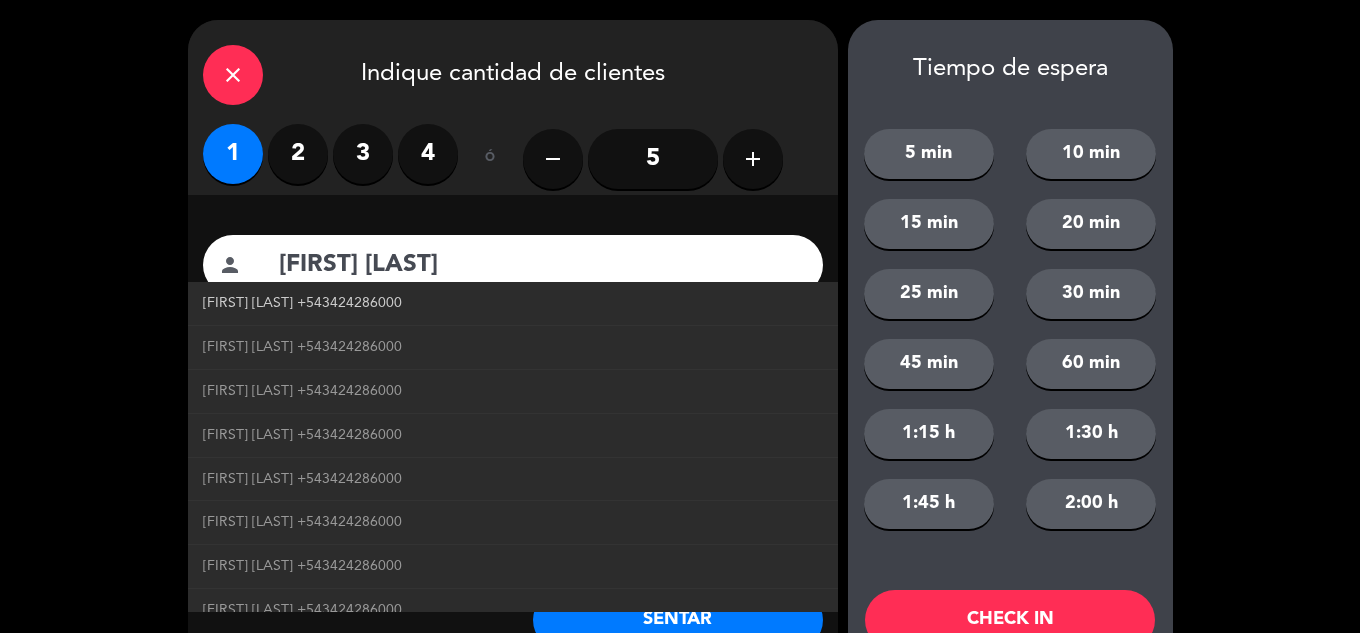 click on "[FIRST] [LAST]   +543424286000" 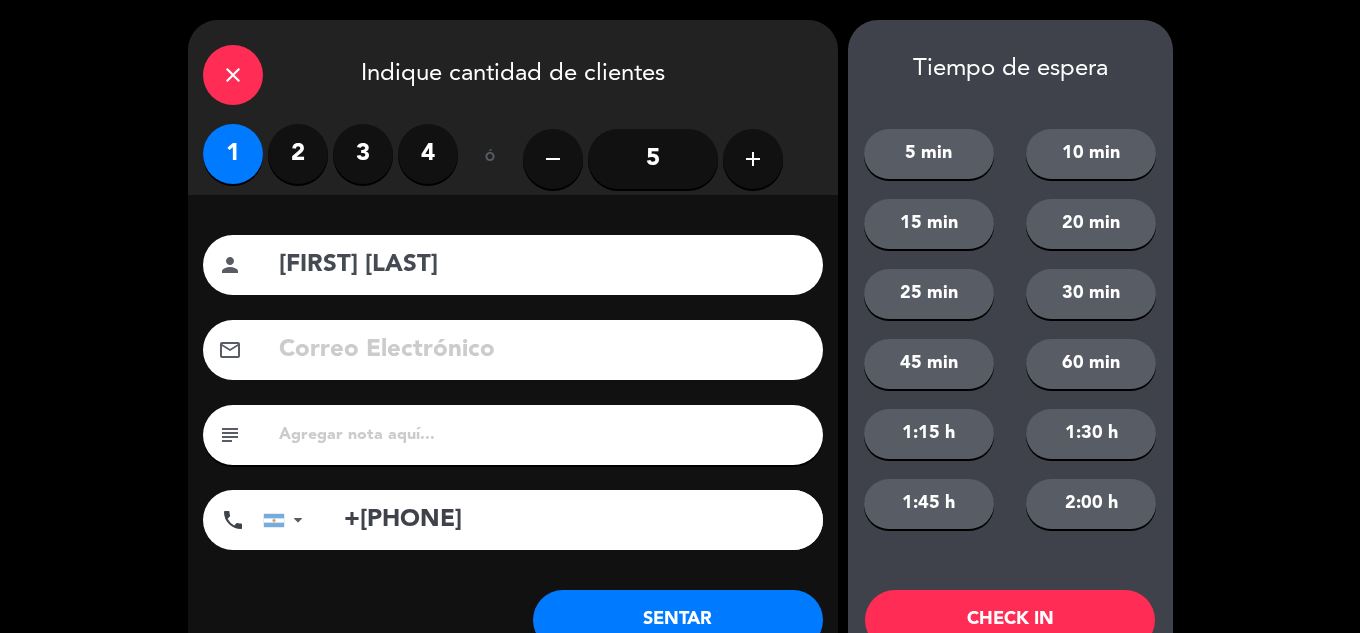 click on "SENTAR" 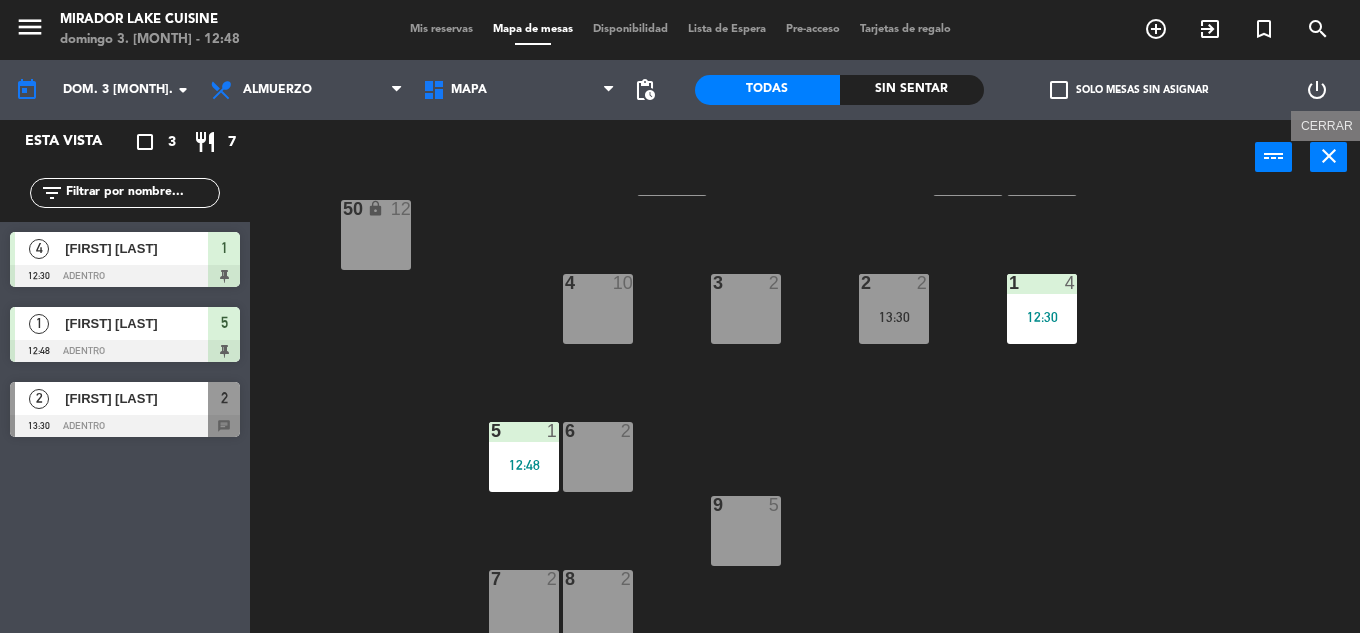 click on "close" at bounding box center [1328, 157] 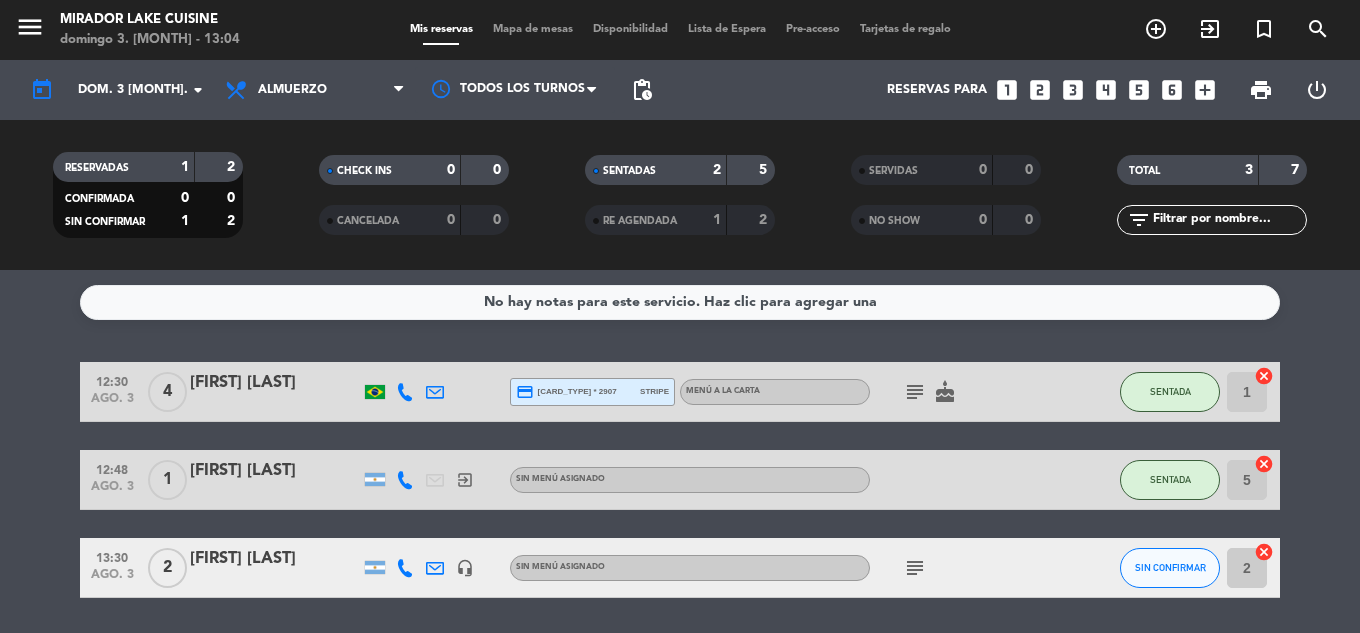 click on "[FIRST] [LAST]" 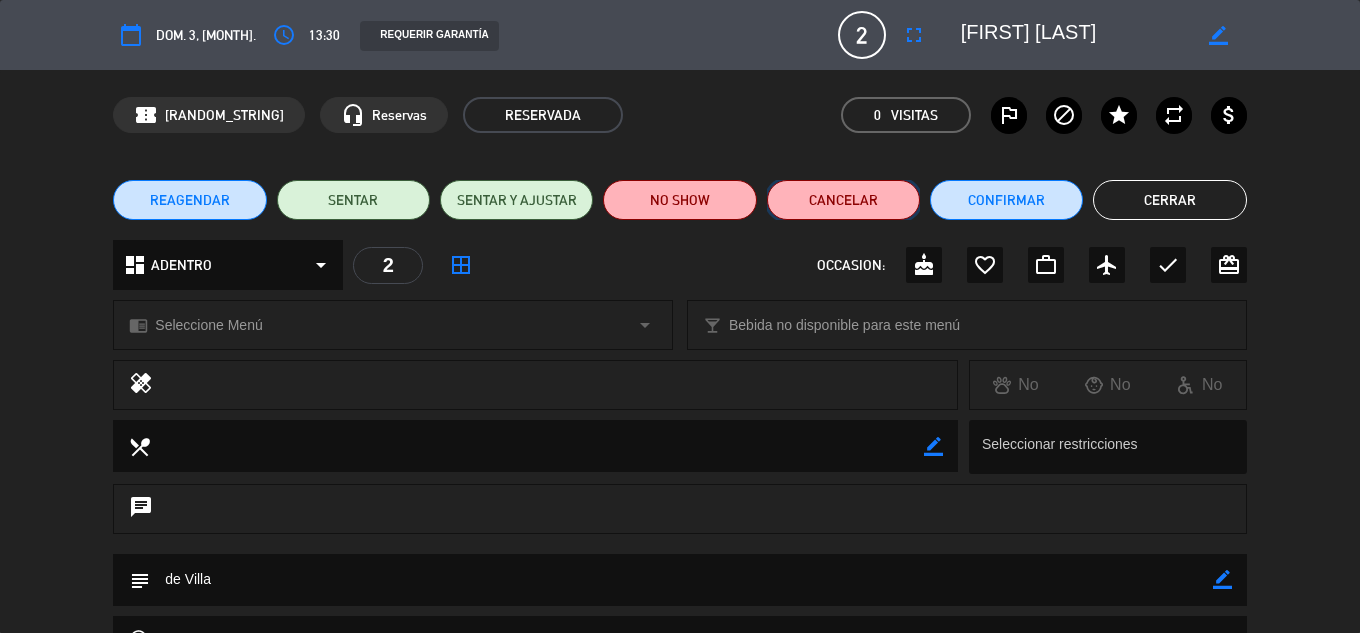 click on "Cancelar" 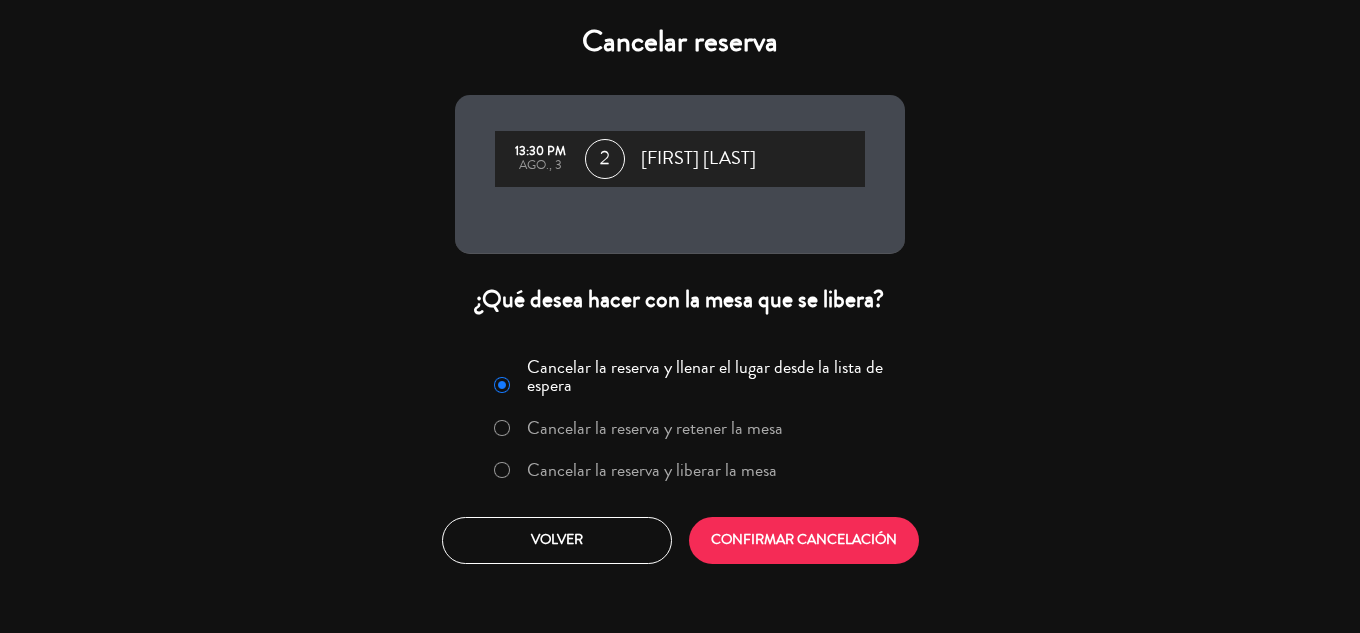 drag, startPoint x: 722, startPoint y: 471, endPoint x: 737, endPoint y: 489, distance: 23.43075 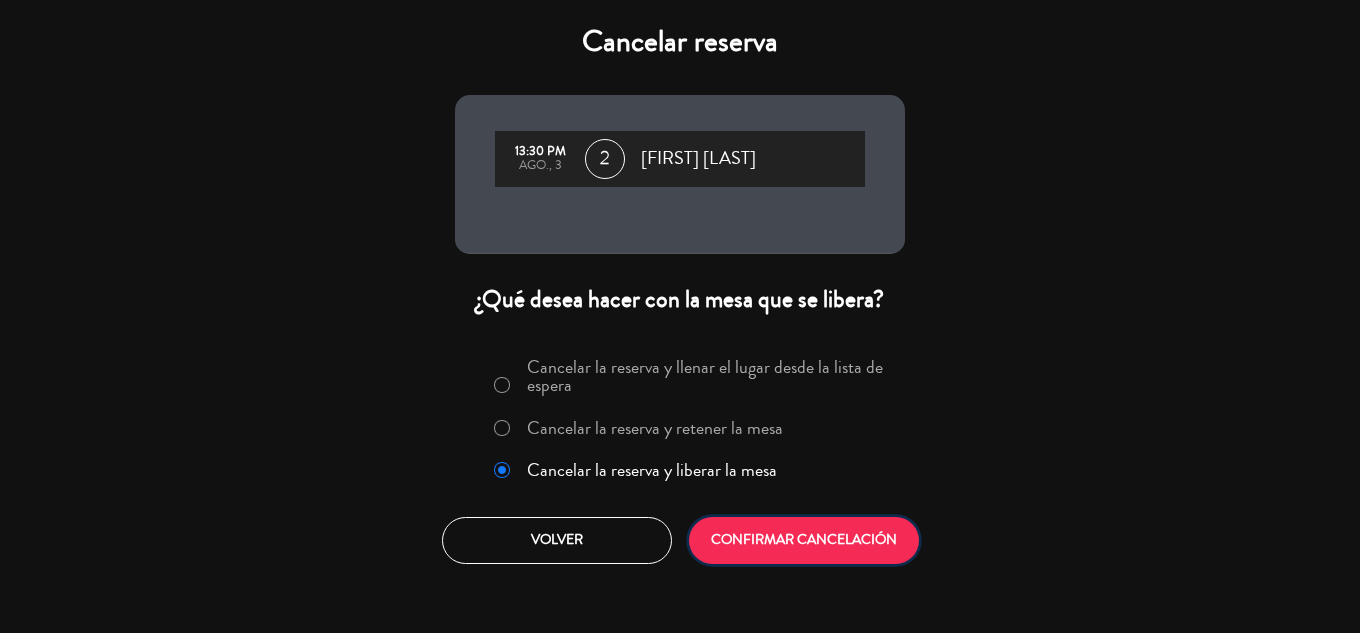 click on "CONFIRMAR CANCELACIÓN" 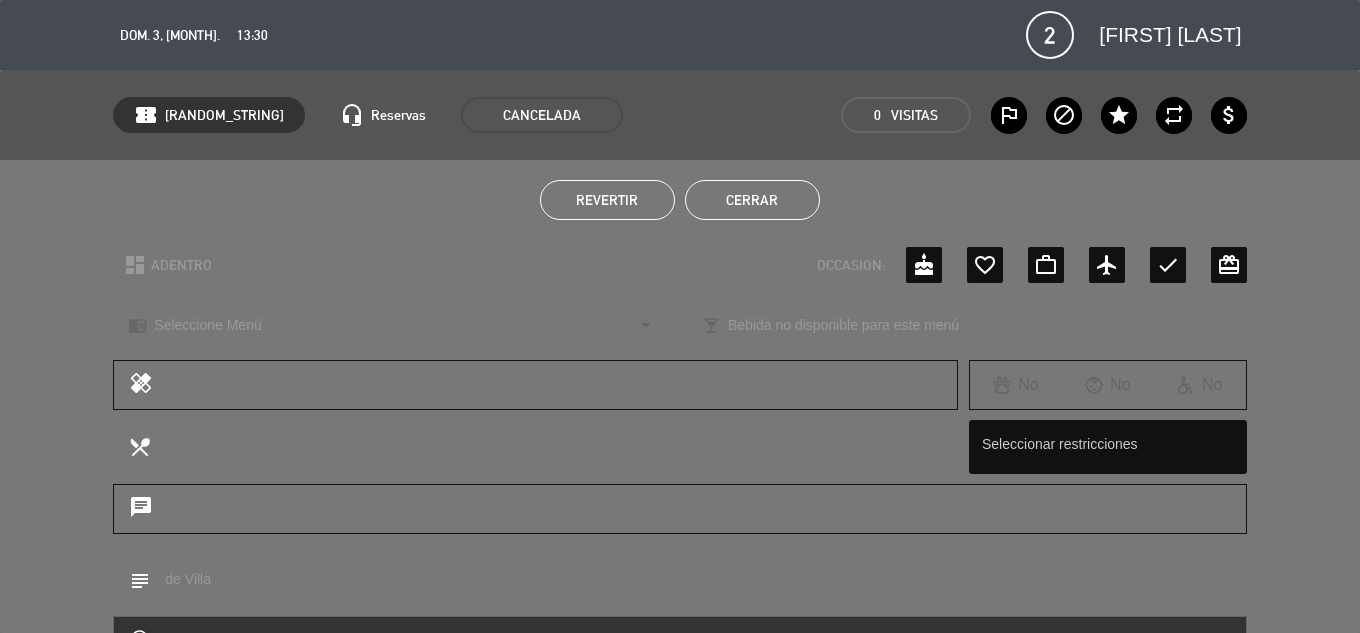 click on "Cerrar" 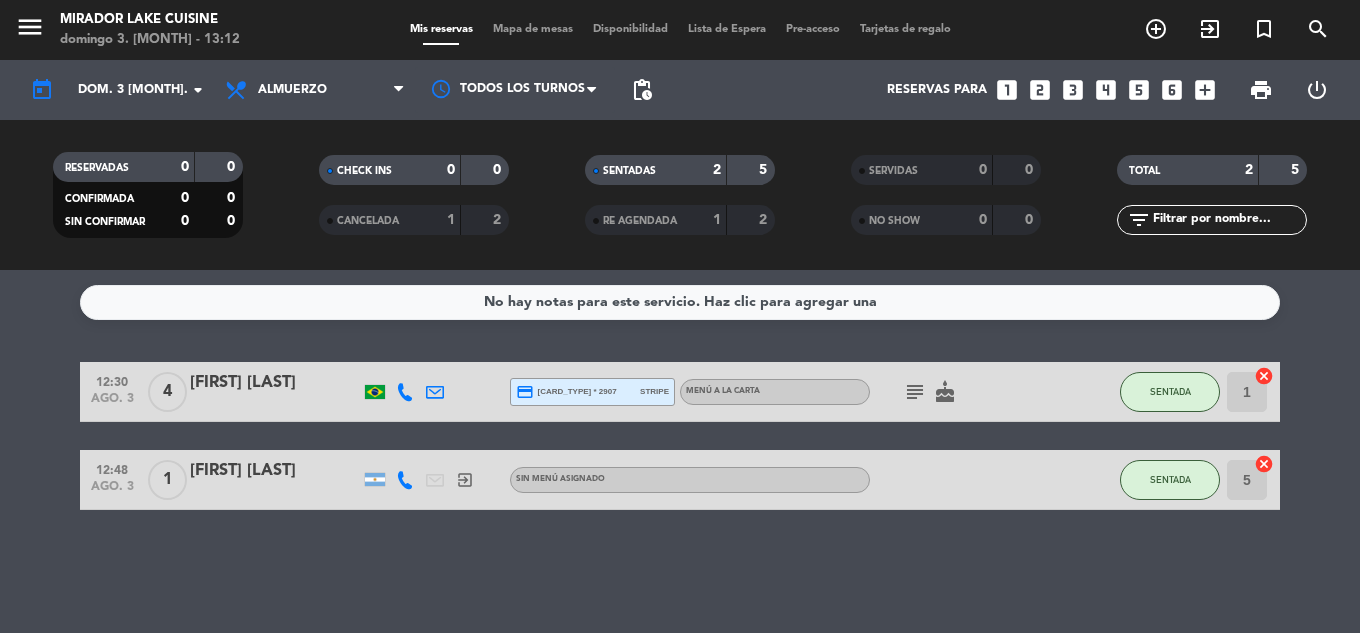 click on "No hay notas para este servicio. Haz clic para agregar una   12:30   ago. 3   4   [FIRST] [LAST]  credit_card  master * 2907   stripe   MENÚ A LA CARTA  subject   cake  SENTADA 1  cancel   12:48   ago. 3   1   [FIRST] [LAST]  exit_to_app  Sin menú asignado SENTADA 5  cancel" 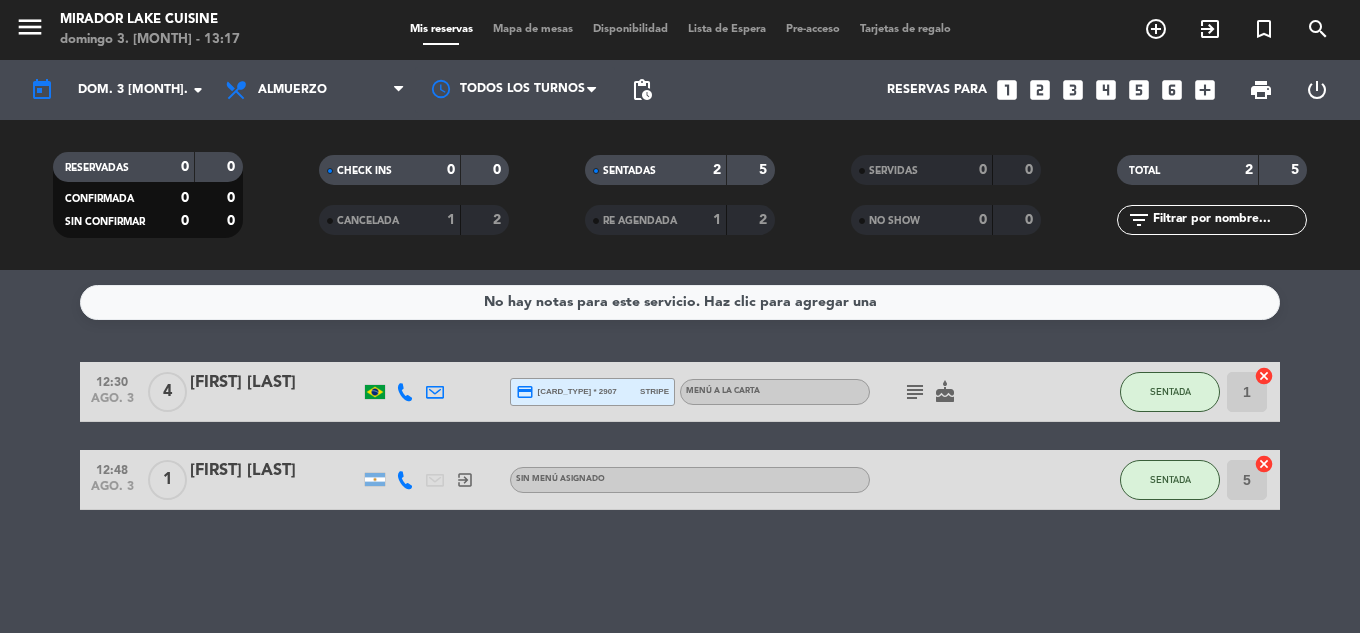 click on "No hay notas para este servicio. Haz clic para agregar una   12:30   ago. 3   4   [FIRST] [LAST]  credit_card  master * 2907   stripe   MENÚ A LA CARTA  subject   cake  SENTADA 1  cancel   12:48   ago. 3   1   [FIRST] [LAST]  exit_to_app  Sin menú asignado SENTADA 5  cancel" 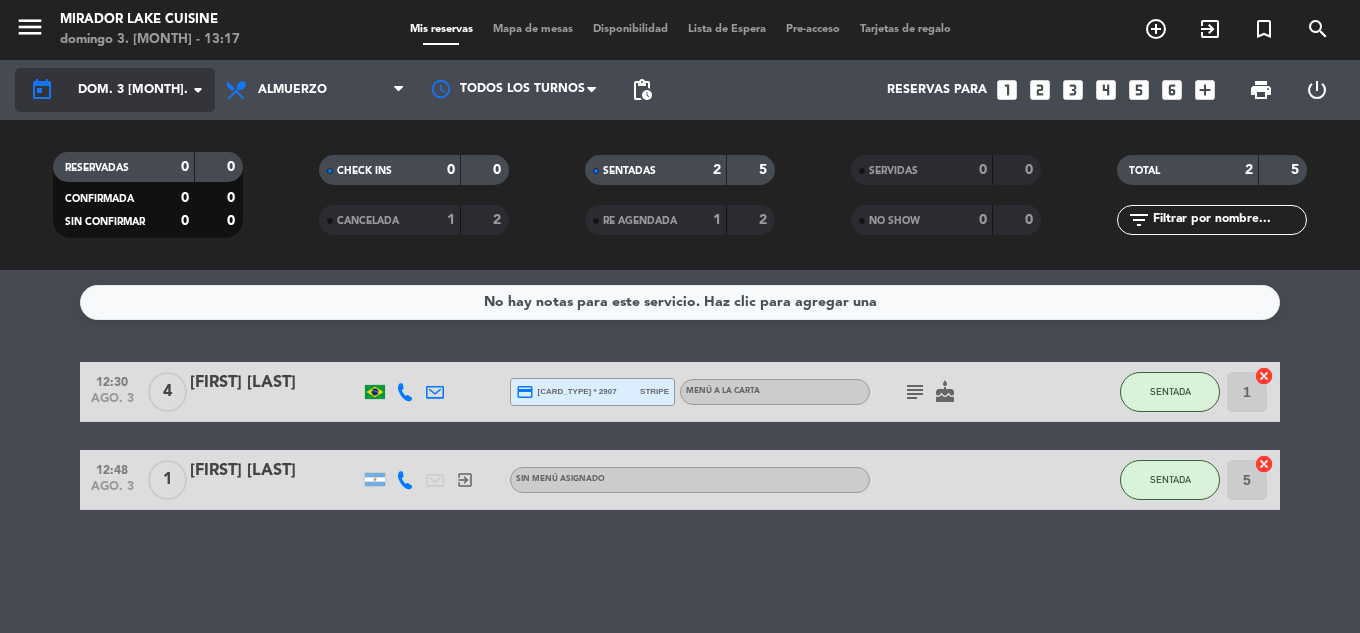 click on "dom. 3 [MONTH]." 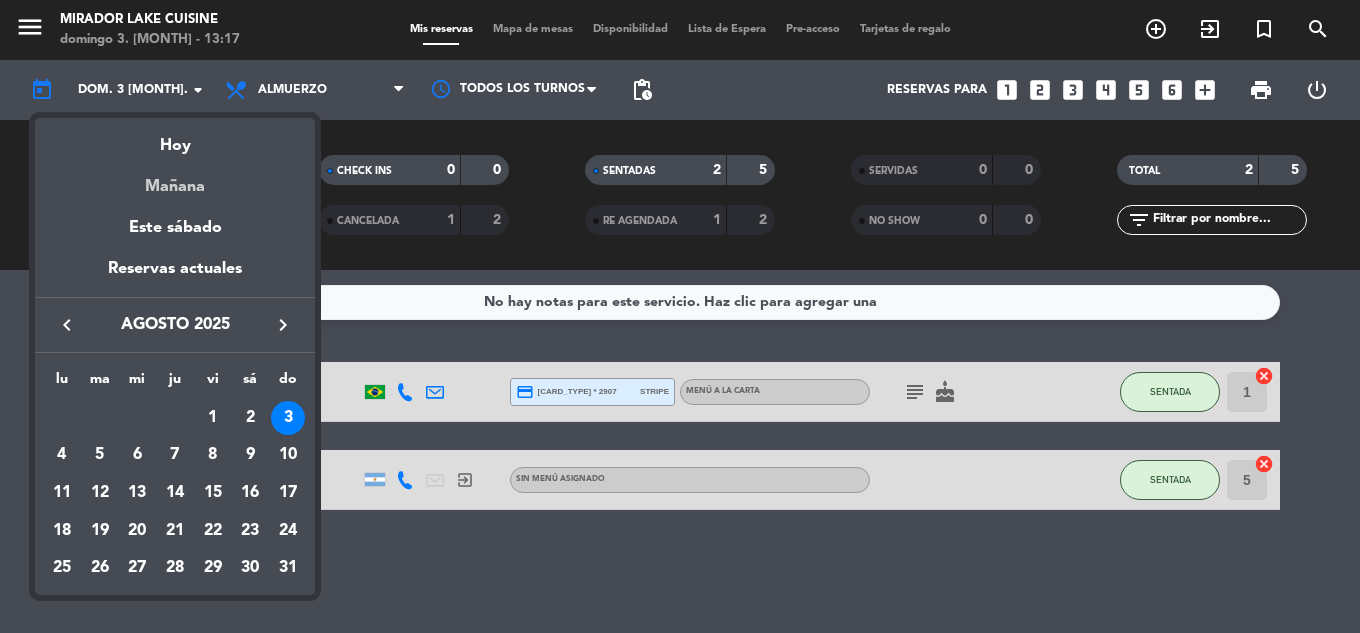 click on "Mañana" at bounding box center [175, 179] 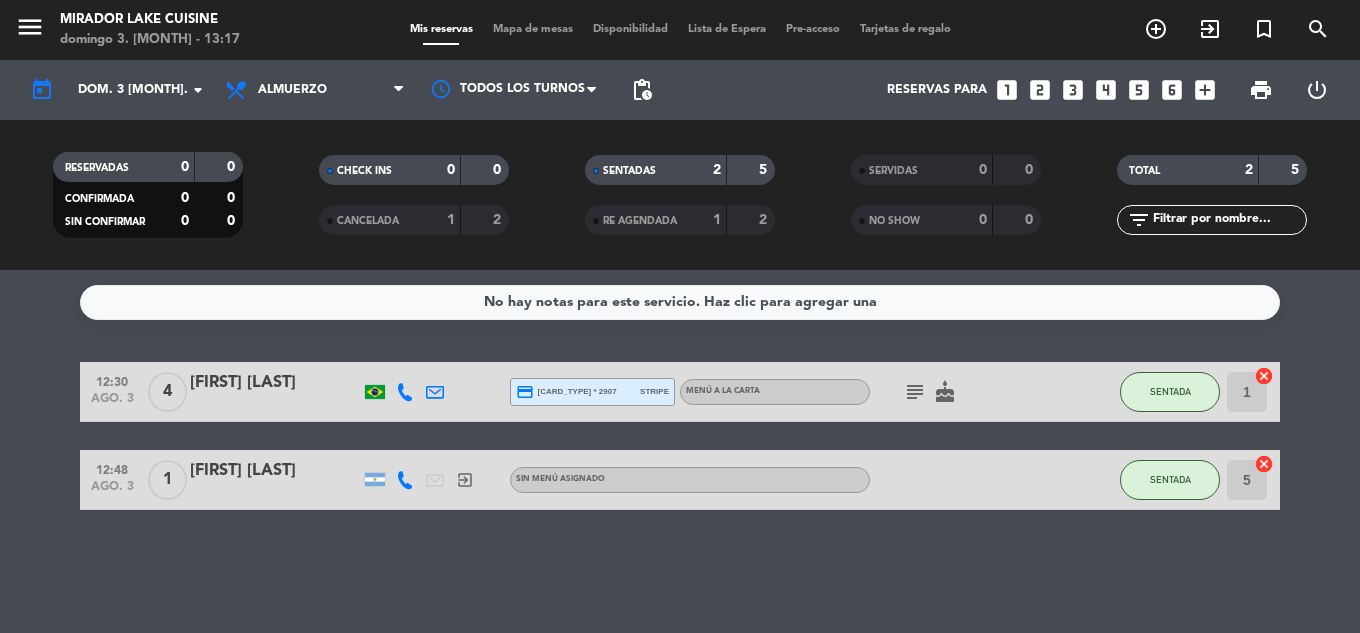type on "lun. 4 [MONTH]." 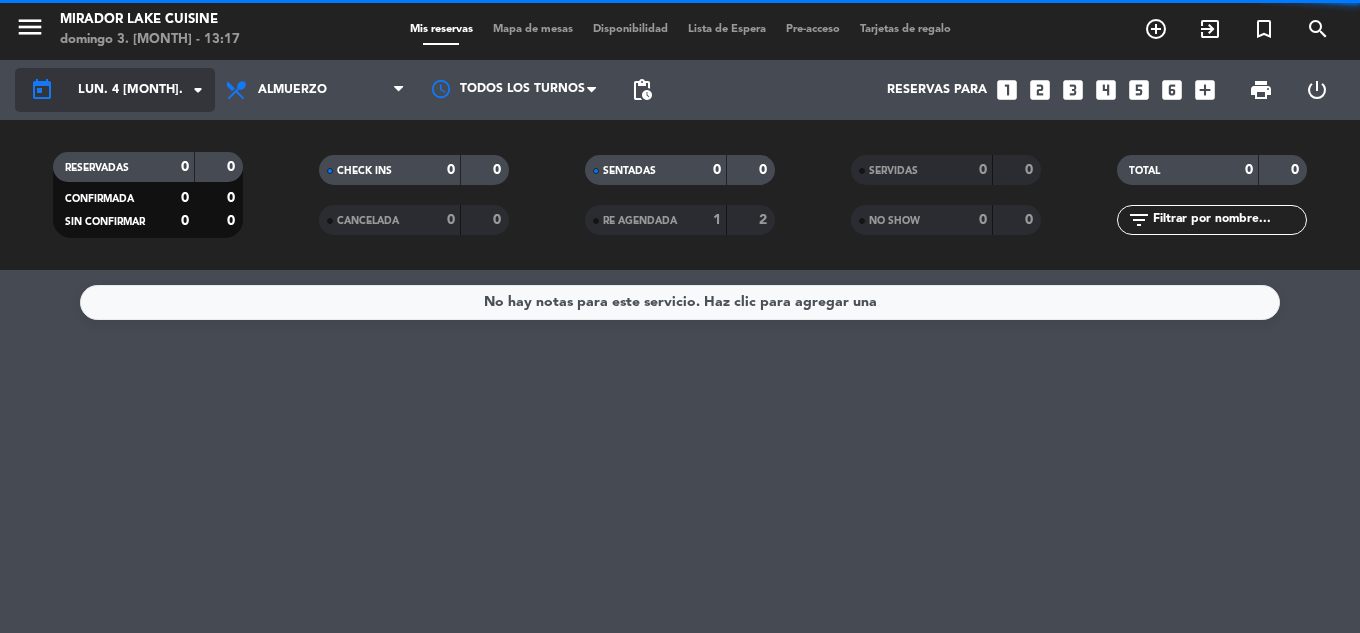 click on "lun. 4 [MONTH]." 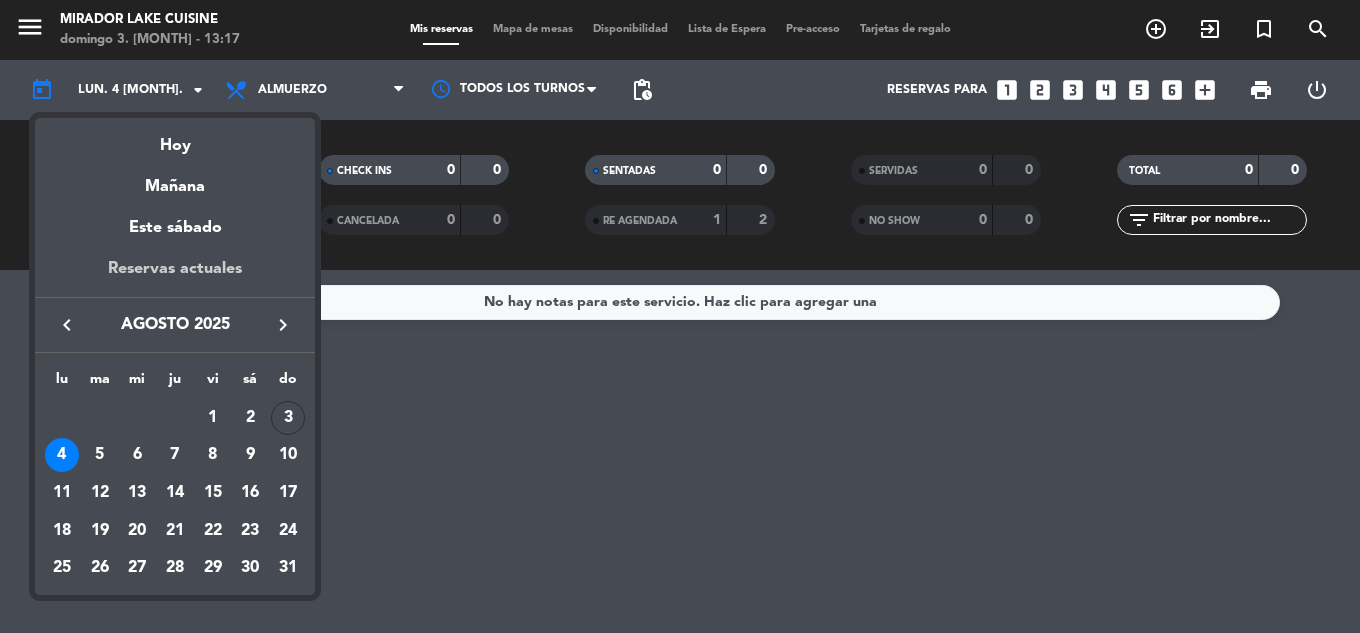 click on "Reservas actuales" at bounding box center (175, 276) 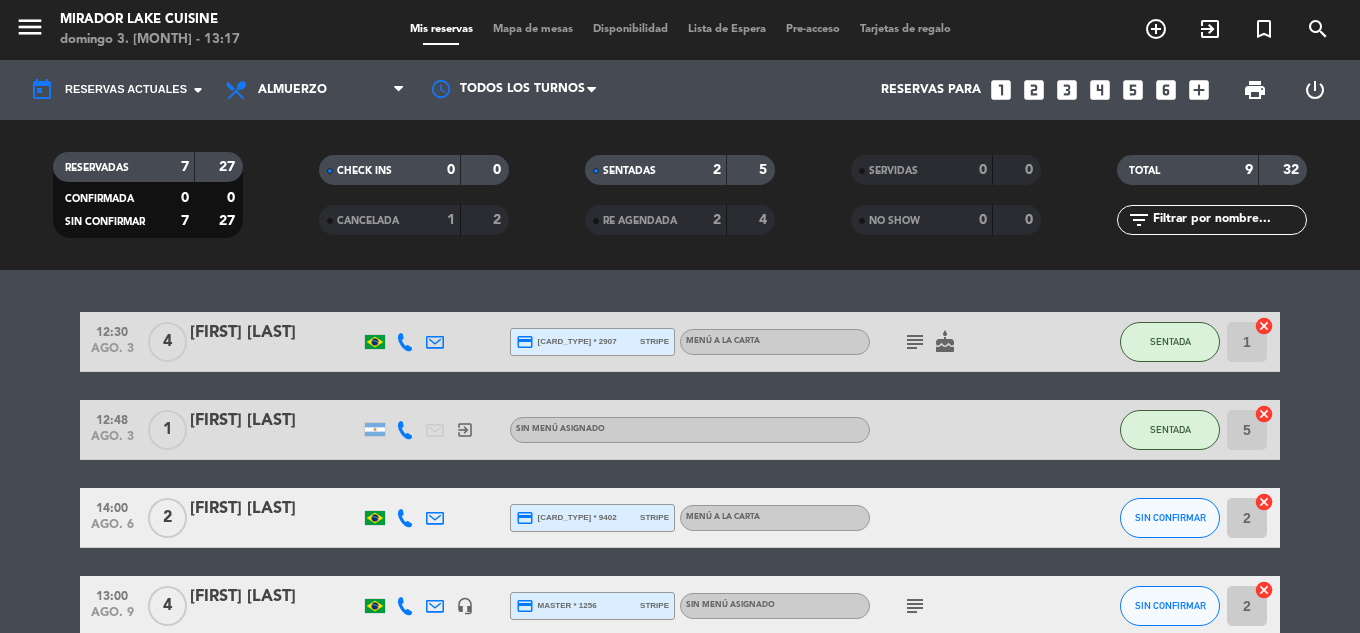 click on "RE AGENDADA" 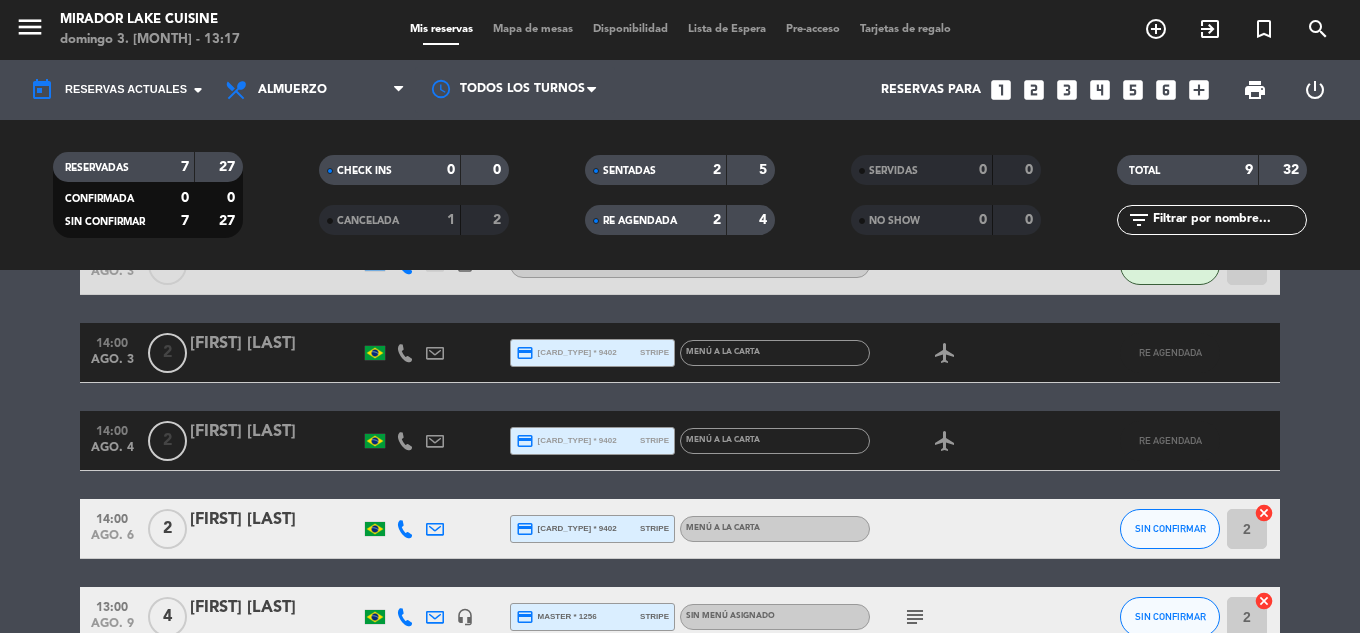 scroll, scrollTop: 200, scrollLeft: 0, axis: vertical 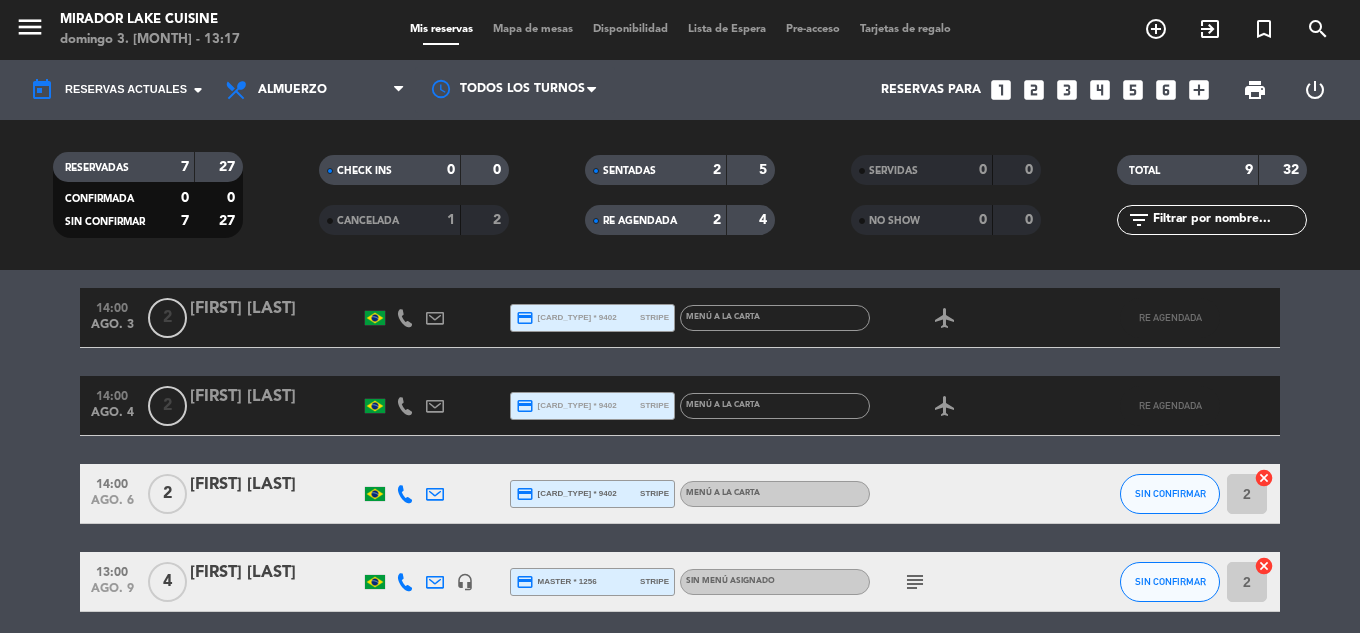 click on "12:30   ago. 3   4   [FIRST] [LAST]  credit_card  master * 2907   stripe   MENÚ A LA CARTA  subject   cake  SENTADA 1  cancel   12:48   ago. 3   1   [FIRST] [LAST]  exit_to_app  Sin menú asignado SENTADA 5  cancel   14:00   ago. 3   2   [FIRST] [LAST]  credit_card  visa * 1733   stripe   MENÚ A LA CARTA  airplanemode_active  RE AGENDADA  14:00   ago. 4   2   [FIRST] [LAST]  credit_card  visa * 1733   stripe   MENÚ A LA CARTA  airplanemode_active  RE AGENDADA  14:00   ago. 6   2   [FIRST] [LAST]  credit_card  visa * 1733   stripe   MENÚ A LA CARTA SIN CONFIRMAR 2  cancel   13:00   ago. 9   4   [FIRST] [LAST]  headset_mic  credit_card  master * 1256   stripe  Sin menú asignado  subject  SIN CONFIRMAR 2  cancel   12:30   ago. 13   4   [FIRST] [LAST]  credit_card  visa * 4323   stripe   MENÚ A LA CARTA  subject   child_care  SIN CONFIRMAR 4  cancel   14:30   ago. 13   4   [FIRST] [LAST]  credit_card  visa * 5534   stripe   MENÚ A LA CARTA SIN CONFIRMAR 1  cancel   13:00   ago. 17   4   [FIRST] [LAST]" 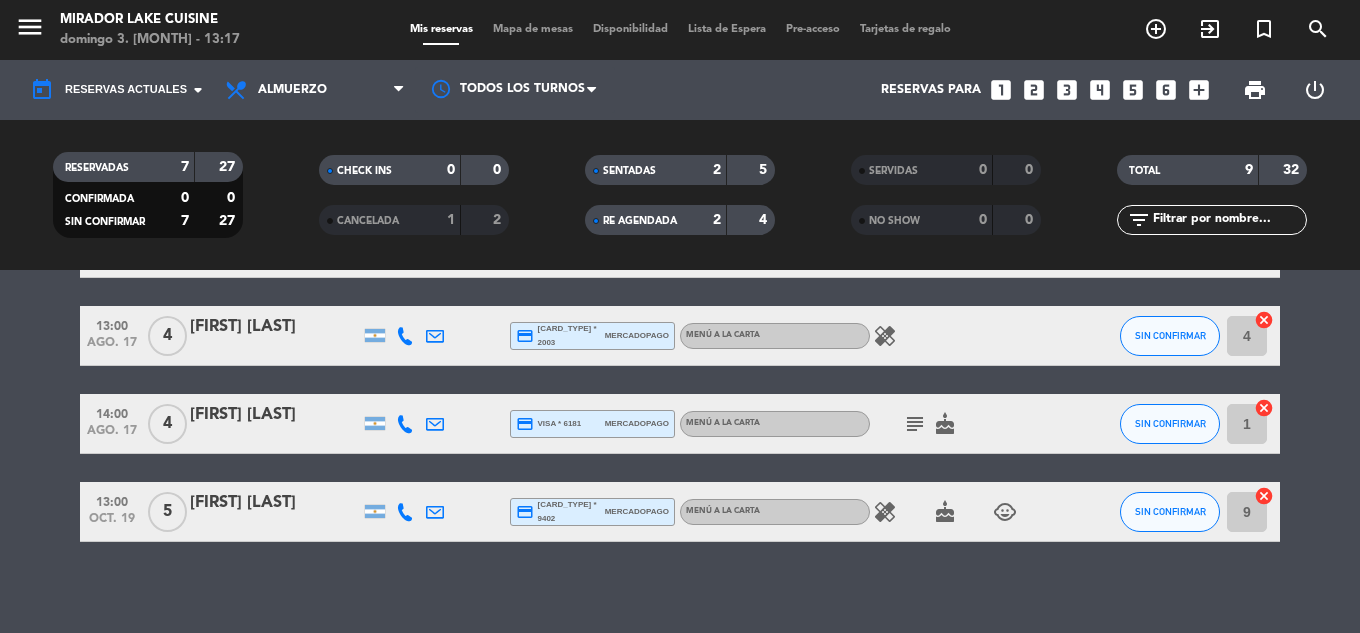 scroll, scrollTop: 719, scrollLeft: 0, axis: vertical 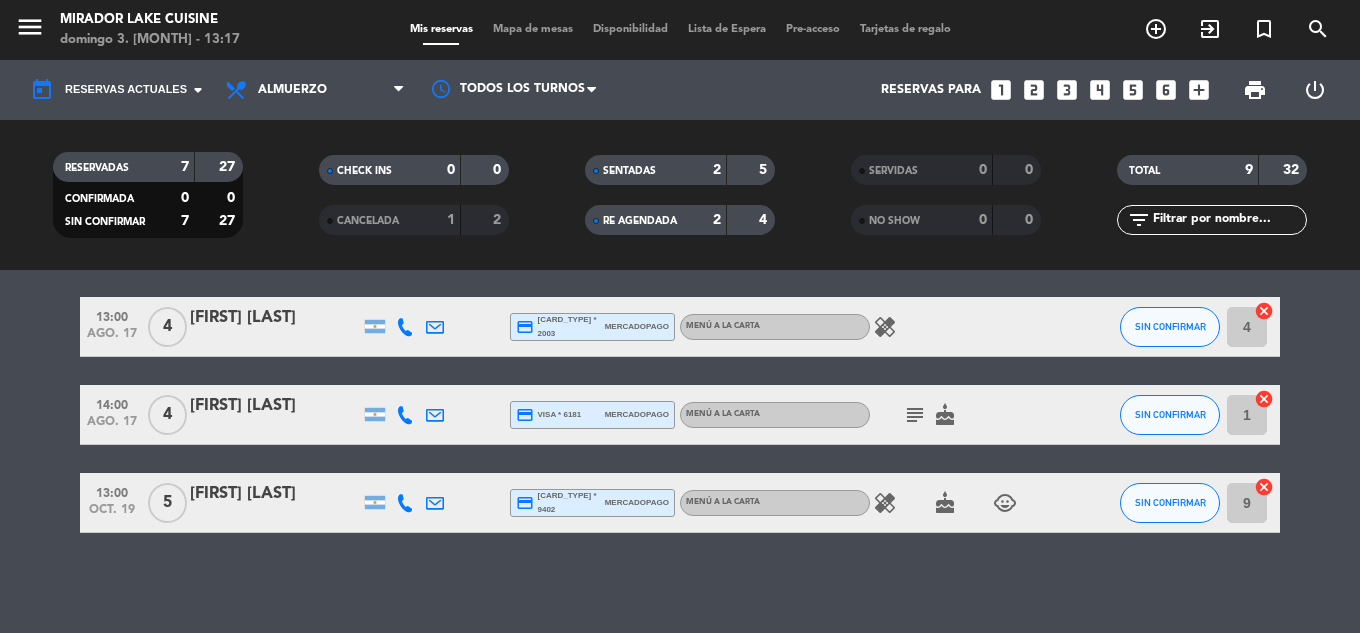 click on "subject" 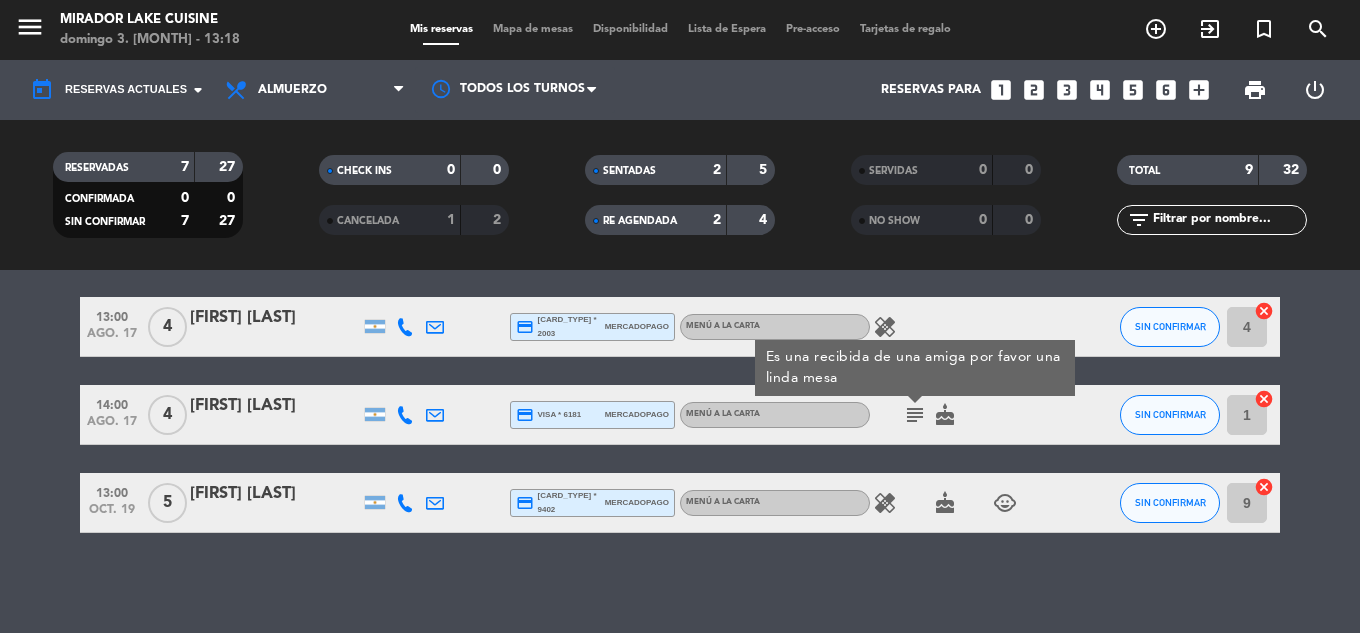 click on "subject" 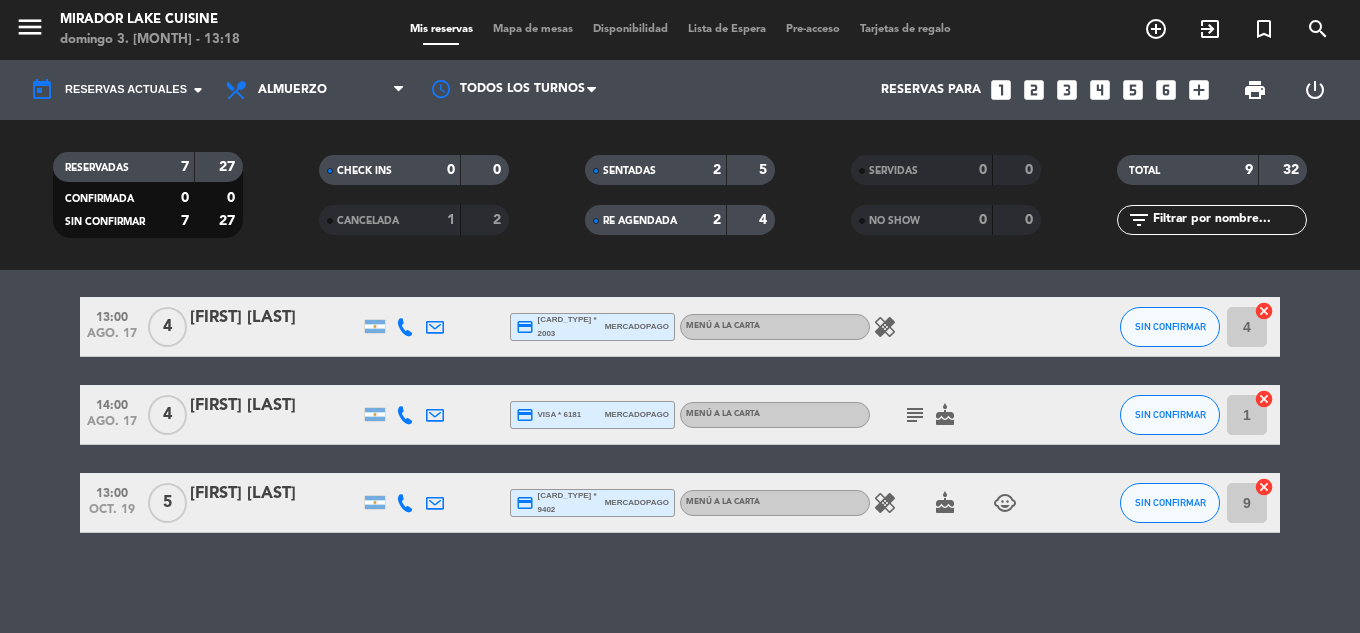 click 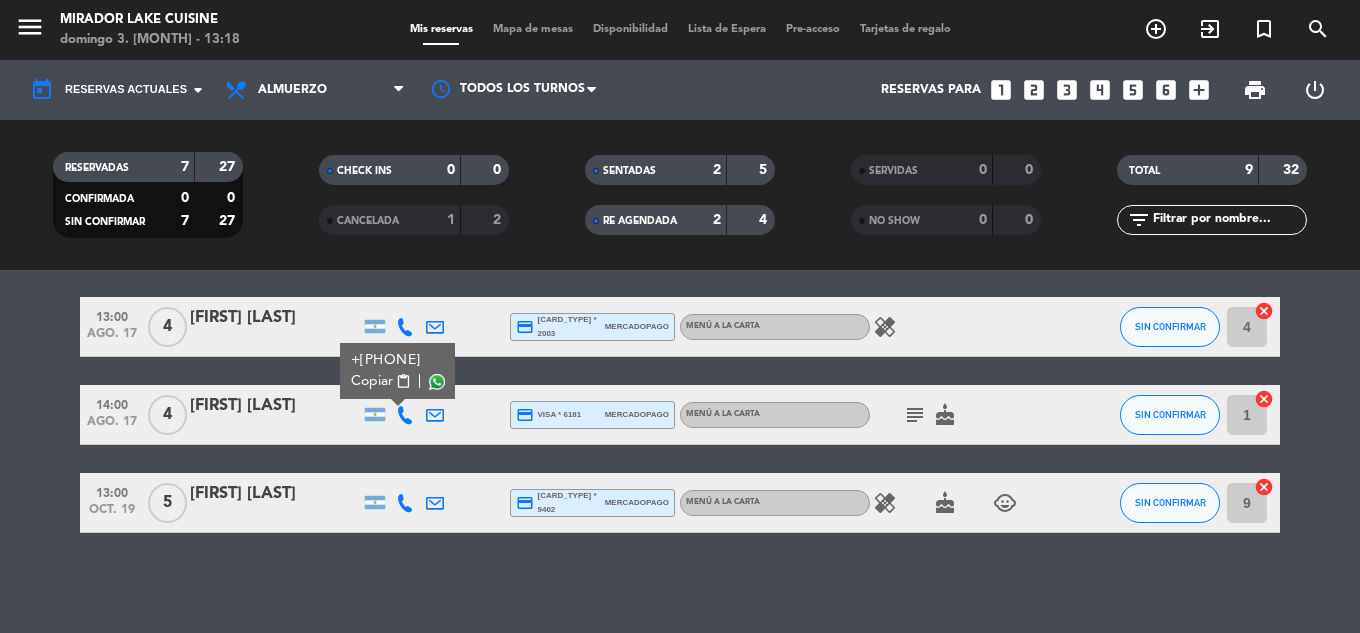 click at bounding box center (398, 403) 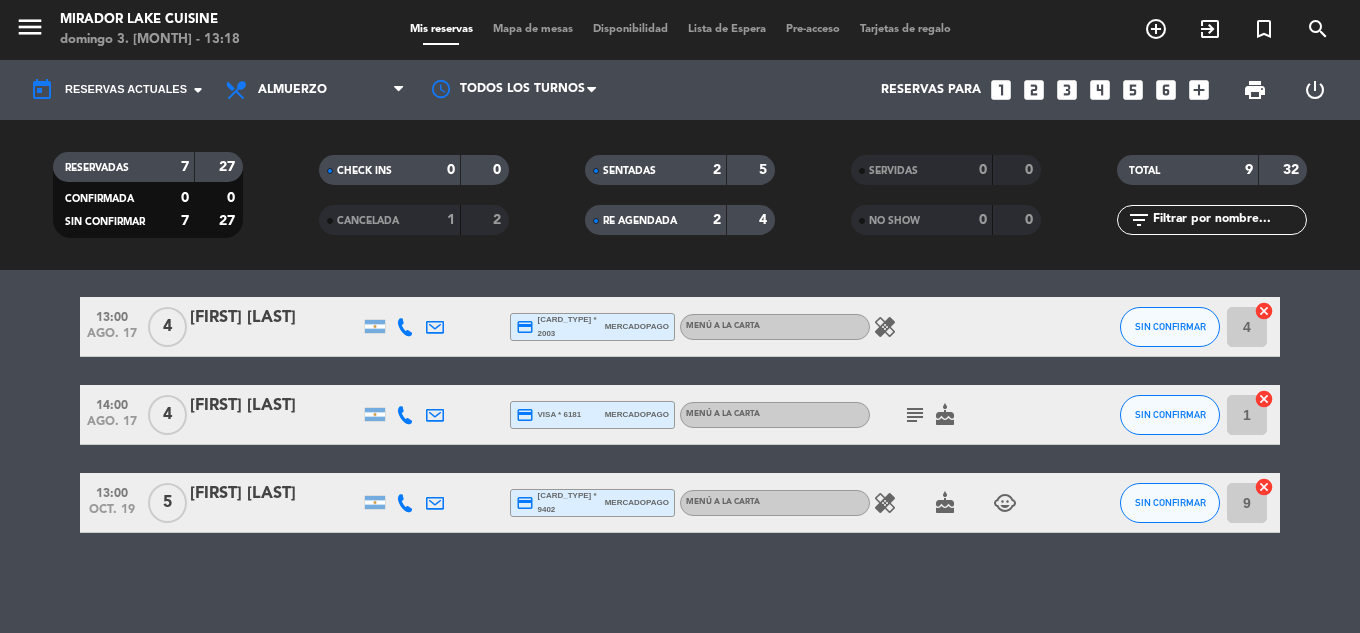 click on "healing" 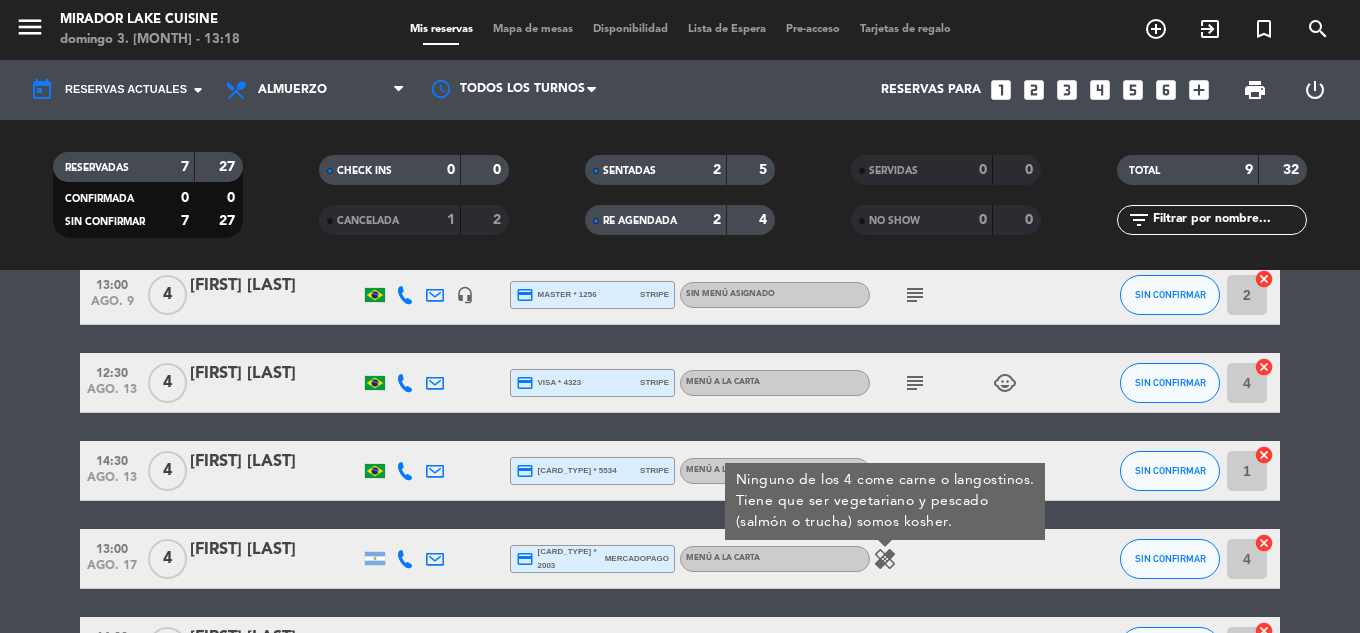 scroll, scrollTop: 519, scrollLeft: 0, axis: vertical 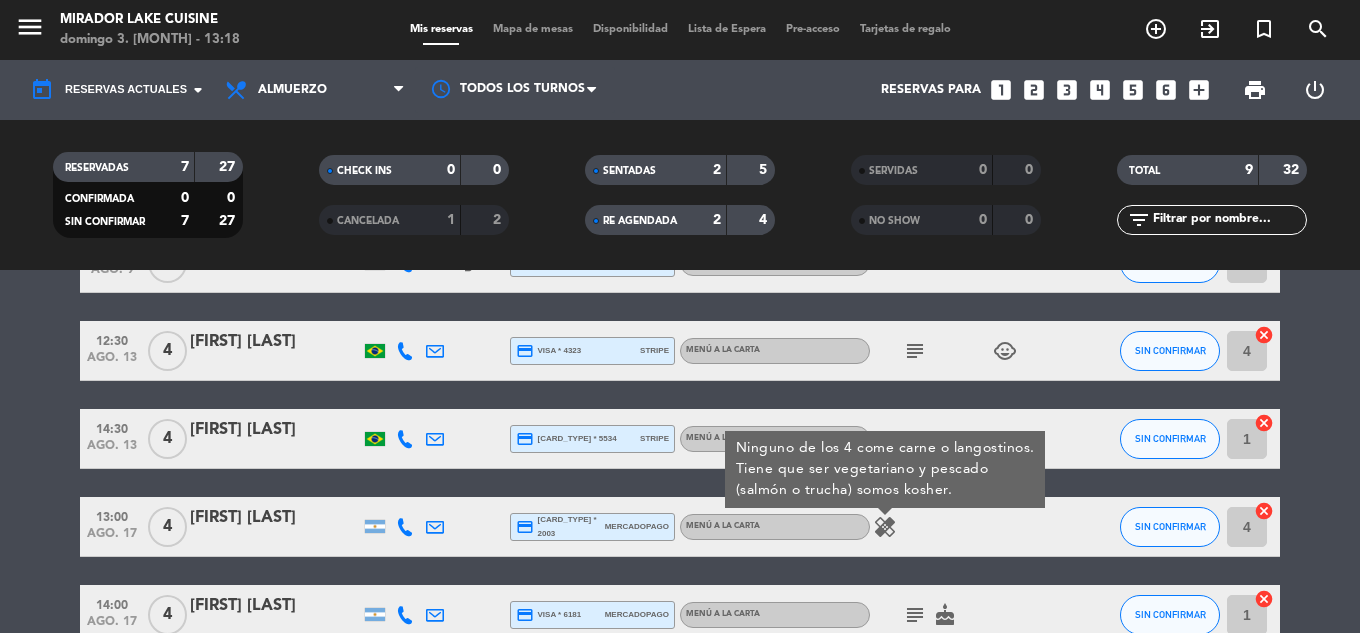 click on "12:30   ago. 3   4   [FIRST] [LAST]  credit_card  master * 2907   stripe   MENÚ A LA CARTA  subject   cake  SENTADA 1  cancel   12:48   ago. 3   1   [FIRST] [LAST]  exit_to_app  Sin menú asignado SENTADA 5  cancel   14:00   ago. 3   2   [FIRST] [LAST]  credit_card  visa * 1733   stripe   MENÚ A LA CARTA  airplanemode_active  RE AGENDADA  14:00   ago. 4   2   [FIRST] [LAST]  credit_card  visa * 1733   stripe   MENÚ A LA CARTA  airplanemode_active  RE AGENDADA  14:00   ago. 6   2   [FIRST] [LAST]  credit_card  visa * 1733   stripe   MENÚ A LA CARTA SIN CONFIRMAR 2  cancel   13:00   ago. 9   4   [FIRST] [LAST]  headset_mic  credit_card  master * 1256   stripe  Sin menú asignado  subject  SIN CONFIRMAR 2  cancel   12:30   ago. 13   4   [FIRST] [LAST]  credit_card  visa * 4323   stripe   MENÚ A LA CARTA  subject   child_care  SIN CONFIRMAR 4  cancel   14:30   ago. 13   4   [FIRST] [LAST]  credit_card  visa * 5534   stripe   MENÚ A LA CARTA SIN CONFIRMAR 1  cancel   13:00   ago. 17   4   [FIRST] [LAST]" 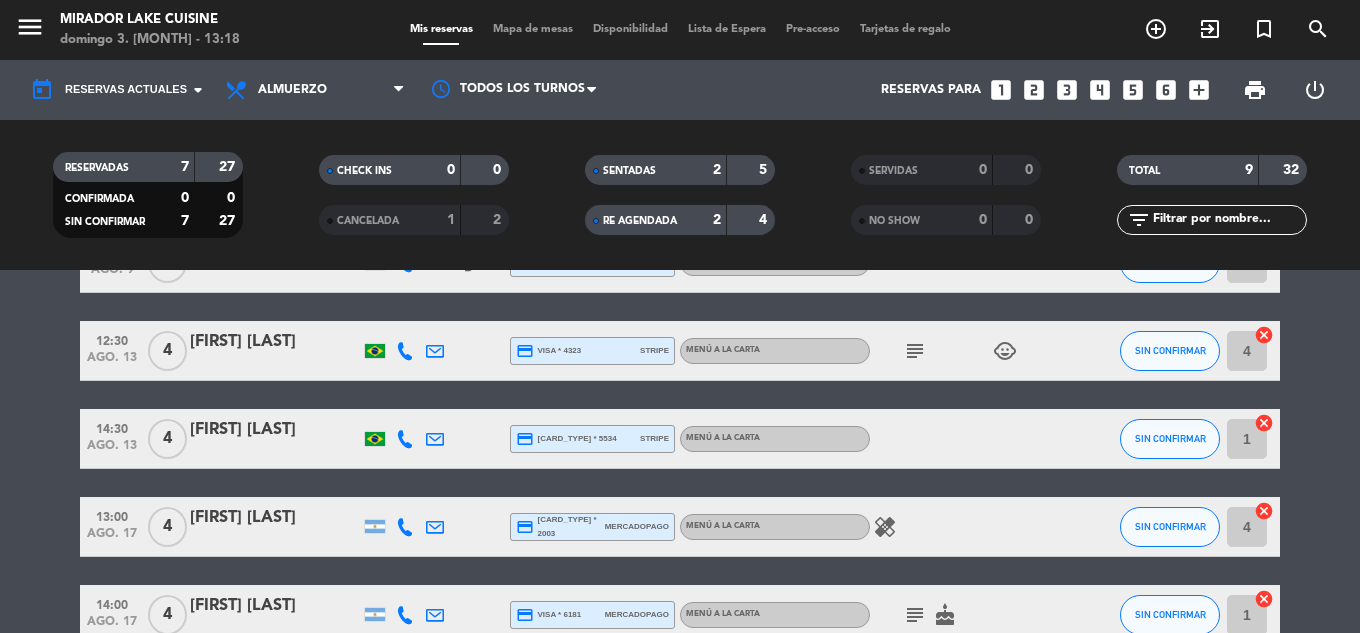 click on "subject" 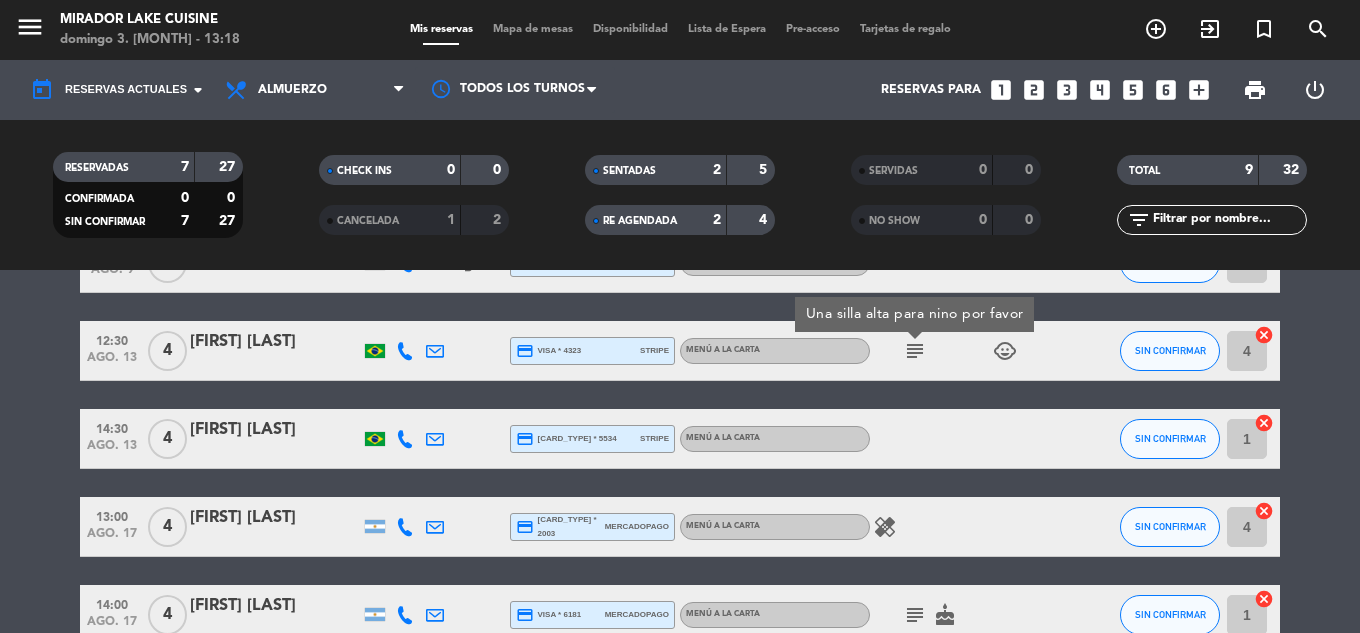 click on "subject" 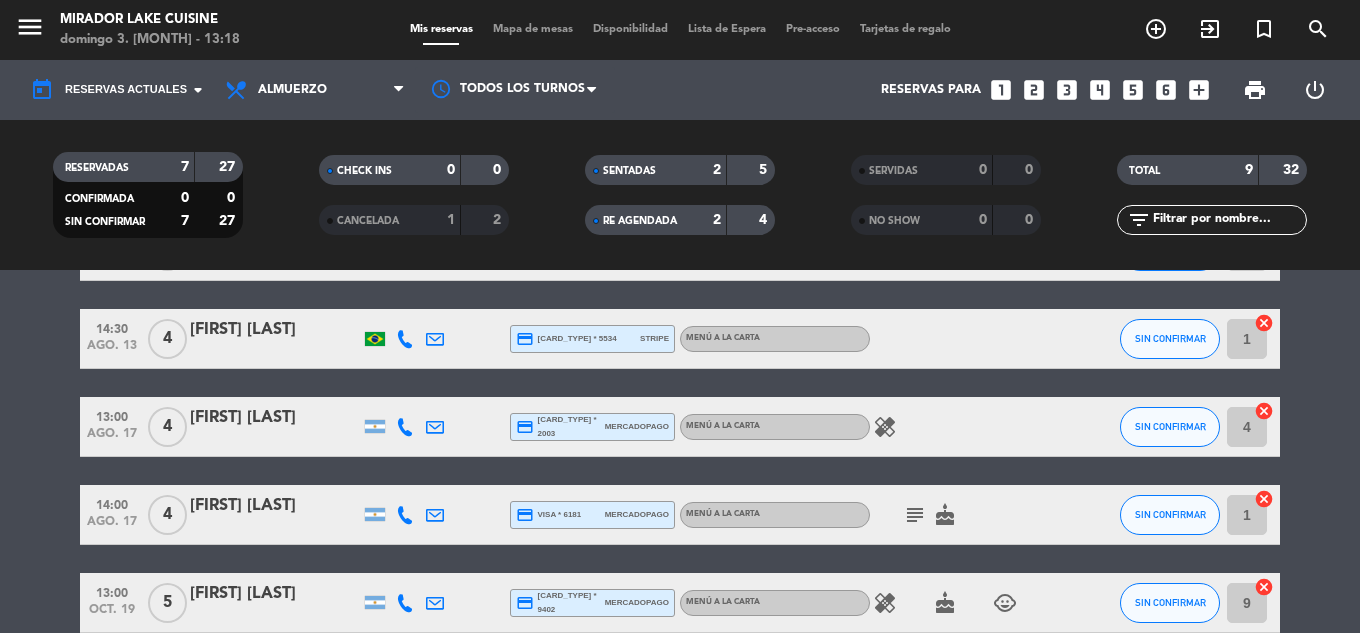 scroll, scrollTop: 719, scrollLeft: 0, axis: vertical 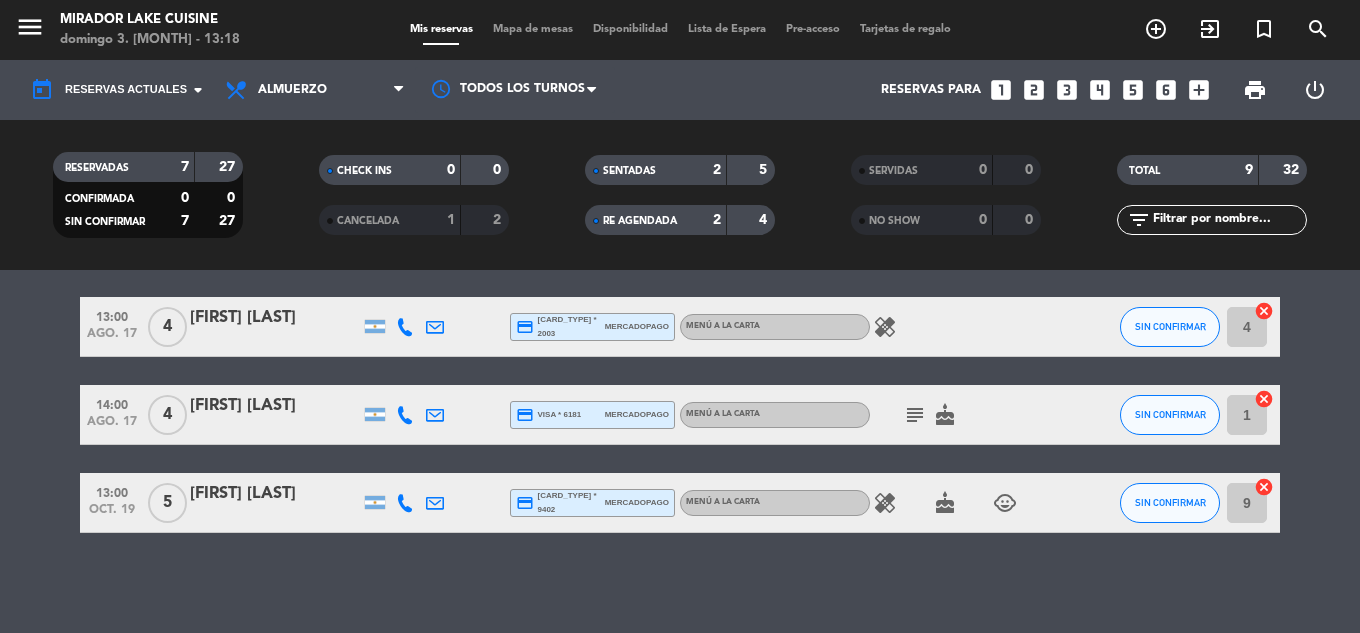 click on "healing" 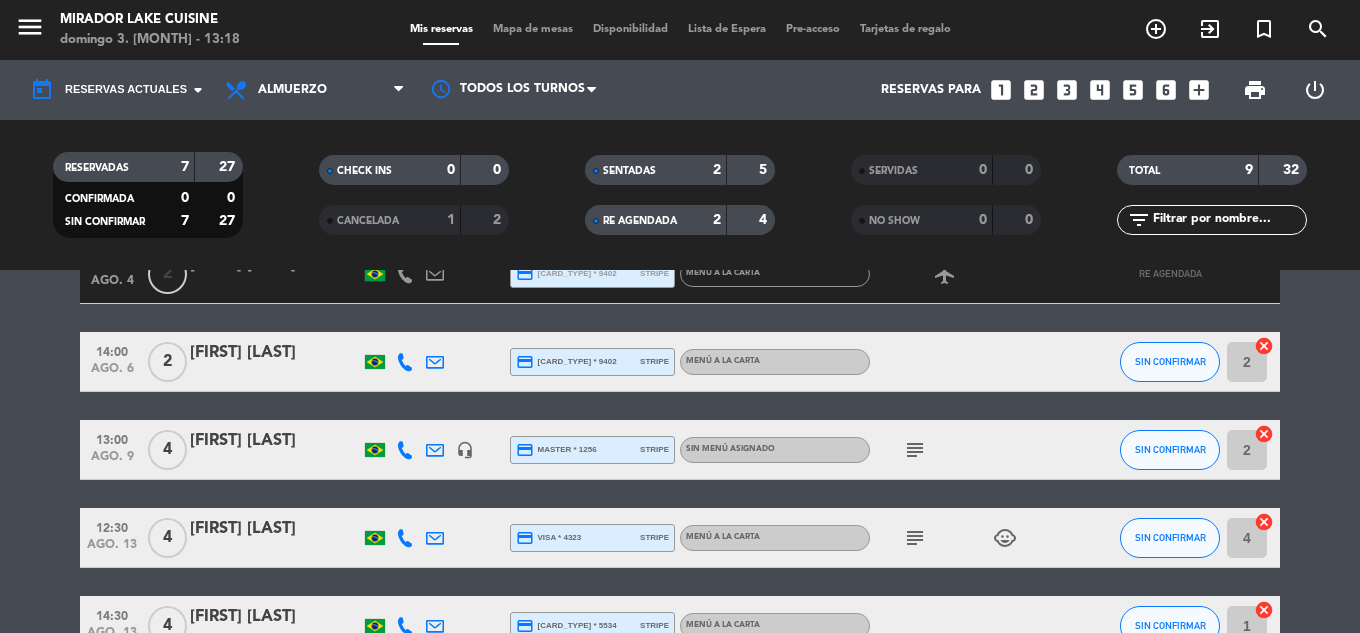 scroll, scrollTop: 319, scrollLeft: 0, axis: vertical 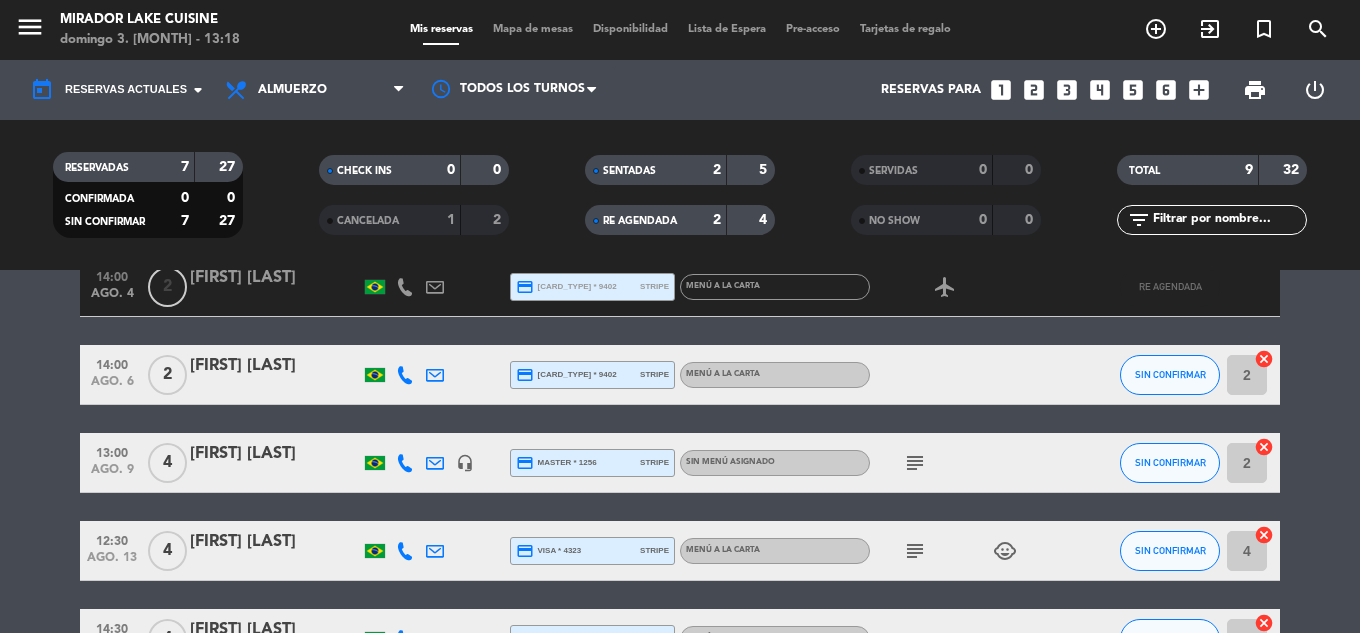 click on "subject" 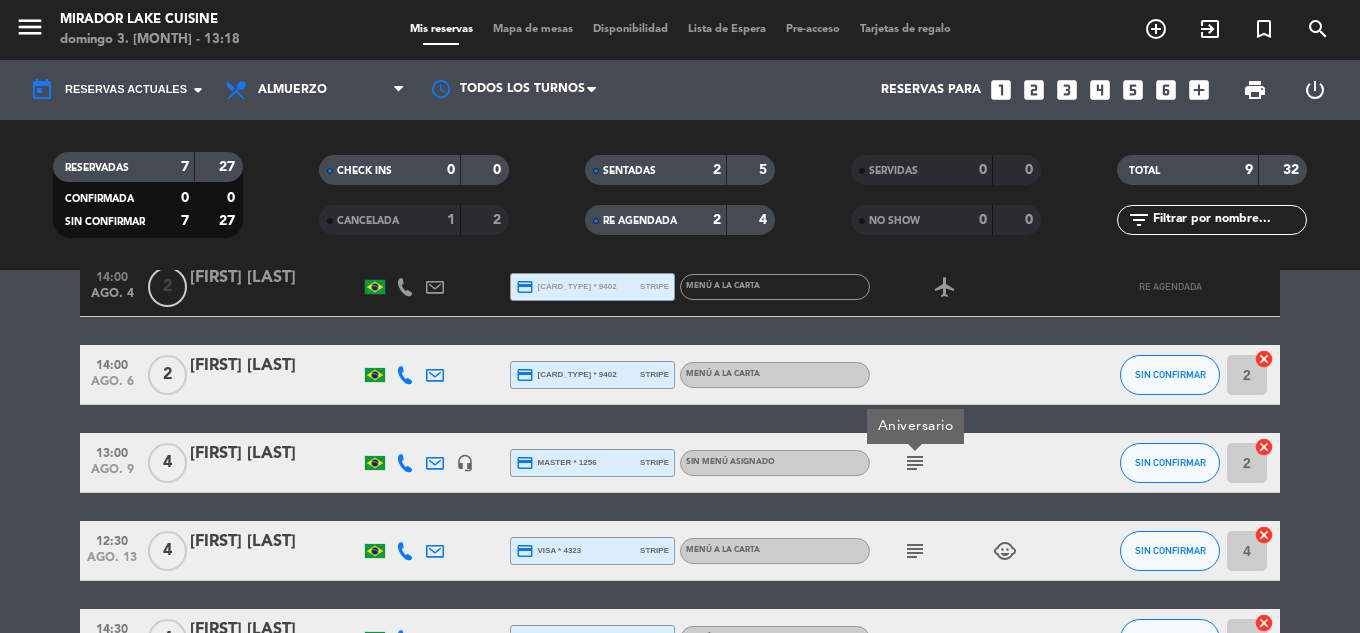 click on "subject" 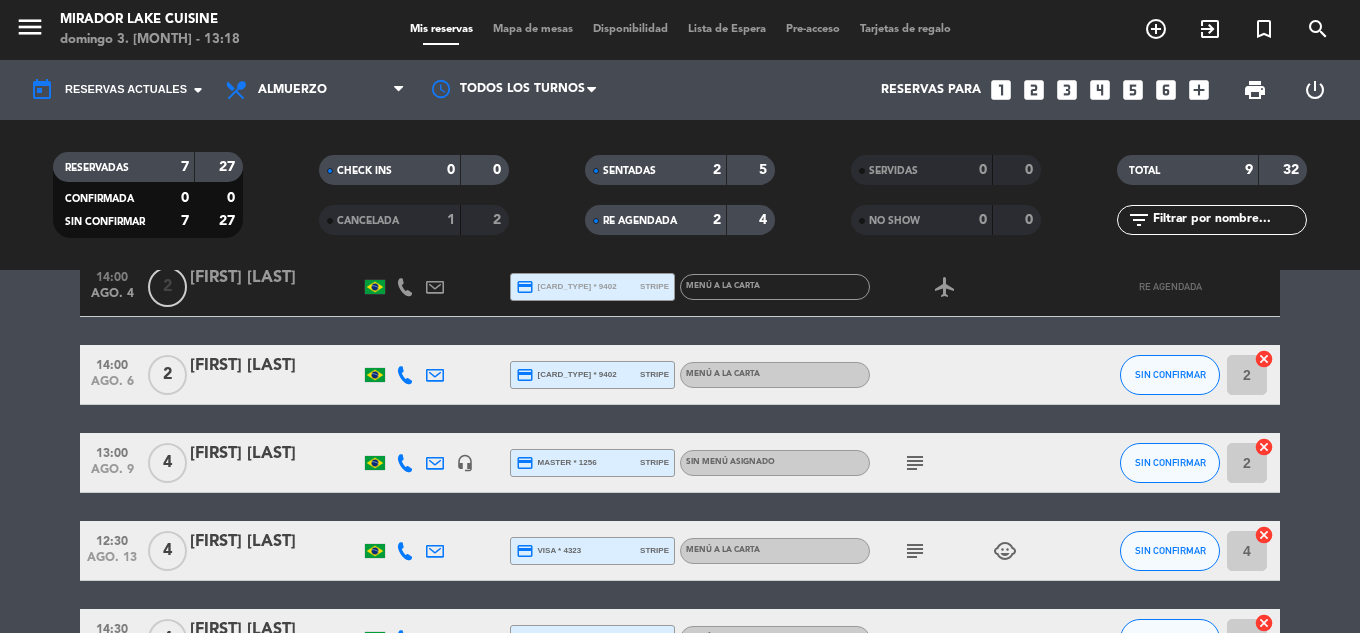 click on "subject" 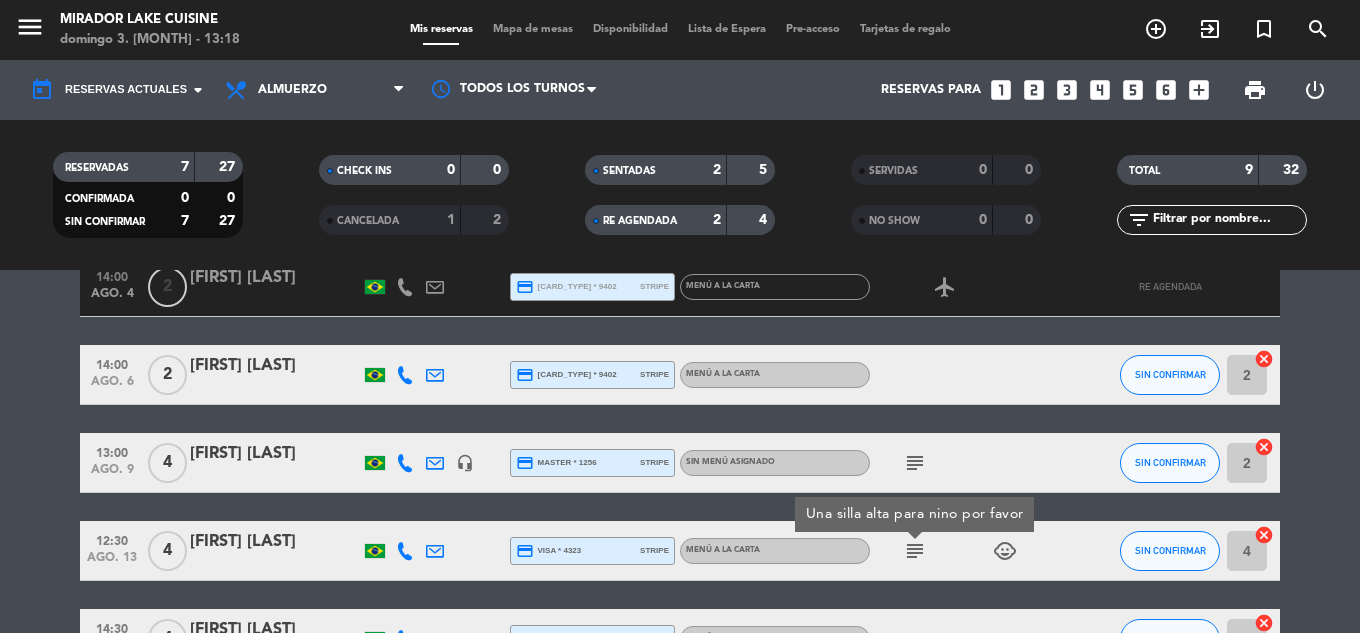 click on "subject" 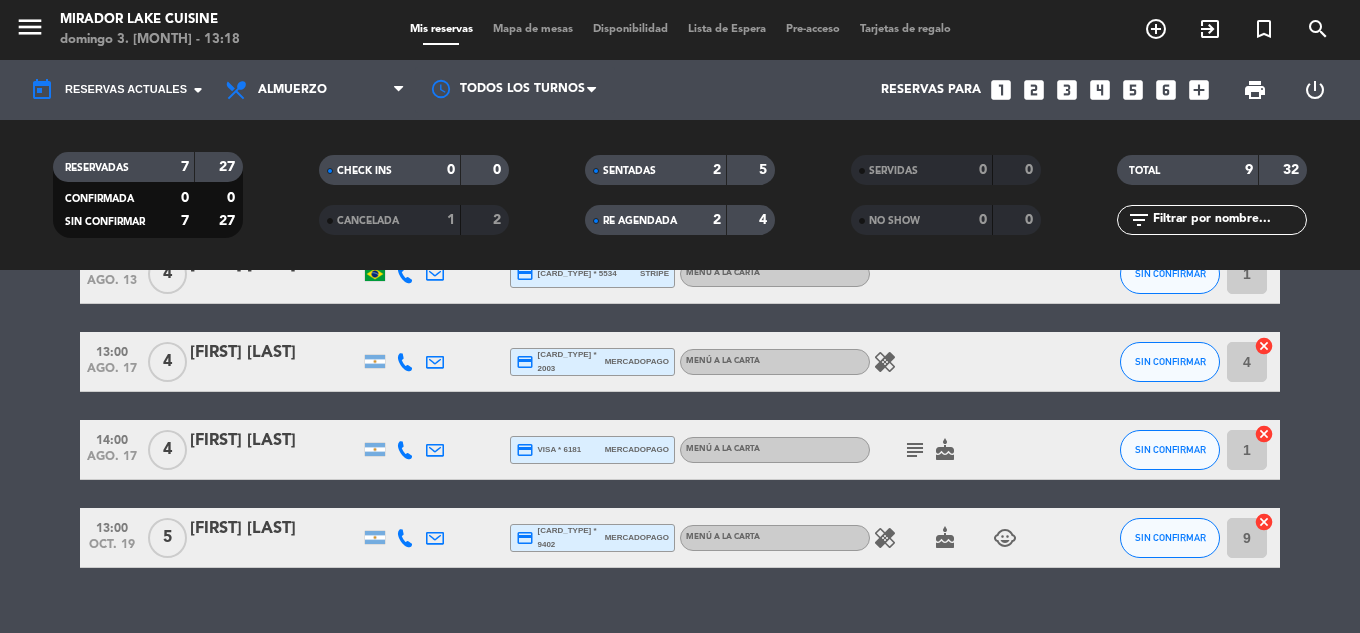 scroll, scrollTop: 719, scrollLeft: 0, axis: vertical 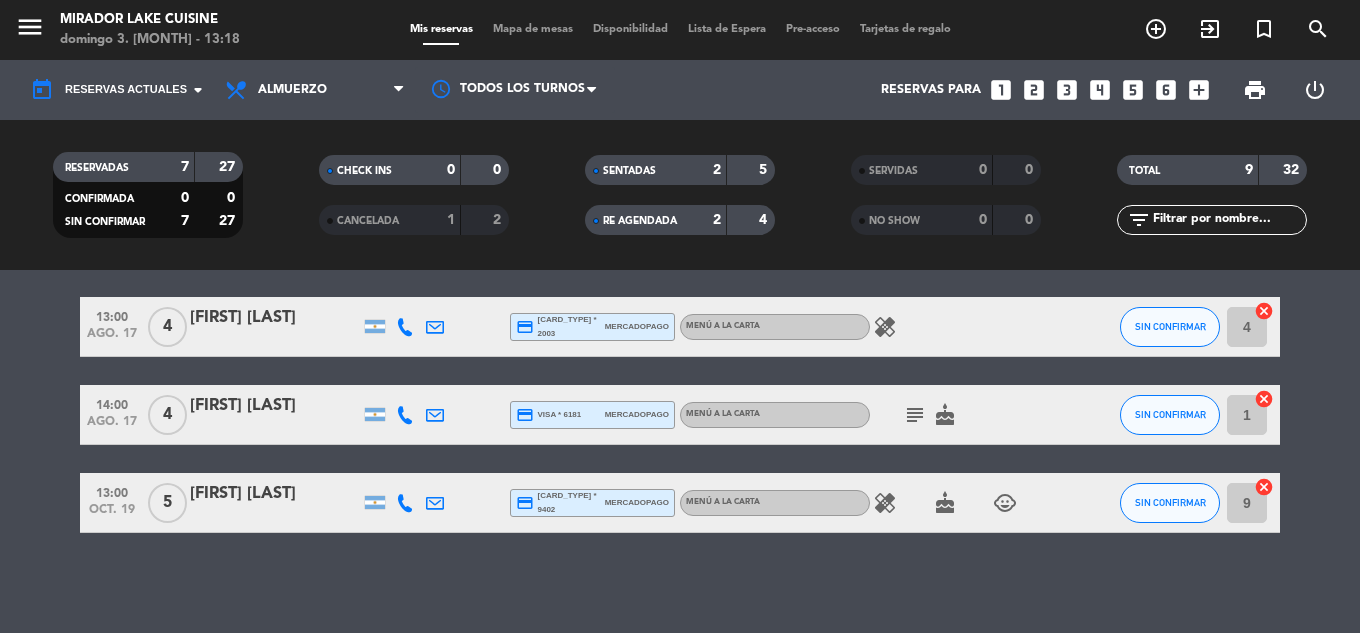 click on "12:30   ago. 3   4   [FIRST] [LAST]  credit_card  master * 2907   stripe   MENÚ A LA CARTA  subject   cake  SENTADA 1  cancel   12:48   ago. 3   1   [FIRST] [LAST]  exit_to_app  Sin menú asignado SENTADA 5  cancel   14:00   ago. 3   2   [FIRST] [LAST]  credit_card  visa * 1733   stripe   MENÚ A LA CARTA  airplanemode_active  RE AGENDADA  14:00   ago. 4   2   [FIRST] [LAST]  credit_card  visa * 1733   stripe   MENÚ A LA CARTA  airplanemode_active  RE AGENDADA  14:00   ago. 6   2   [FIRST] [LAST]  credit_card  visa * 1733   stripe   MENÚ A LA CARTA SIN CONFIRMAR 2  cancel   13:00   ago. 9   4   [FIRST] [LAST]  headset_mic  credit_card  master * 1256   stripe  Sin menú asignado  subject  SIN CONFIRMAR 2  cancel   12:30   ago. 13   4   [FIRST] [LAST]  credit_card  visa * 4323   stripe   MENÚ A LA CARTA  subject   child_care  SIN CONFIRMAR 4  cancel   14:30   ago. 13   4   [FIRST] [LAST]  credit_card  visa * 5534   stripe   MENÚ A LA CARTA SIN CONFIRMAR 1  cancel   13:00   ago. 17   4   [FIRST] [LAST]" 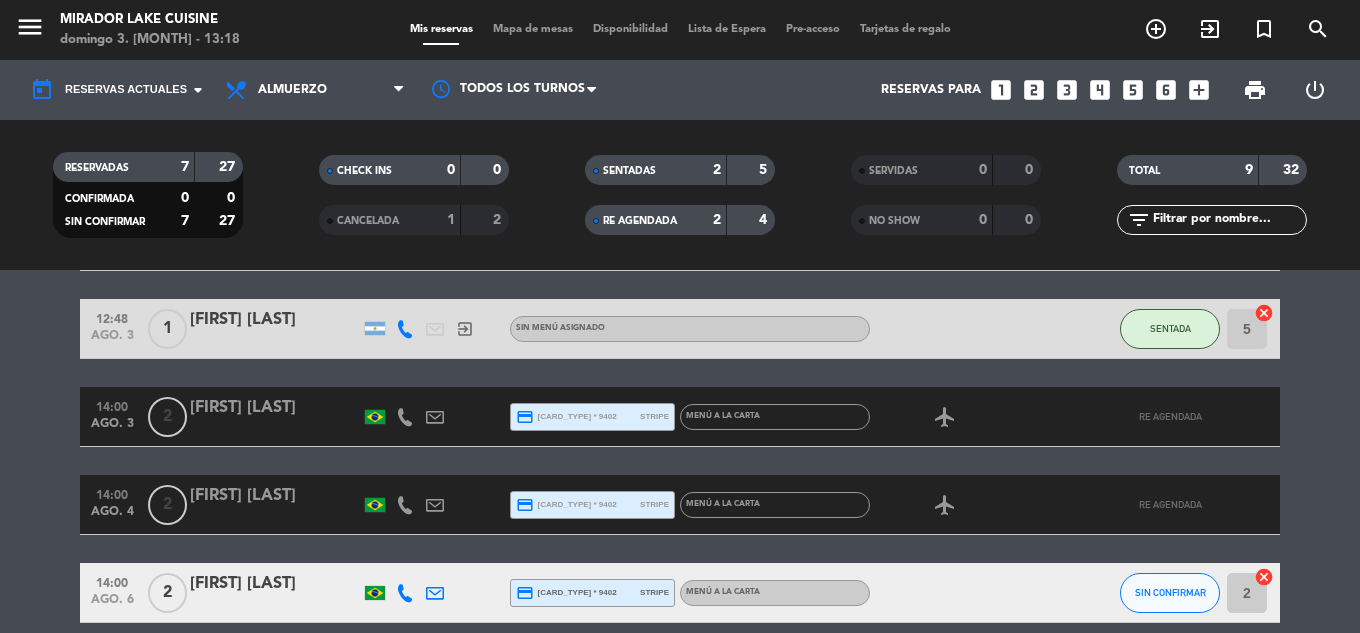 scroll, scrollTop: 0, scrollLeft: 0, axis: both 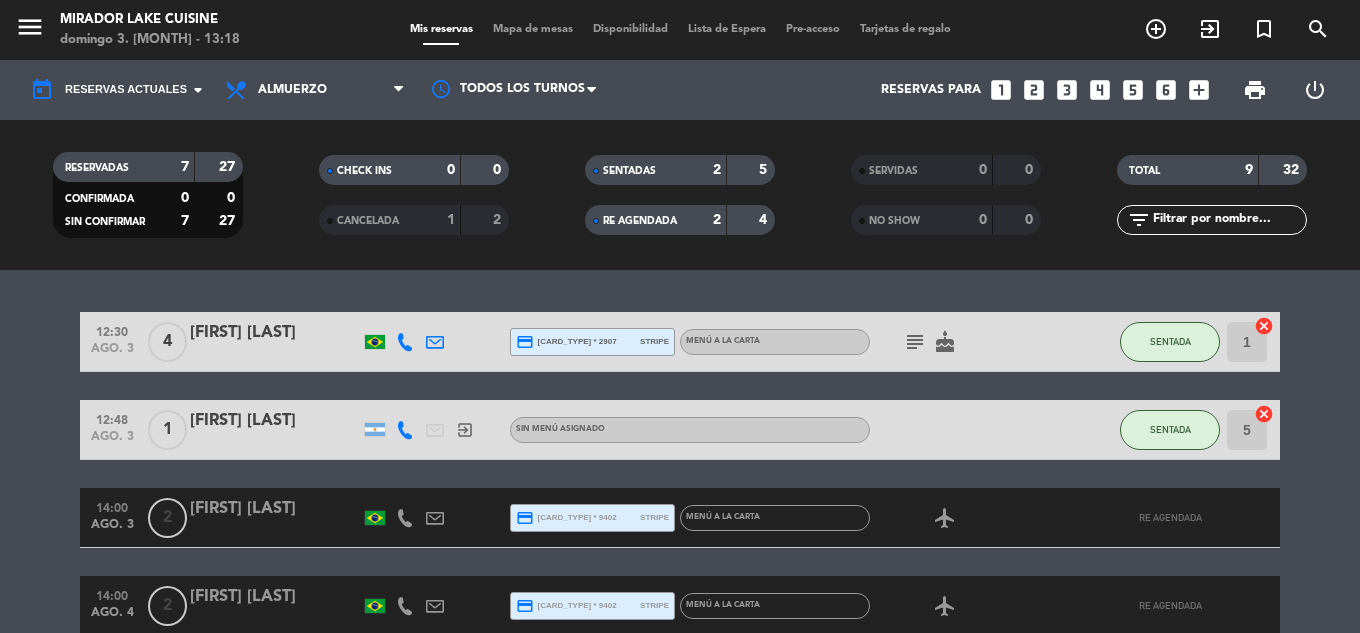 click on "RE AGENDADA" 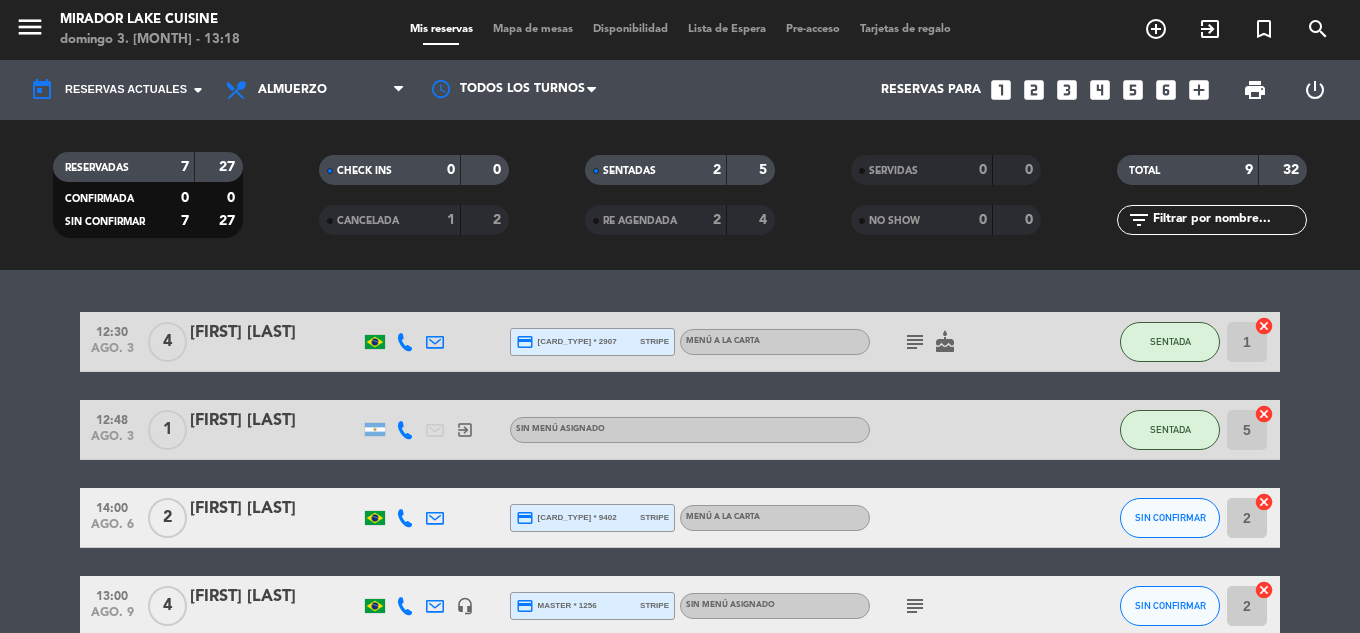 click on "1" 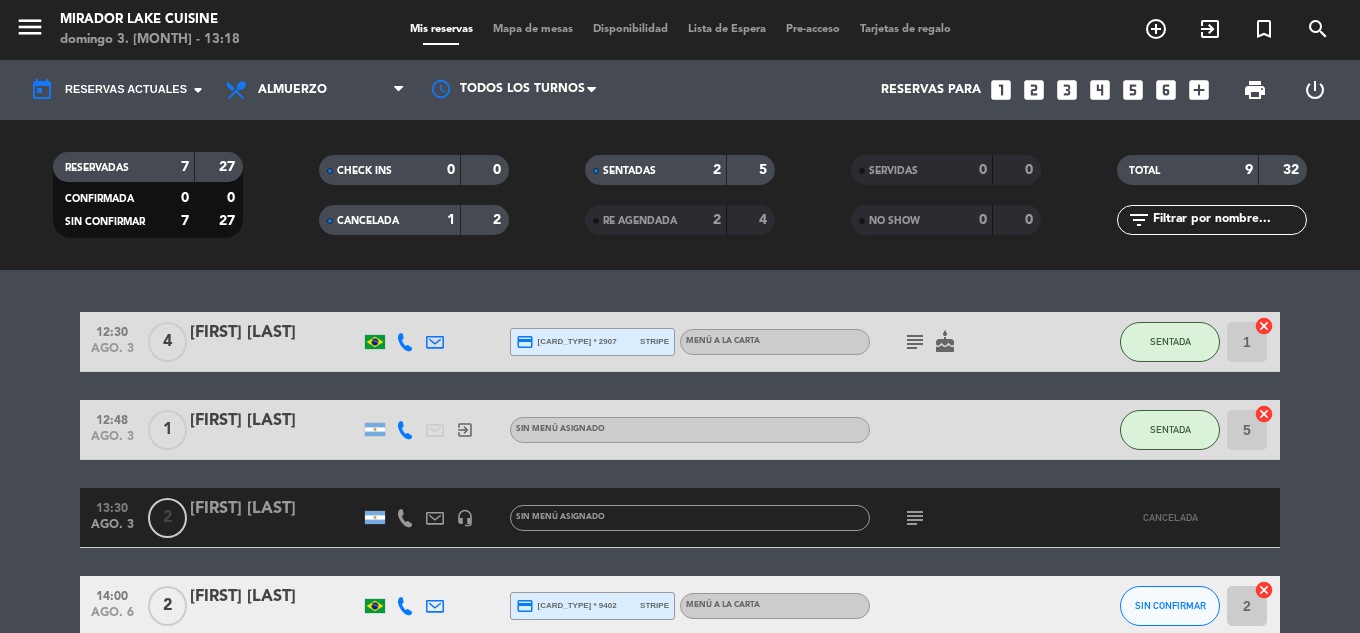 click on "1" 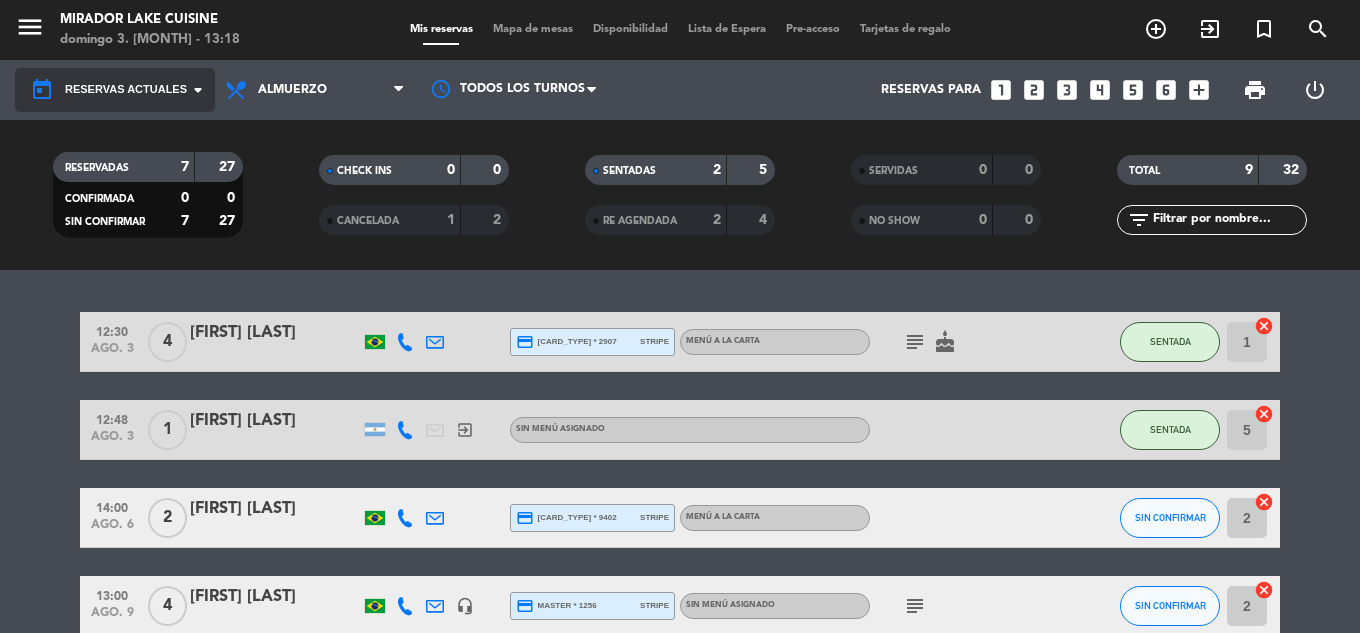 click on "Reservas actuales" 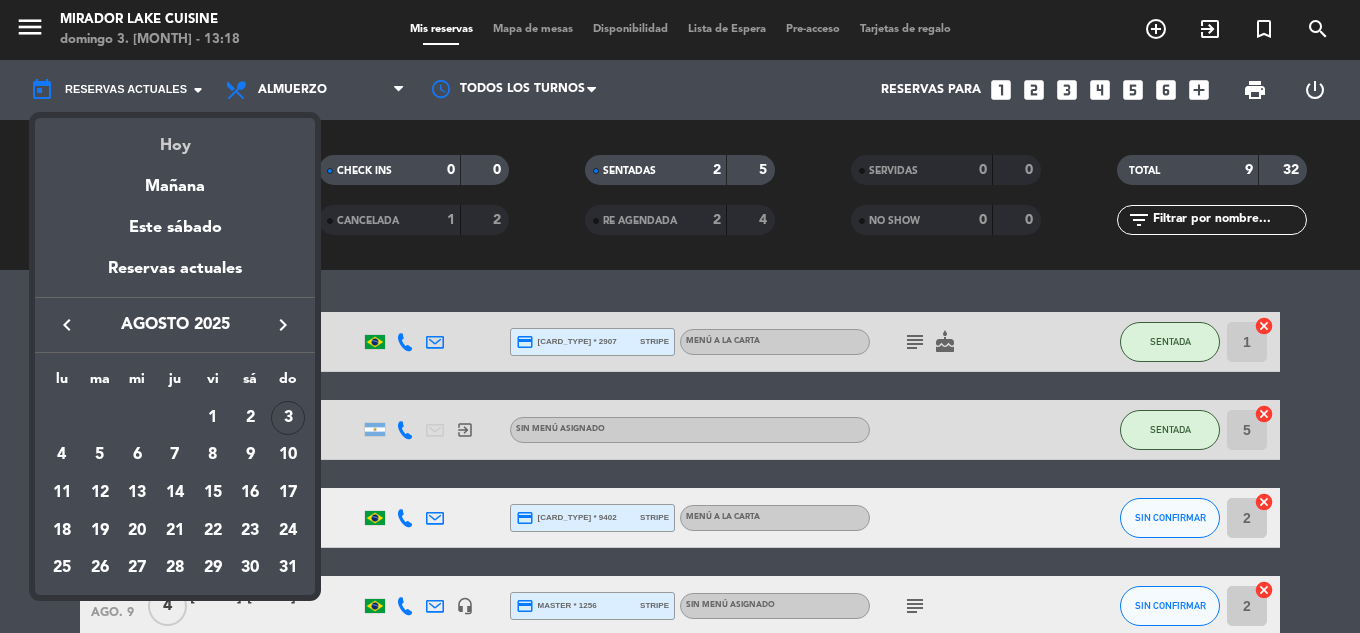 click on "Hoy" at bounding box center [175, 138] 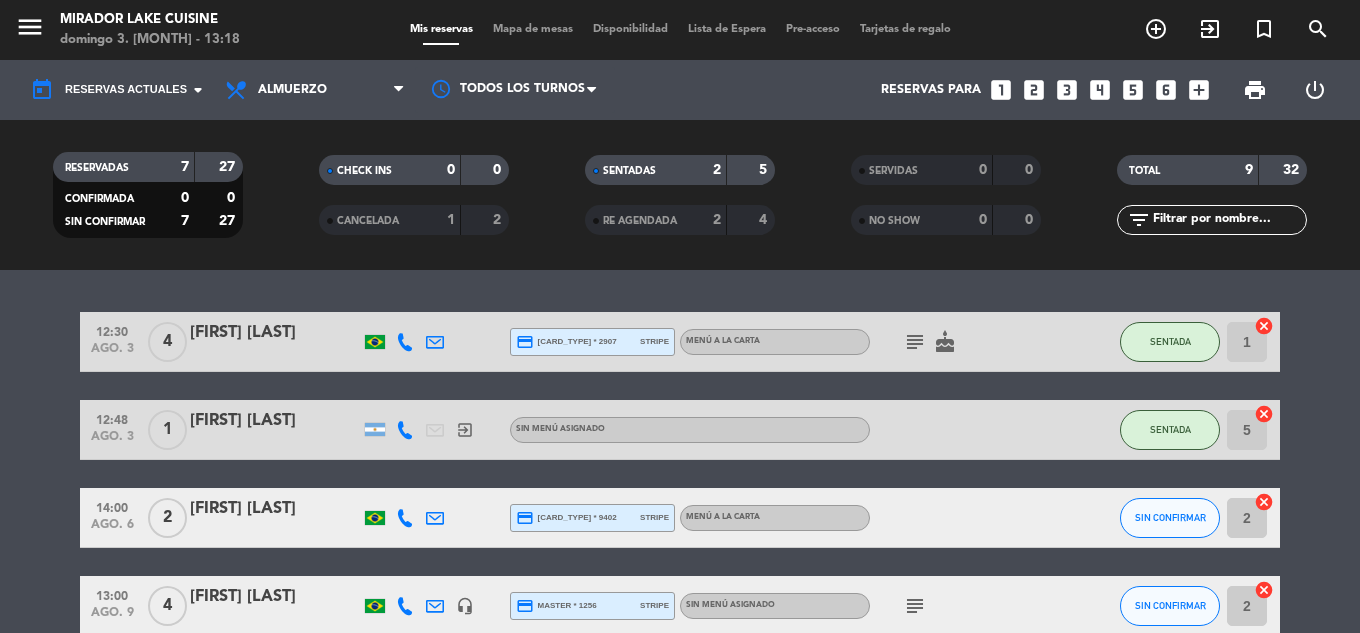 type on "dom. 3 [MONTH]." 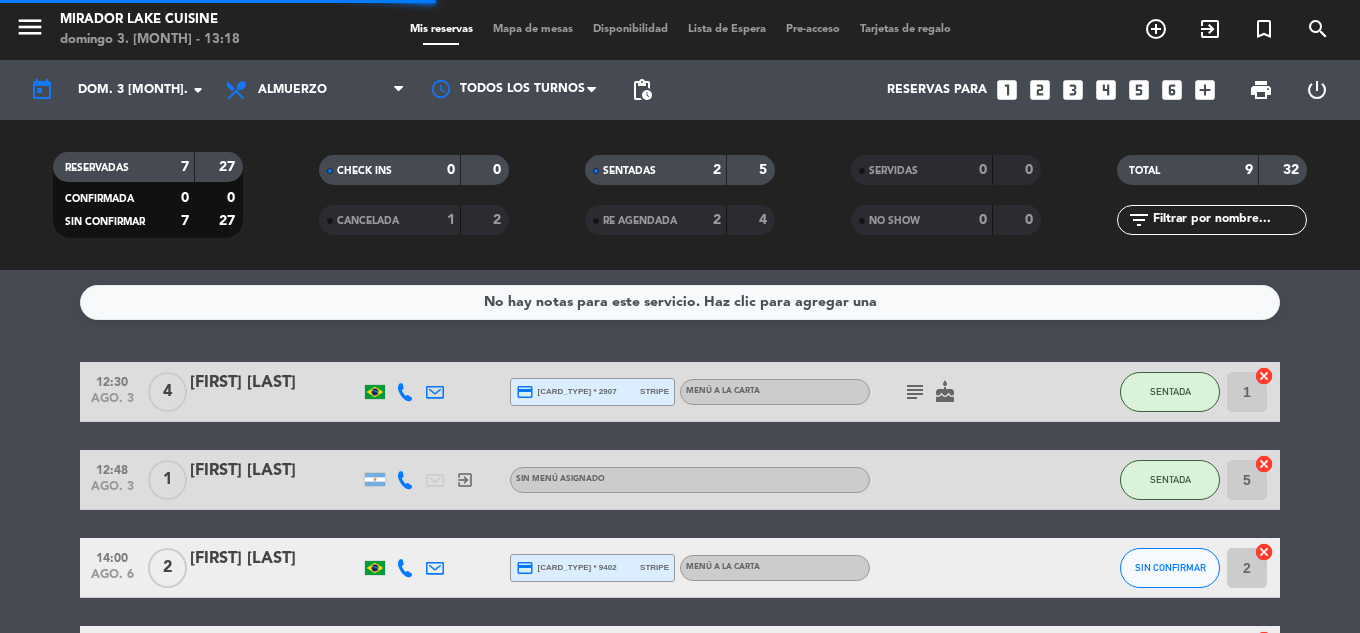 click on "No hay notas para este servicio. Haz clic para agregar una   12:30   ago. 3   4   [FIRST] [LAST]  credit_card  master * 2907   stripe   MENÚ A LA CARTA  subject   cake  SENTADA 1  cancel   12:48   ago. 3   1   [FIRST] [LAST]  exit_to_app  Sin menú asignado SENTADA 5  cancel   14:00   ago. 6   2   [FIRST] [LAST]  credit_card  visa * 1733   stripe   MENÚ A LA CARTA SIN CONFIRMAR 2  cancel   13:00   ago. 9   4   [FIRST] [LAST]  headset_mic  credit_card  master * 1256   stripe  Sin menú asignado  subject  SIN CONFIRMAR 2  cancel   12:30   ago. 13   4   [FIRST] [LAST]  credit_card  visa * 4323   stripe   MENÚ A LA CARTA  subject   child_care  SIN CONFIRMAR 4  cancel   14:30   ago. 13   4   [FIRST] [LAST]  credit_card  visa * 5534   stripe   MENÚ A LA CARTA SIN CONFIRMAR 1  cancel   13:00   ago. 17   4   [FIRST] [LAST]  credit_card  amex * 2003   mercadopago   MENÚ A LA CARTA  healing  SIN CONFIRMAR 4  cancel   14:00   ago. 17   4   [FIRST] [LAST]  credit_card  visa * 6181   mercadopago   cake" 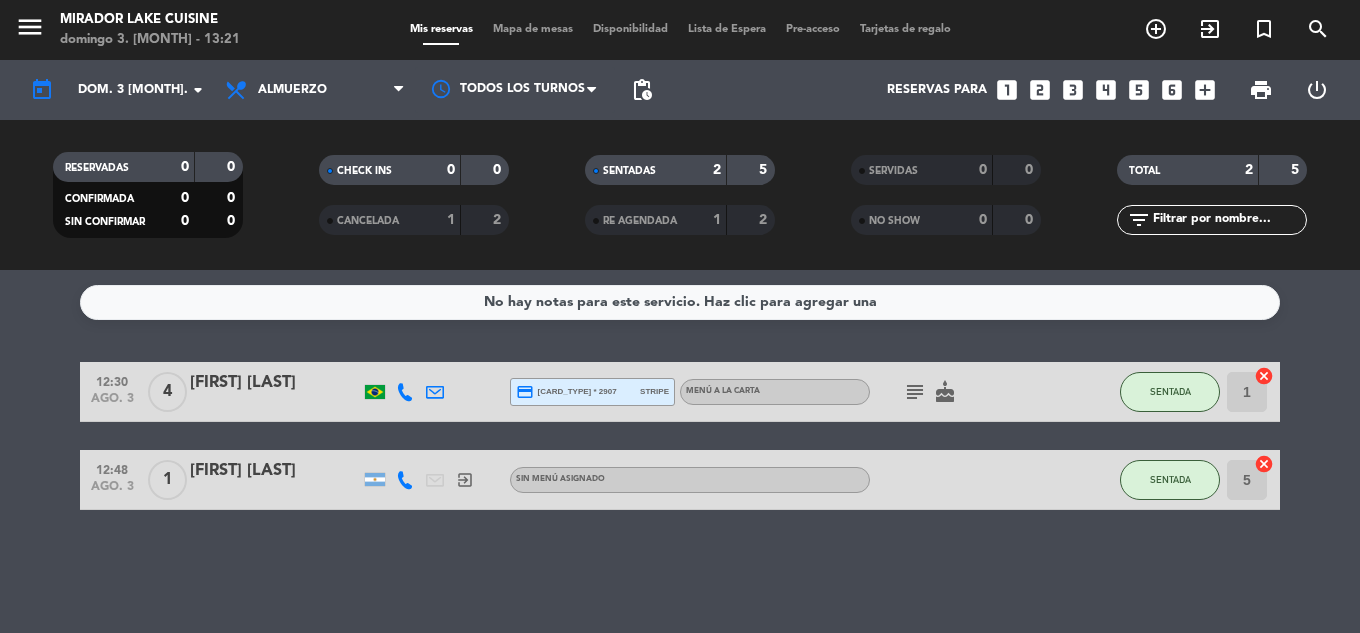click on "subject" 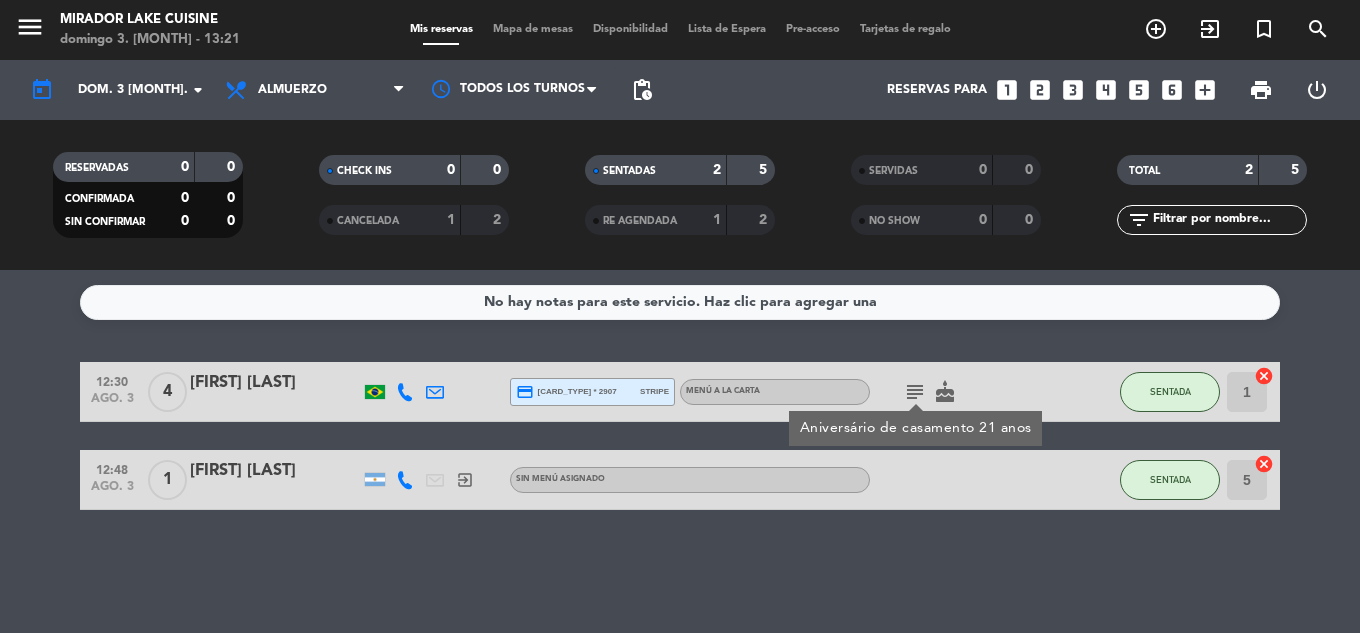 click on "subject" 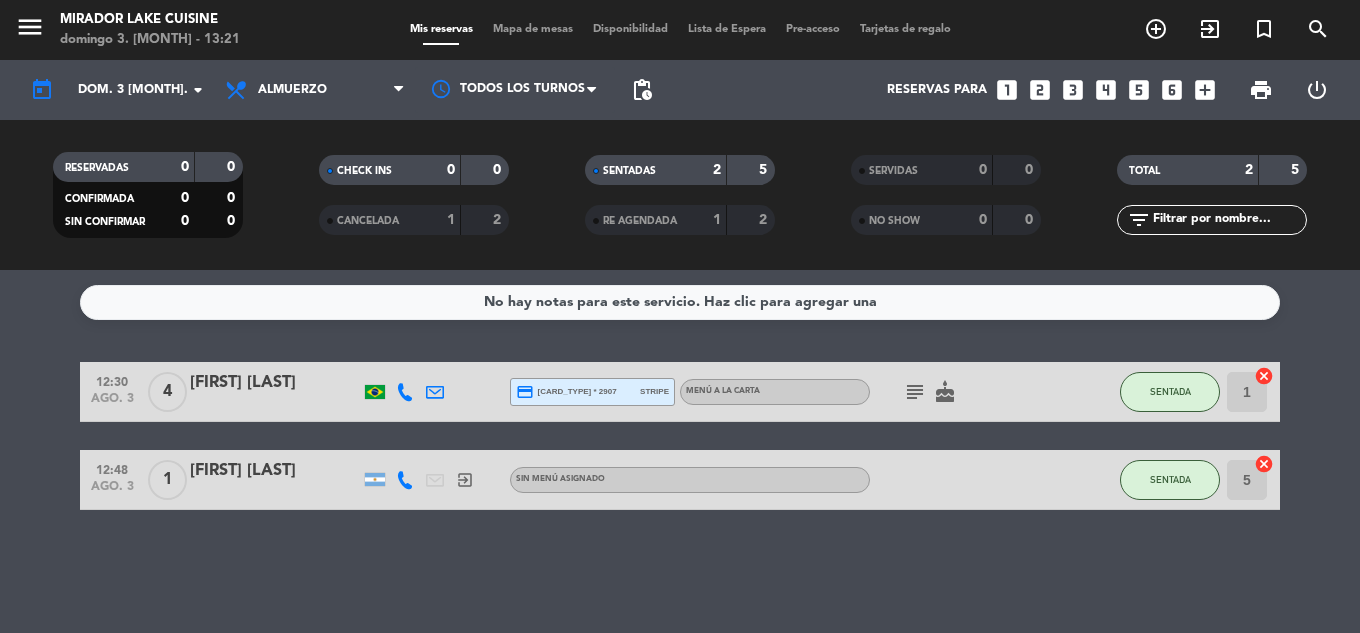 click on "subject" 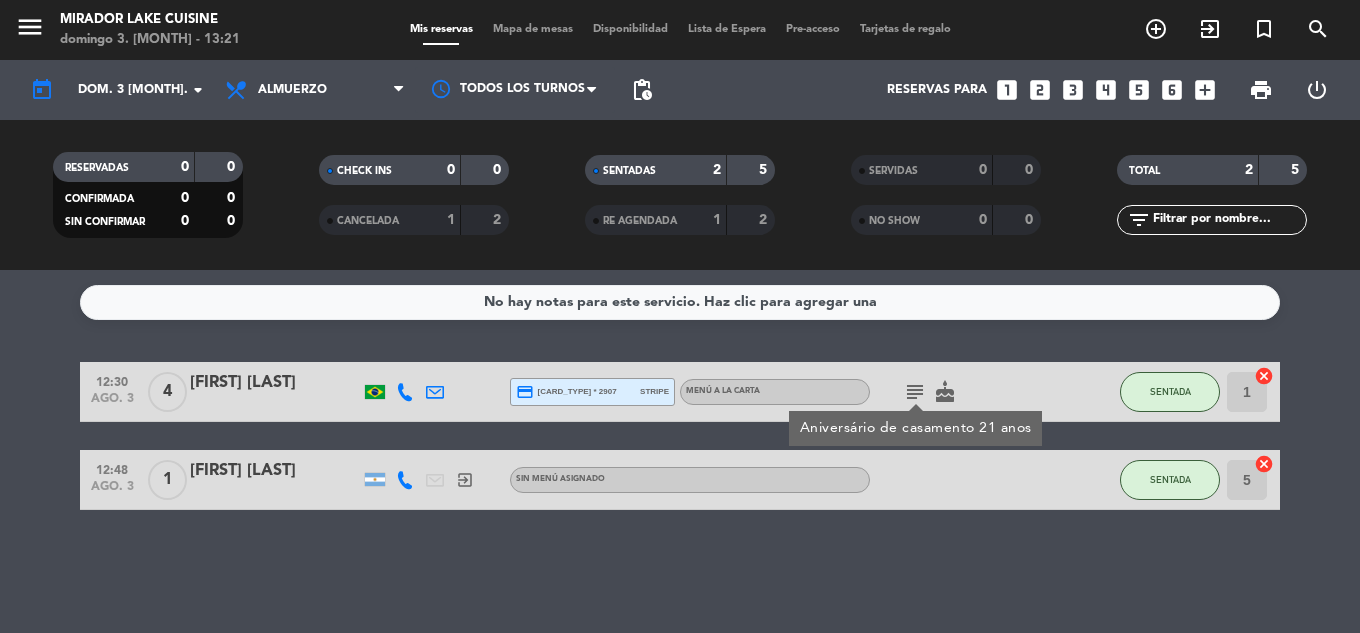 click on "No hay notas para este servicio. Haz clic para agregar una   12:30   ago. 3   4   [FIRST] [LAST]  credit_card  master * 2907   stripe   MENÚ A LA CARTA  subject  Aniversário de casamento 21 anos  cake  SENTADA 1  cancel   12:48   ago. 3   1   [FIRST] [LAST]   exit_to_app  Sin menú asignado SENTADA 5  cancel" 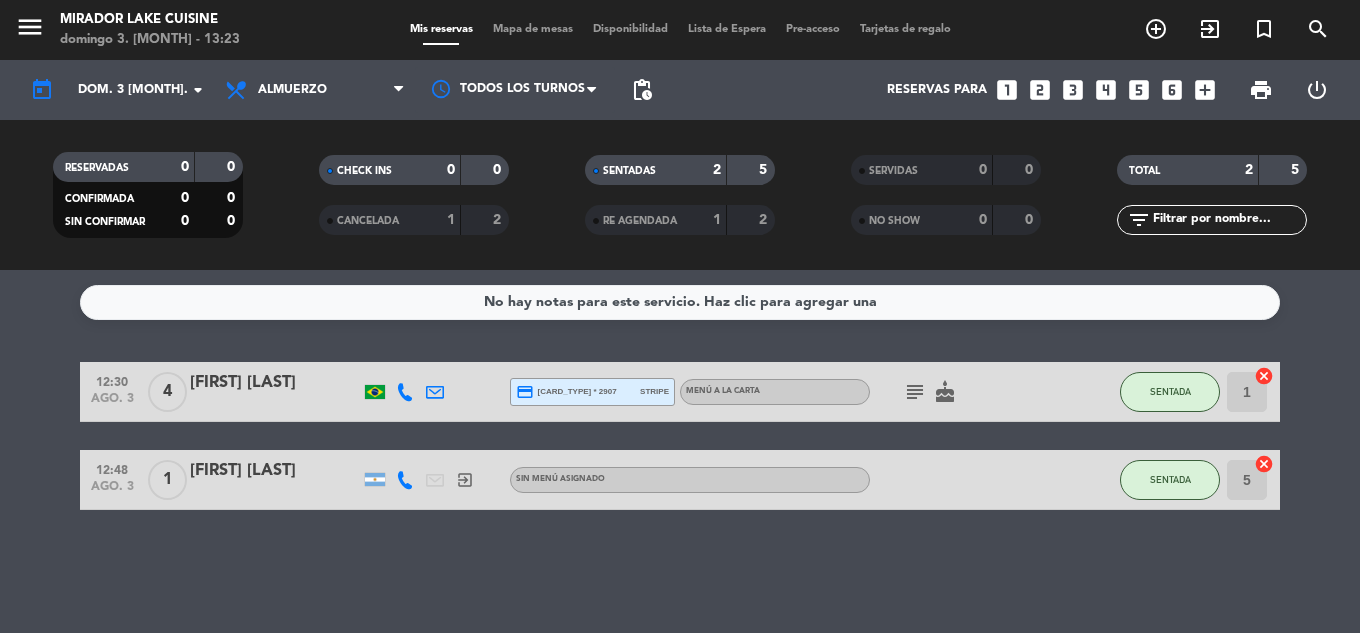click on "No hay notas para este servicio. Haz clic para agregar una   12:30   ago. 3   4   [FIRST] [LAST]  credit_card  master * 2907   stripe   MENÚ A LA CARTA  subject   cake  SENTADA 1  cancel   12:48   ago. 3   1   [FIRST] [LAST]  exit_to_app  Sin menú asignado SENTADA 5  cancel" 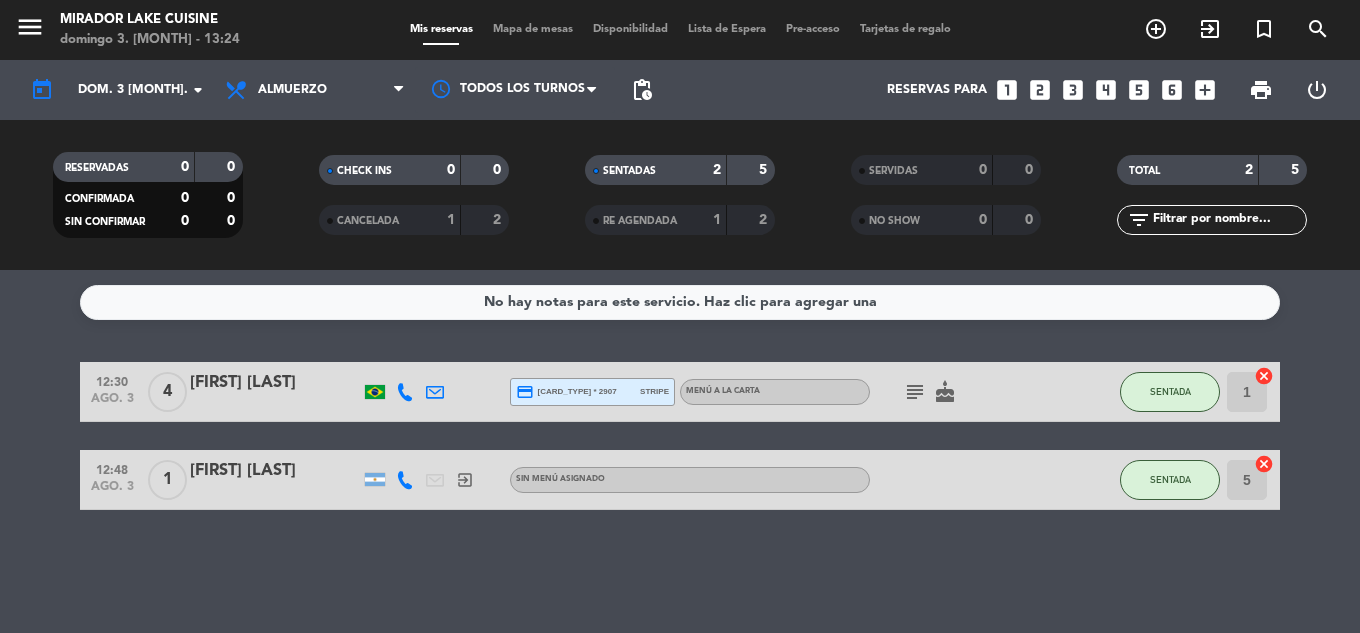 click on "looks_two" at bounding box center [1040, 90] 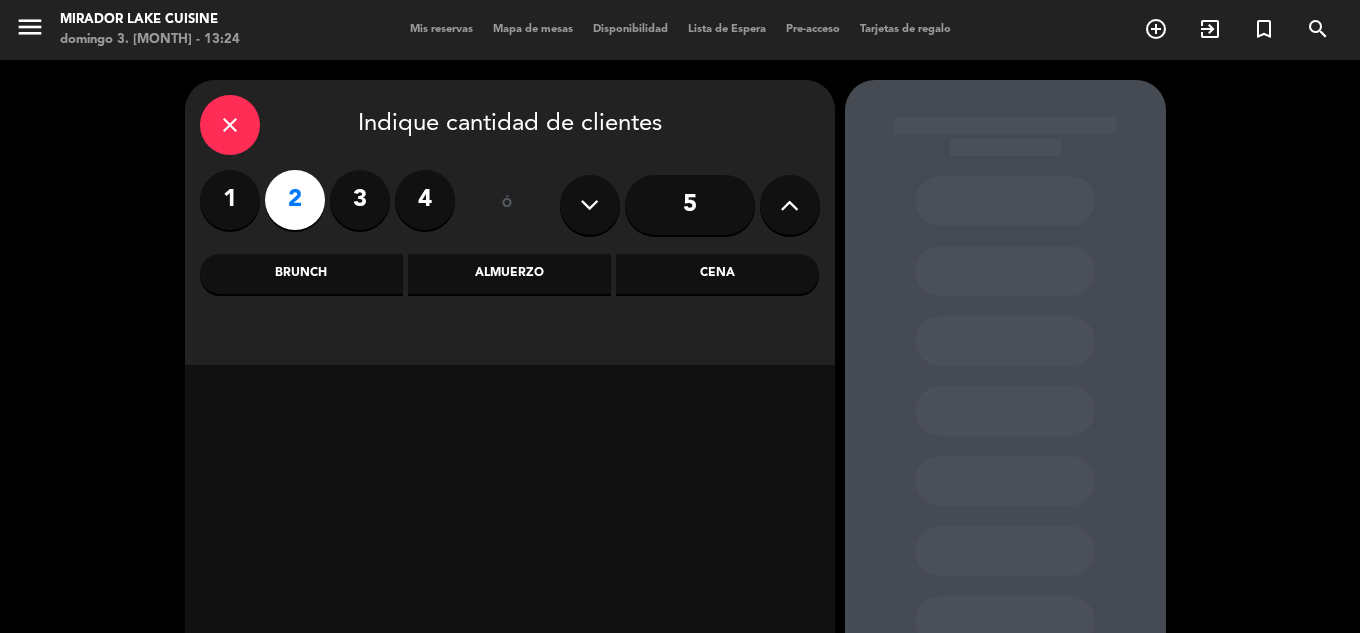 click on "Almuerzo" at bounding box center [509, 274] 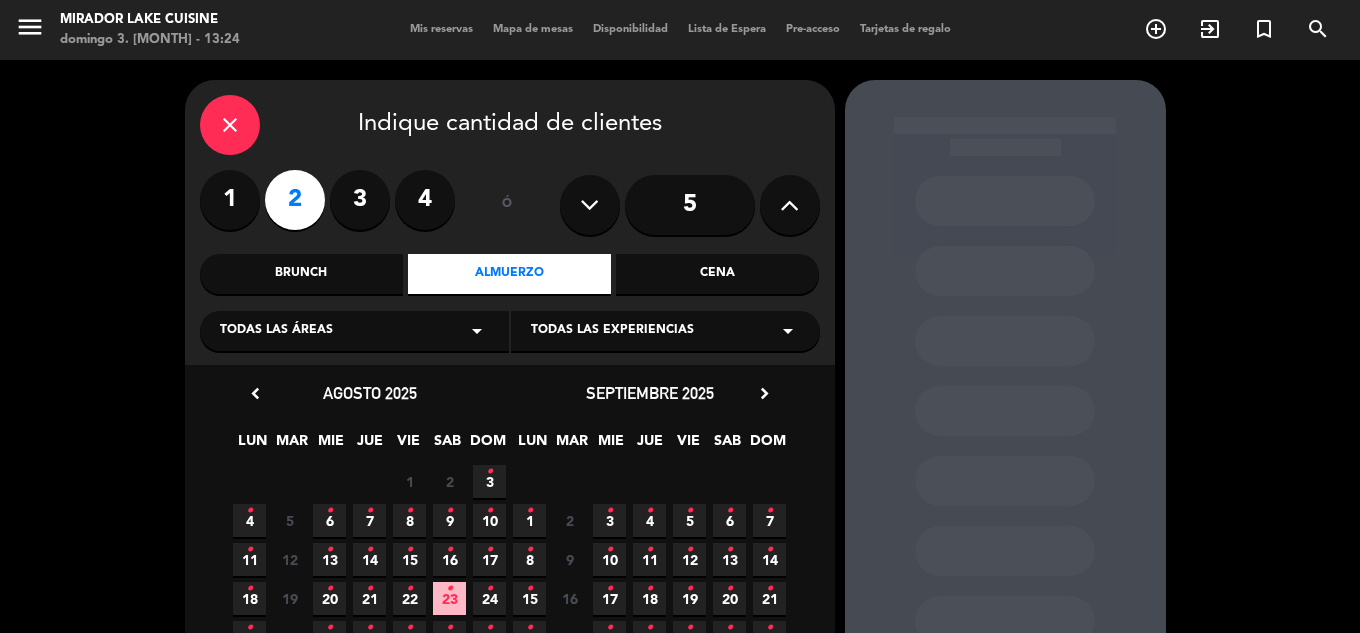 scroll, scrollTop: 100, scrollLeft: 0, axis: vertical 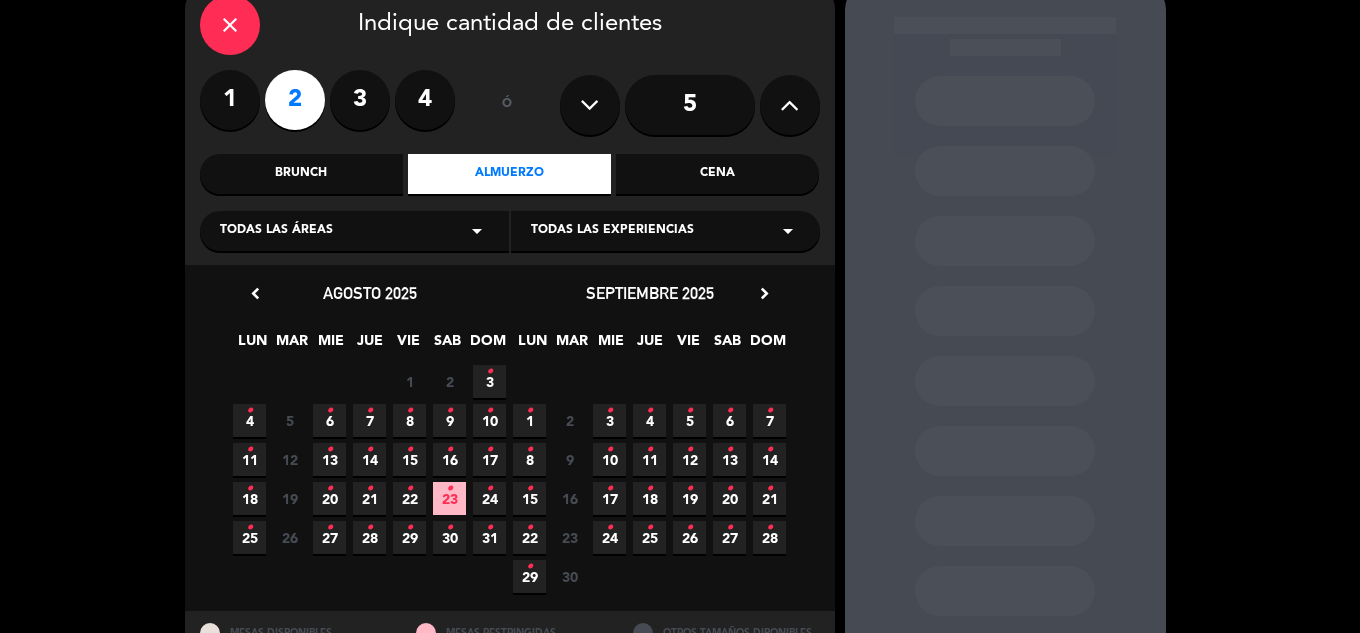 click on "•" at bounding box center (489, 372) 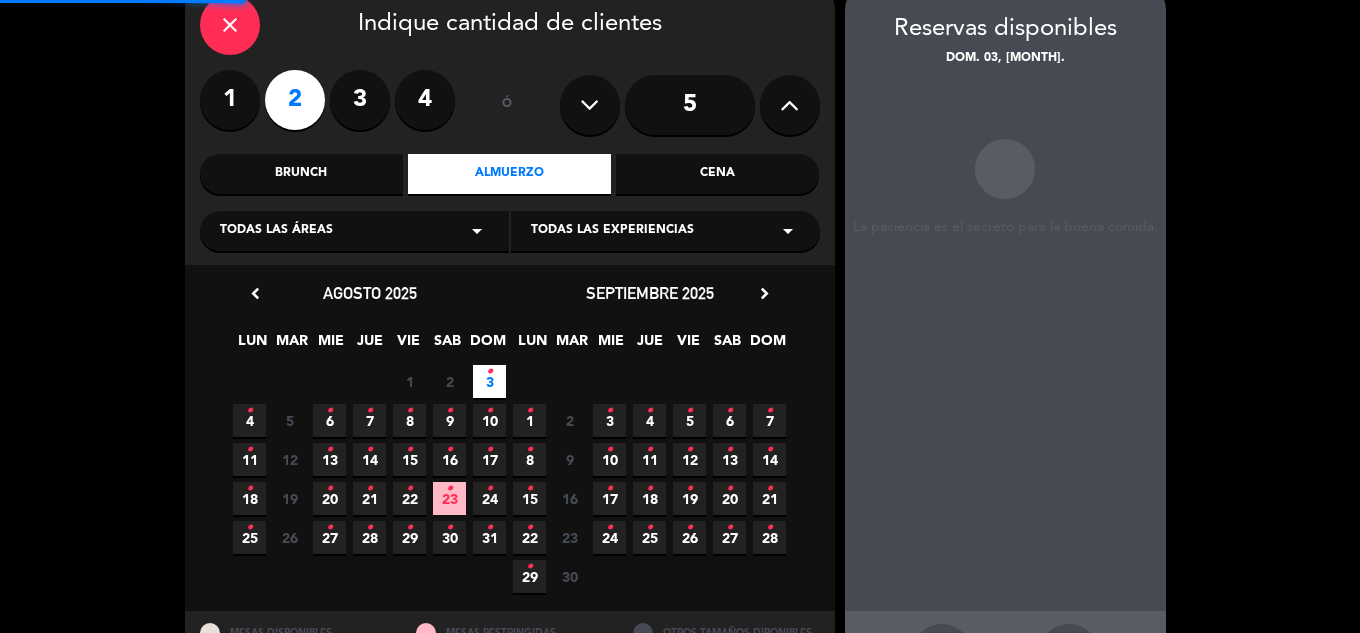 scroll, scrollTop: 80, scrollLeft: 0, axis: vertical 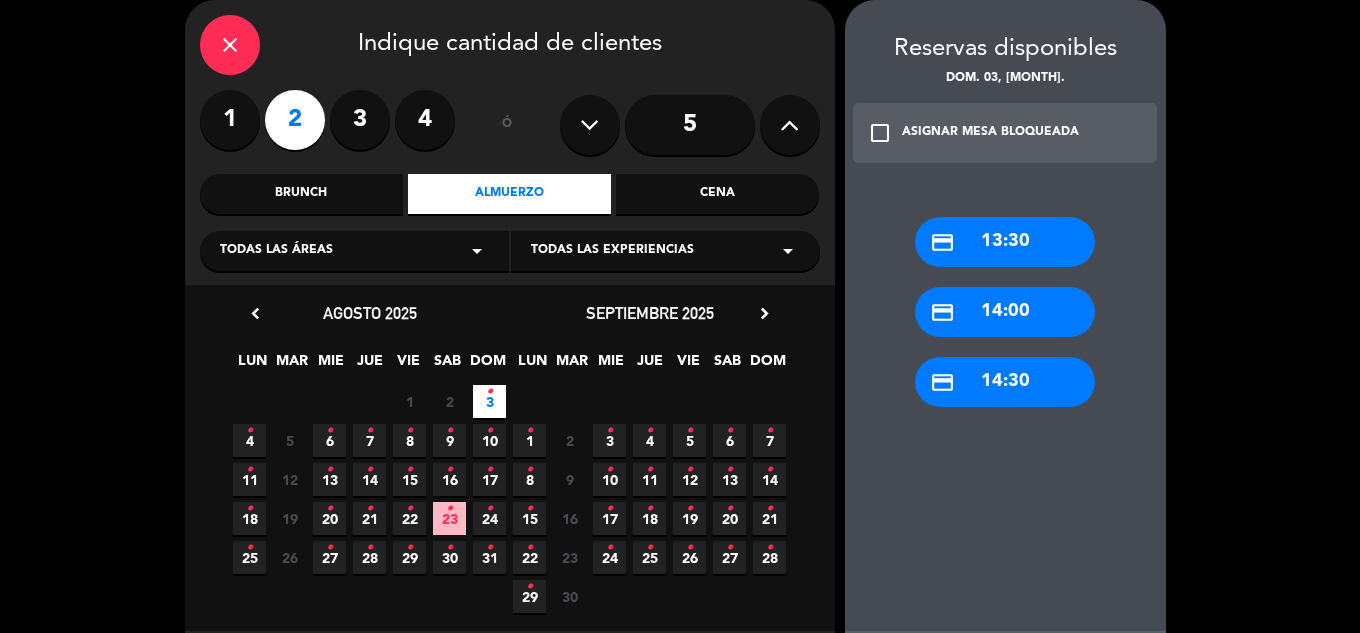 click on "credit_card  14:00" at bounding box center (1005, 312) 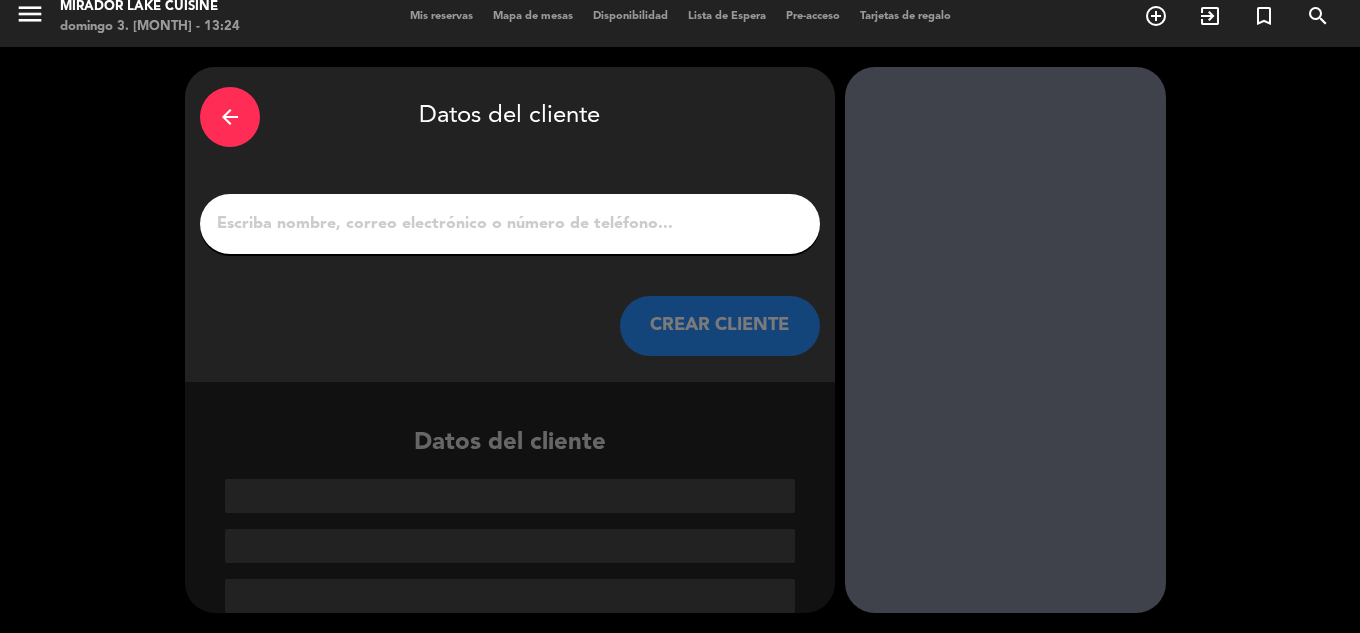 scroll, scrollTop: 13, scrollLeft: 0, axis: vertical 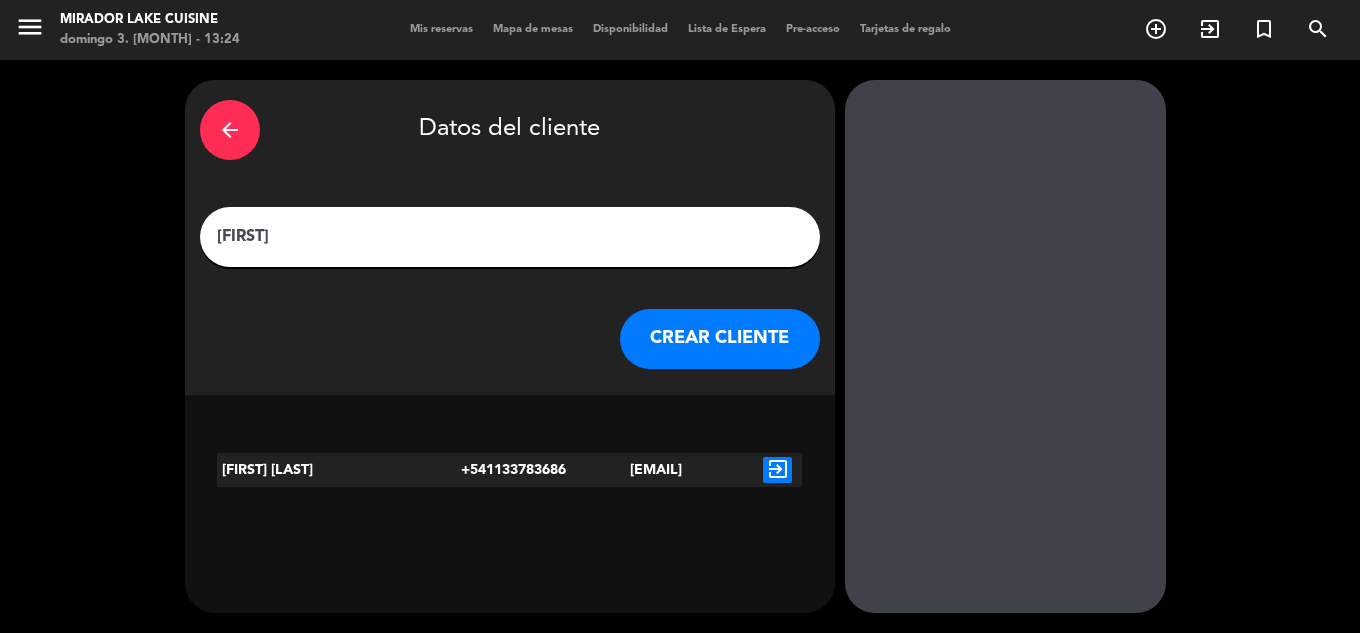 type on "[FIRST]" 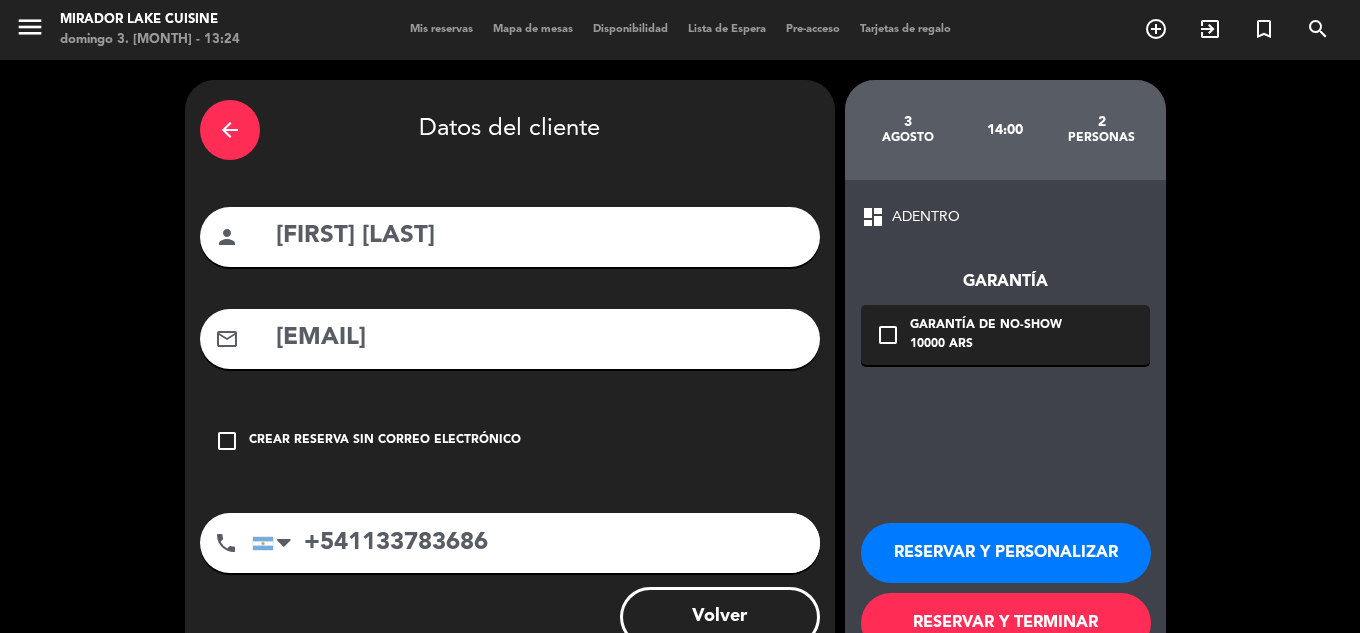 click on "10000 ARS" at bounding box center (986, 345) 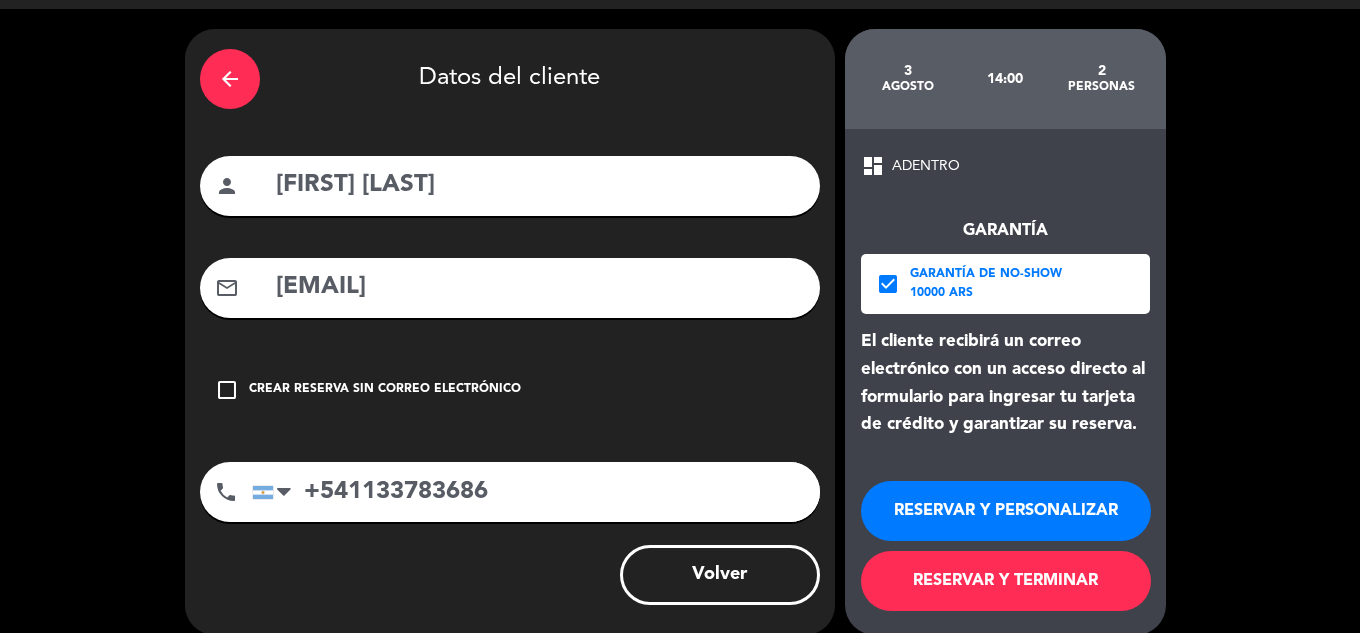 scroll, scrollTop: 73, scrollLeft: 0, axis: vertical 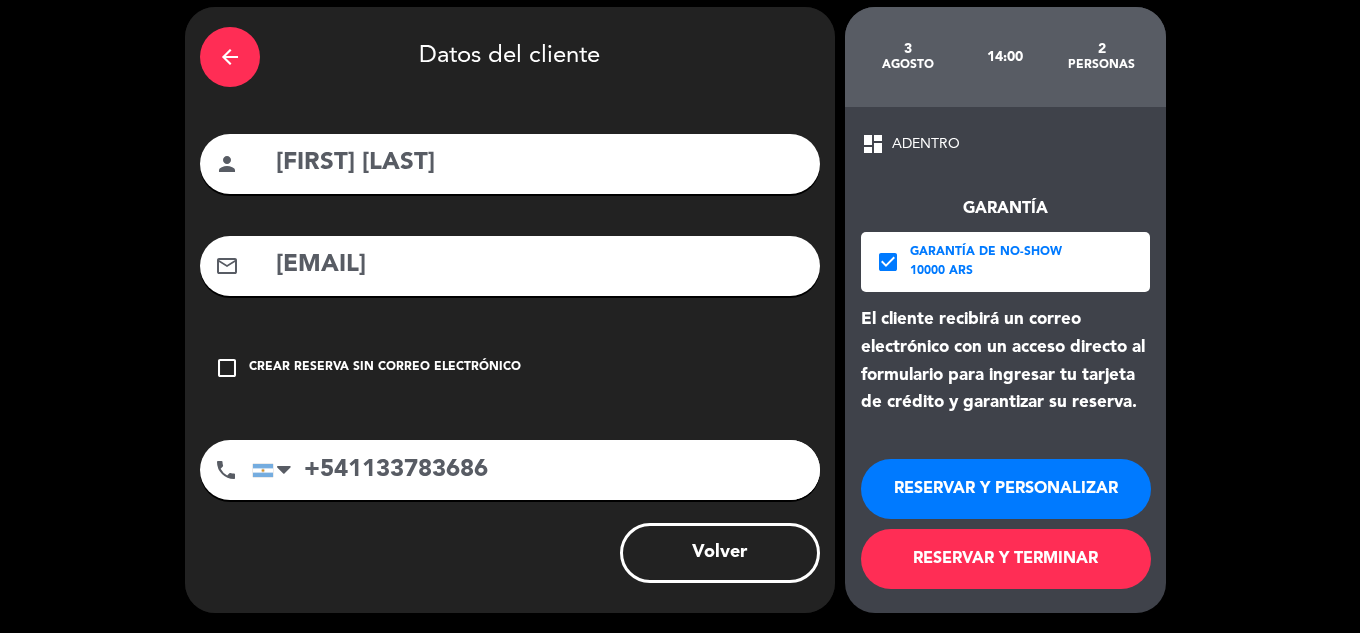 click on "RESERVAR Y TERMINAR" at bounding box center [1006, 559] 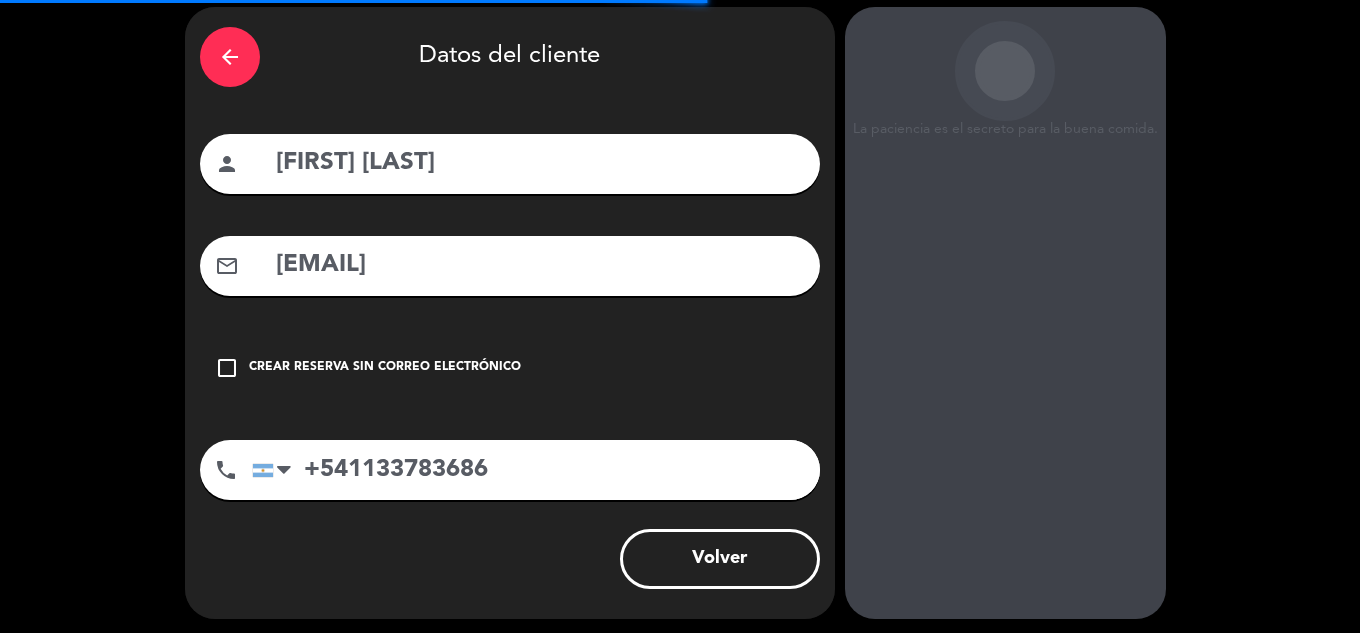 scroll, scrollTop: 0, scrollLeft: 0, axis: both 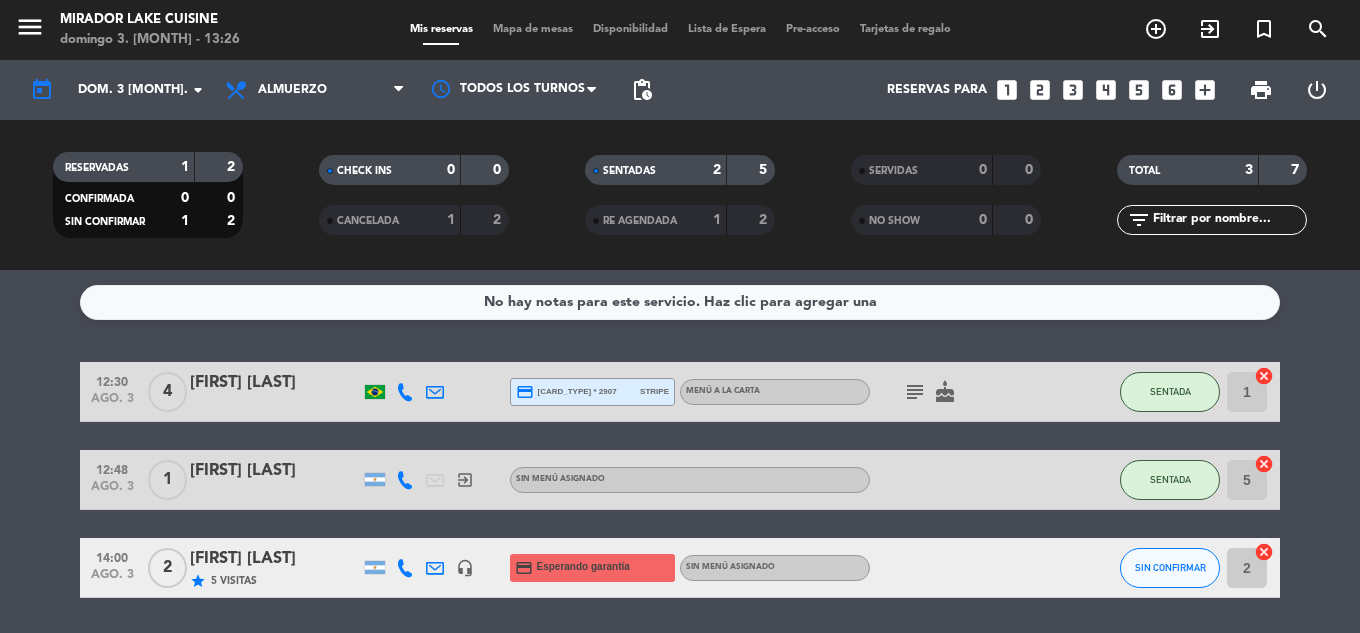 click on "12:30   ago. 3   4   [FIRST] [LAST]  credit_card  master * 2907   stripe   MENÚ A LA CARTA  subject   cake  SENTADA 1  cancel   12:48   ago. 3   1   [FIRST] [LAST]   exit_to_app  Sin menú asignado SENTADA 5  cancel   14:00   ago. 3   2   [FIRST] [LAST]   star   5 Visitas   headset_mic  credit_card  Esperando garantía  Sin menú asignado SIN CONFIRMAR 2  cancel" 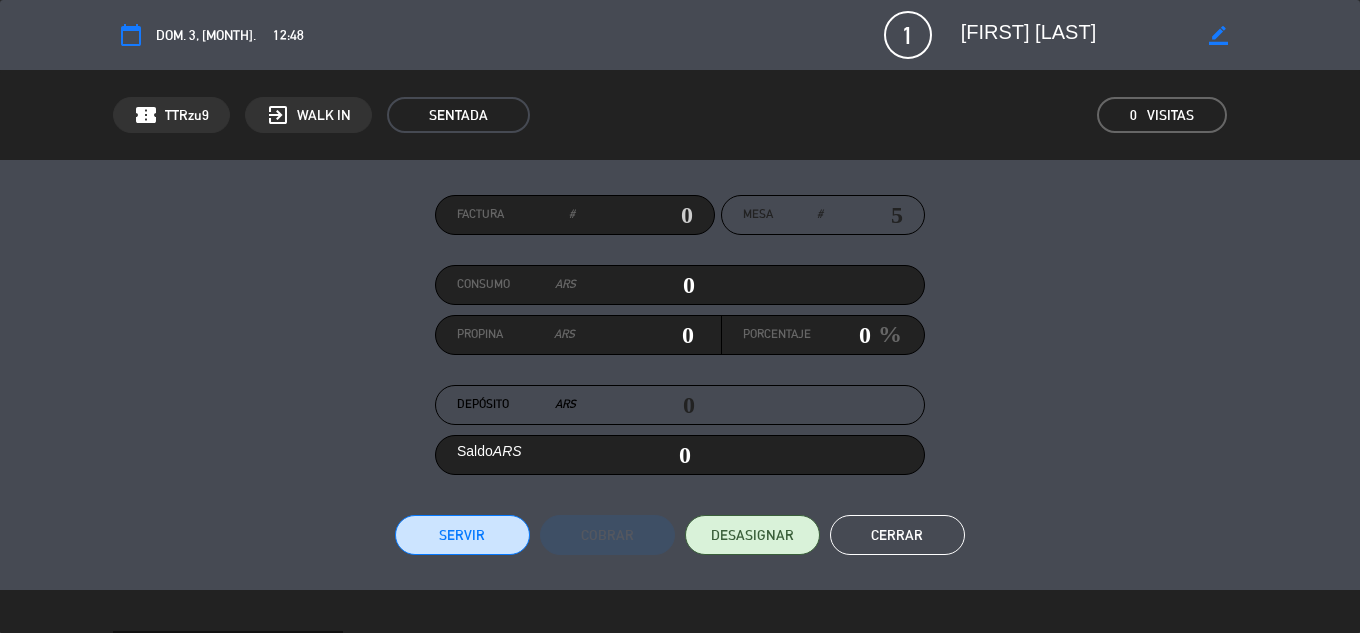 click on "Cerrar" 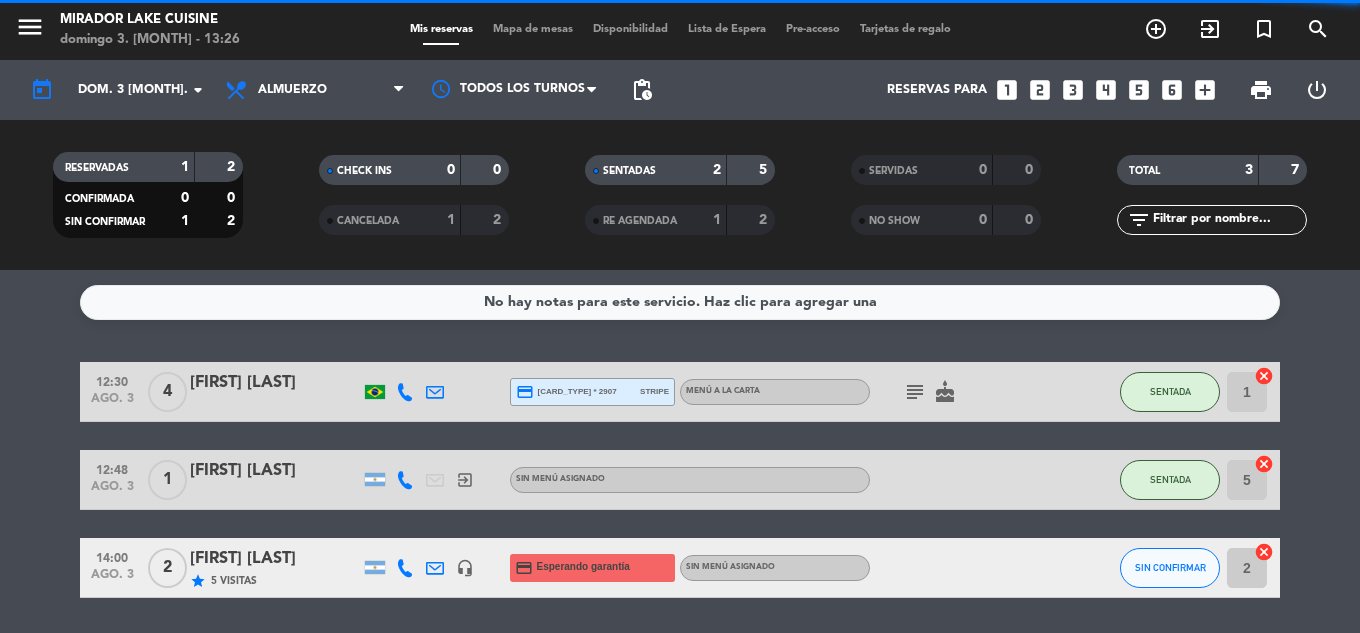 click on "[FIRST] [LAST]" 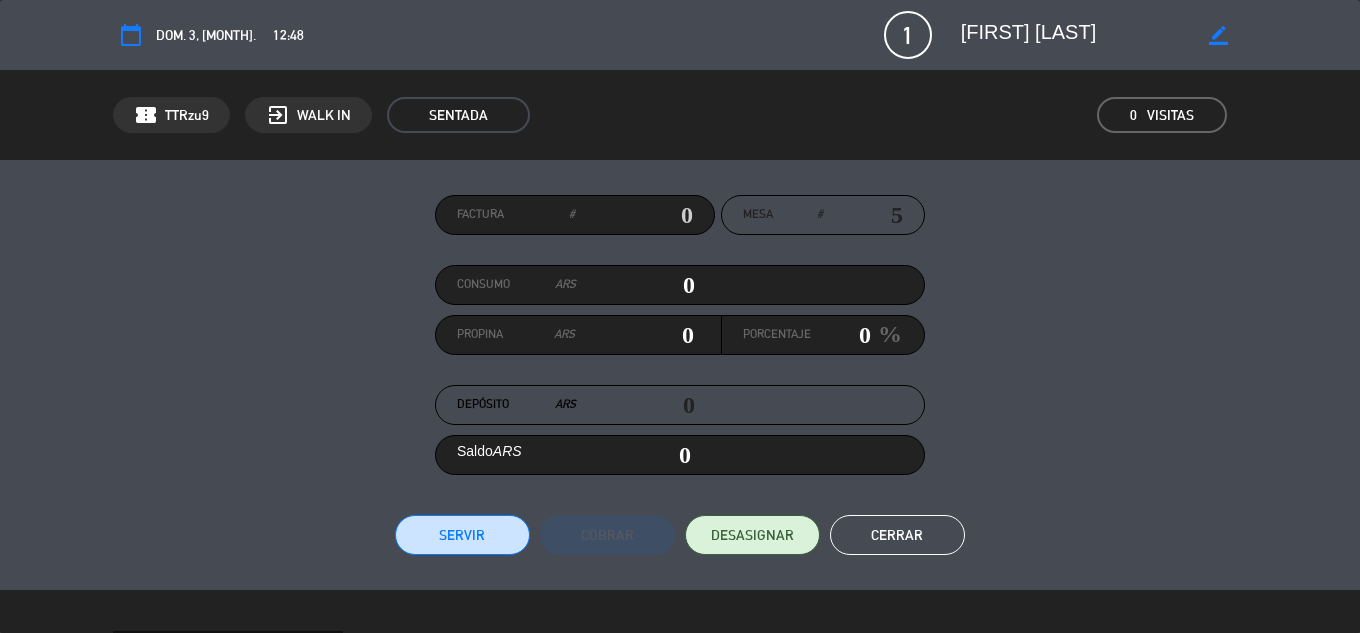 click on "Cerrar" 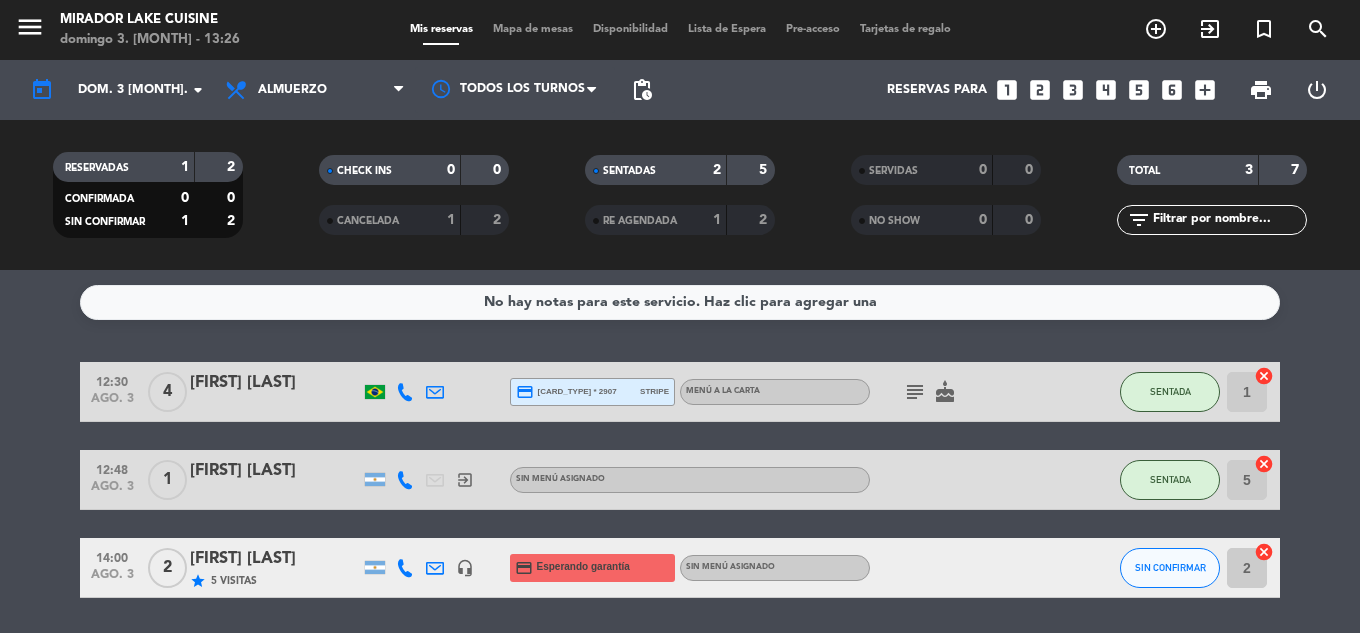 click on "12:30   ago. 3   4   [FIRST] [LAST]  credit_card  master * 2907   stripe   MENÚ A LA CARTA  subject   cake  SENTADA 1  cancel   12:48   ago. 3   1   [FIRST] [LAST]   exit_to_app  Sin menú asignado SENTADA 5  cancel   14:00   ago. 3   2   [FIRST] [LAST]   star   5 Visitas   headset_mic  credit_card  Esperando garantía  Sin menú asignado SIN CONFIRMAR 2  cancel" 